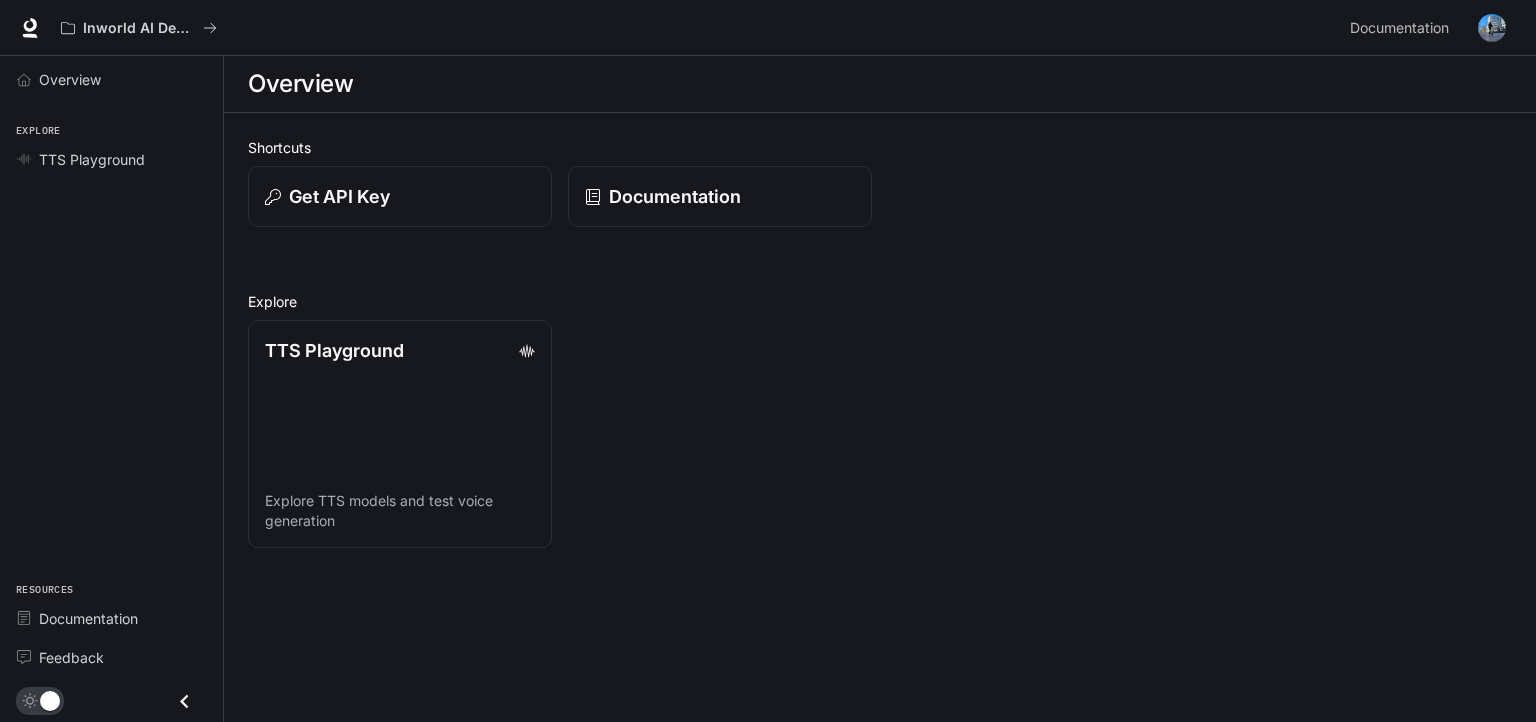 scroll, scrollTop: 0, scrollLeft: 0, axis: both 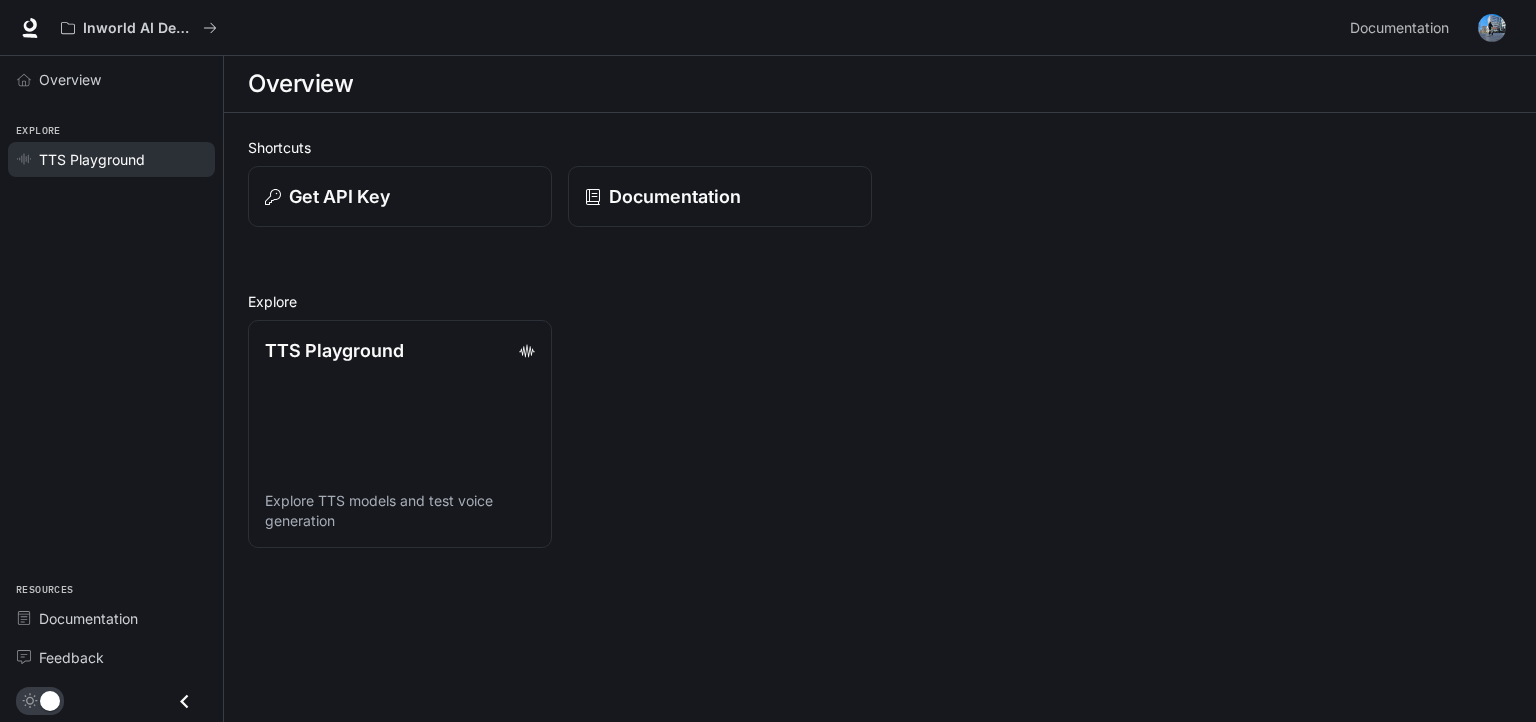click on "TTS Playground" at bounding box center (92, 159) 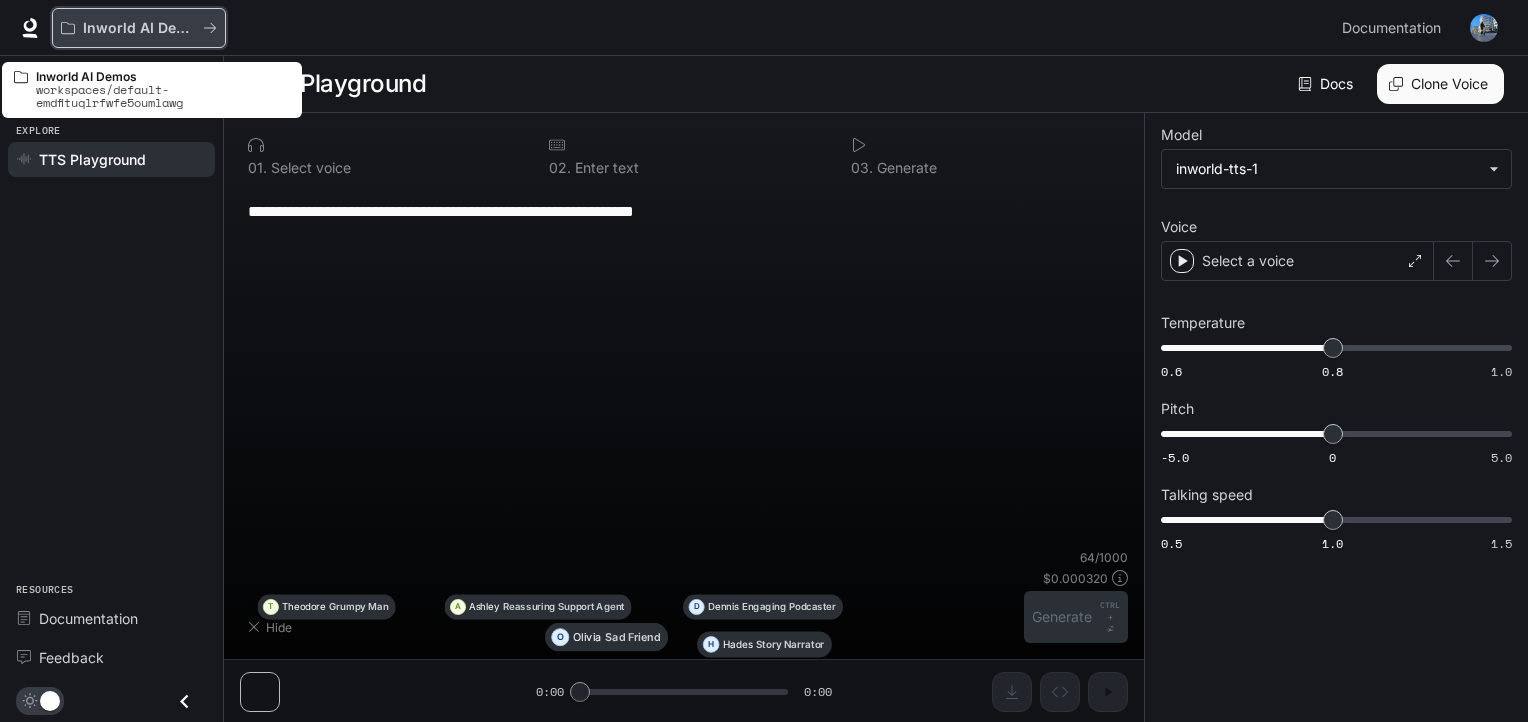 click on "Inworld AI Demos" at bounding box center [139, 28] 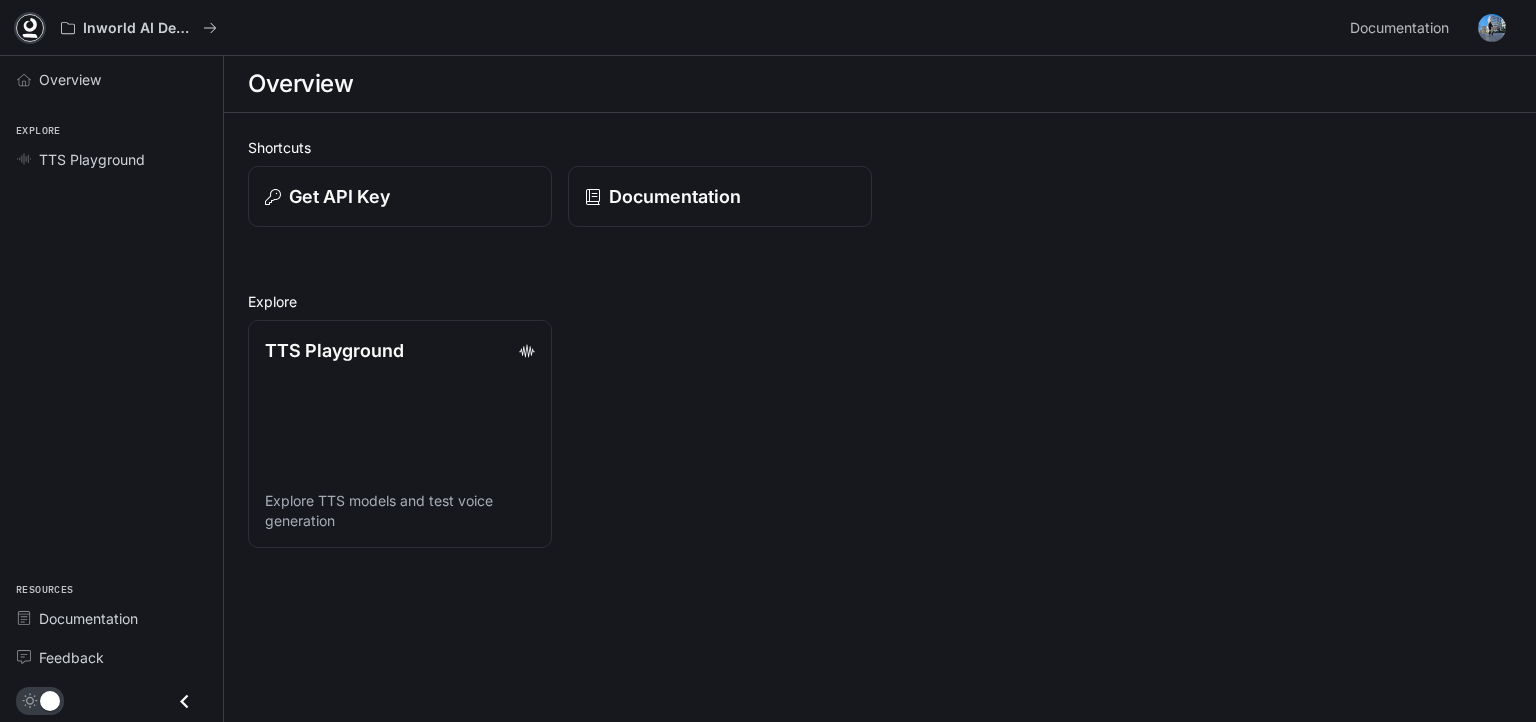 click 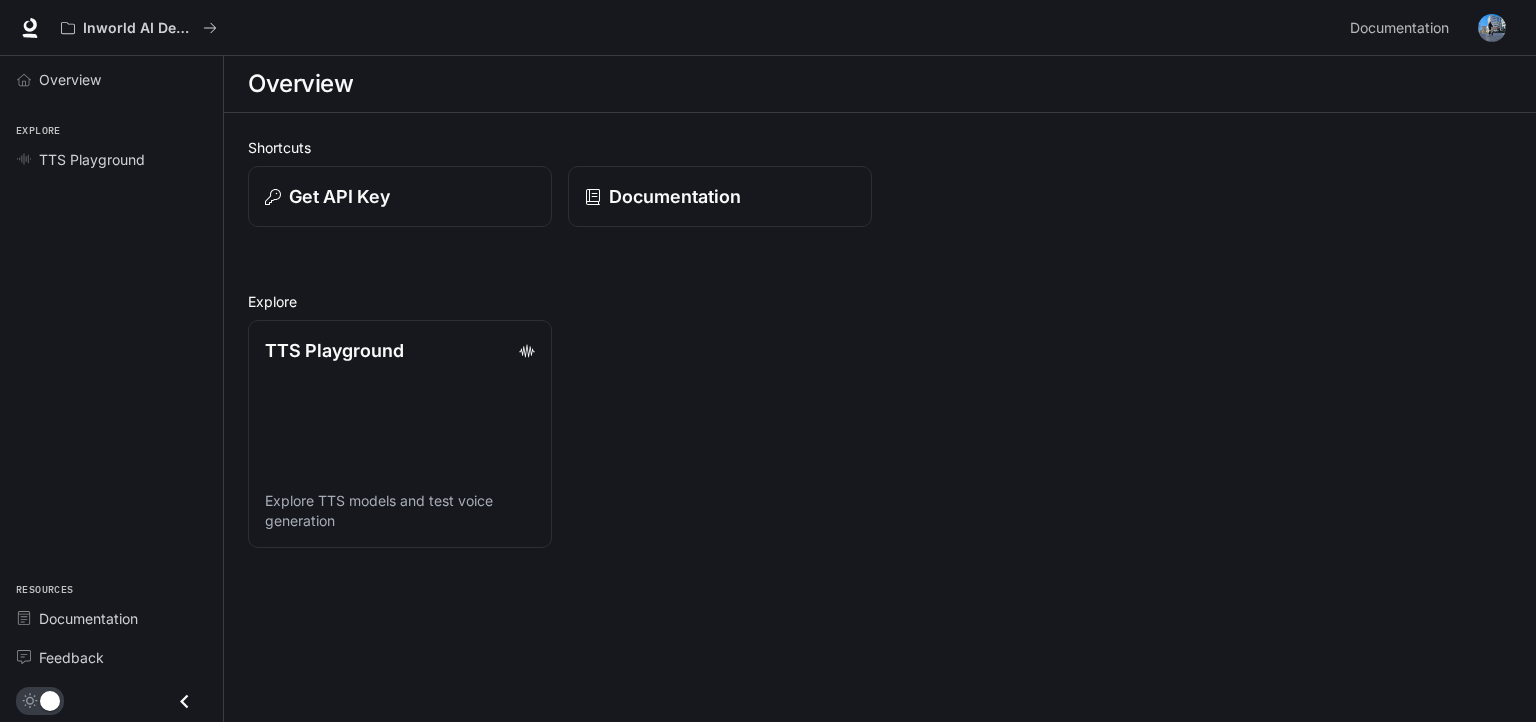 scroll, scrollTop: 0, scrollLeft: 0, axis: both 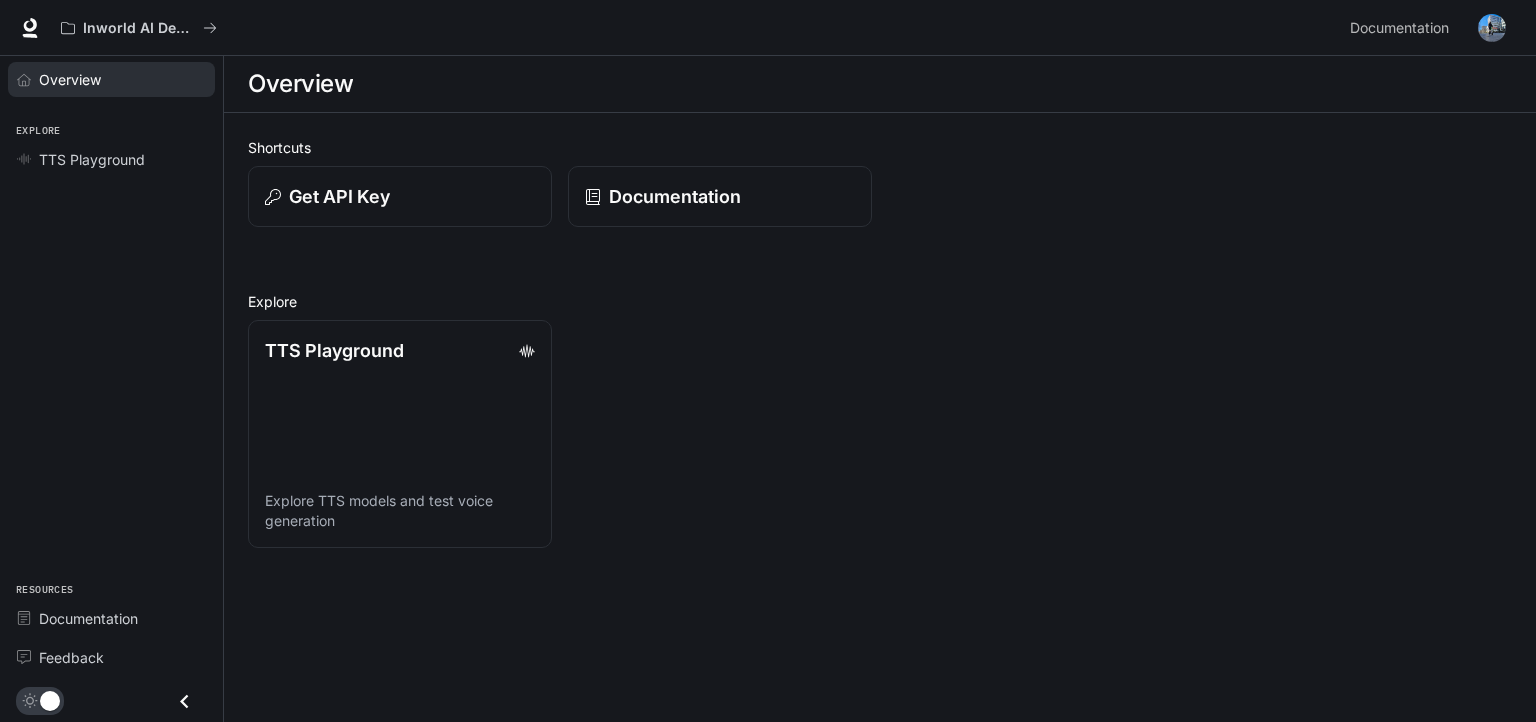 click on "Overview" at bounding box center [70, 79] 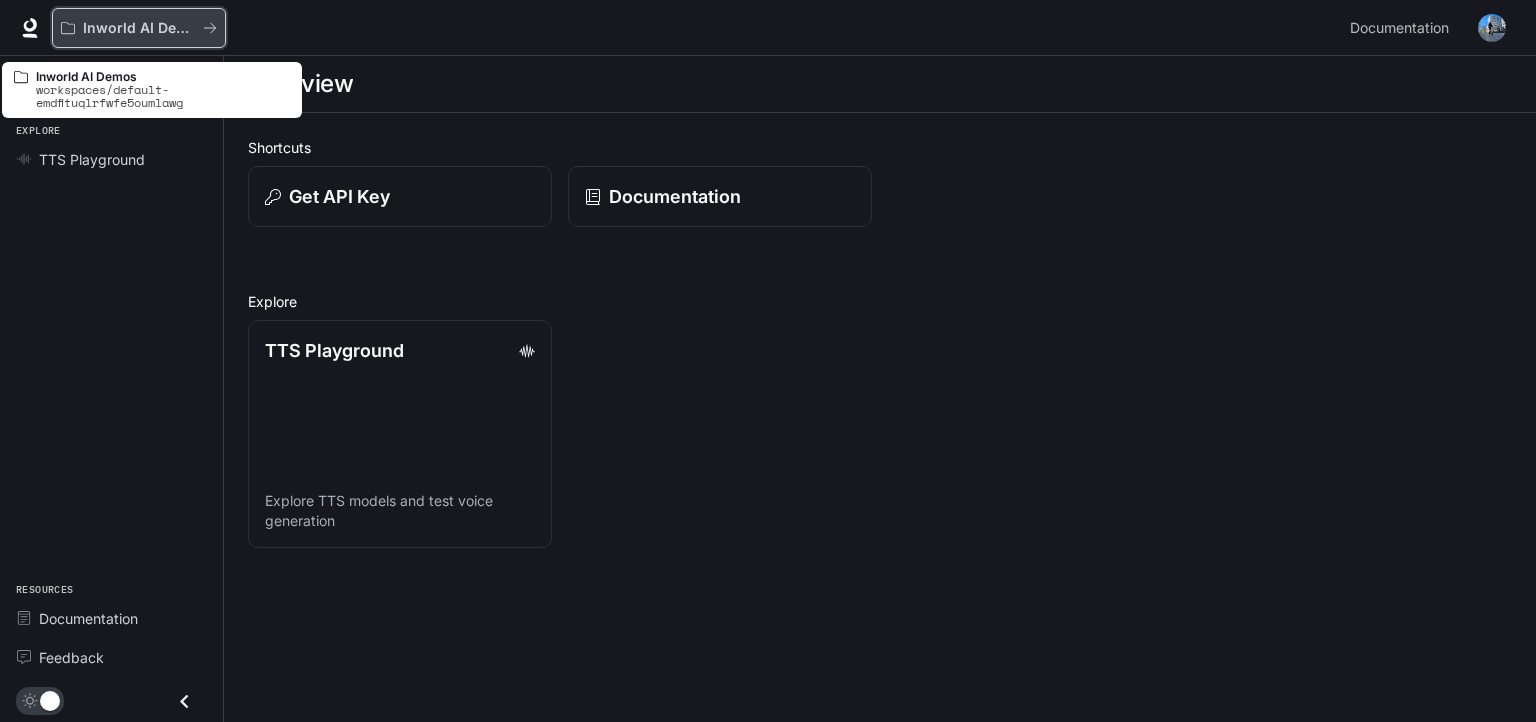 click on "Inworld AI Demos" at bounding box center [139, 28] 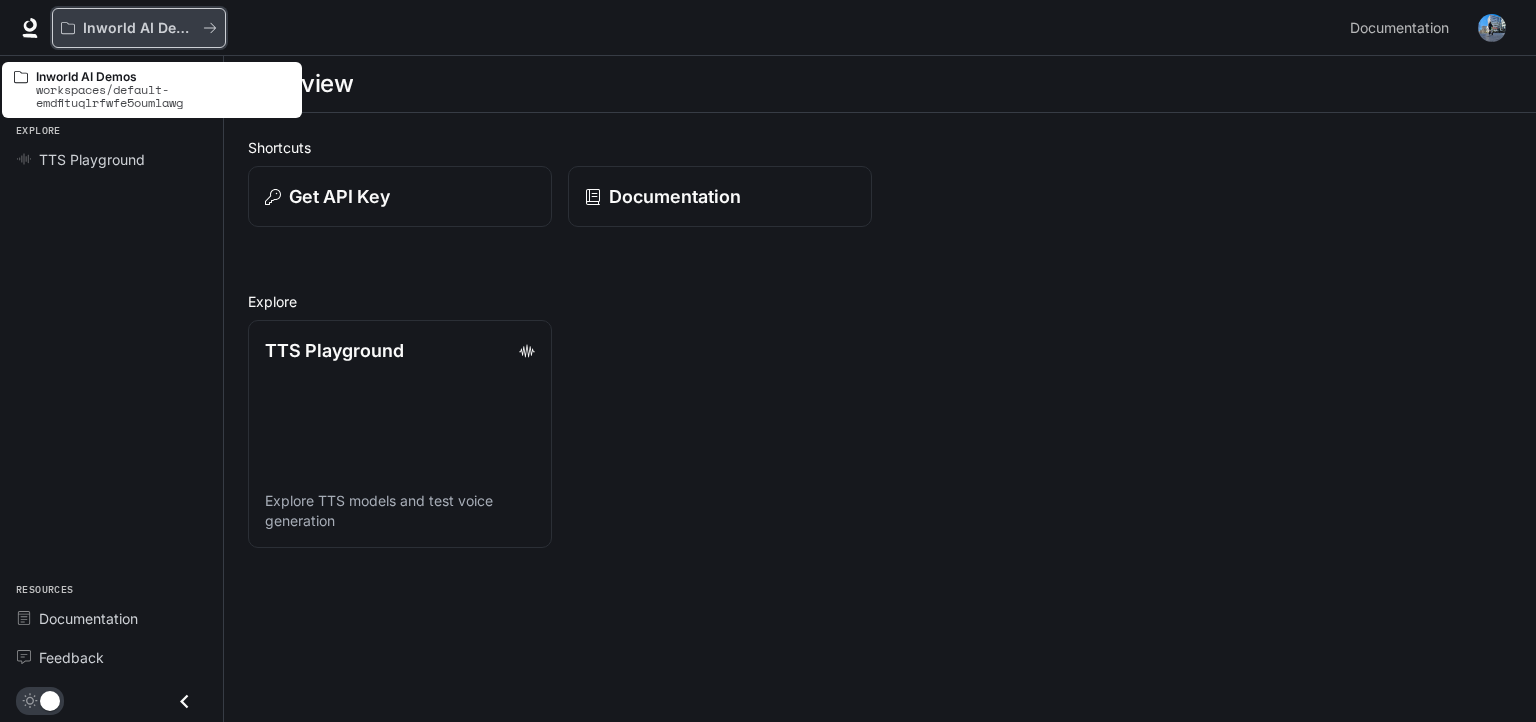click on "Inworld AI Demos" at bounding box center [139, 28] 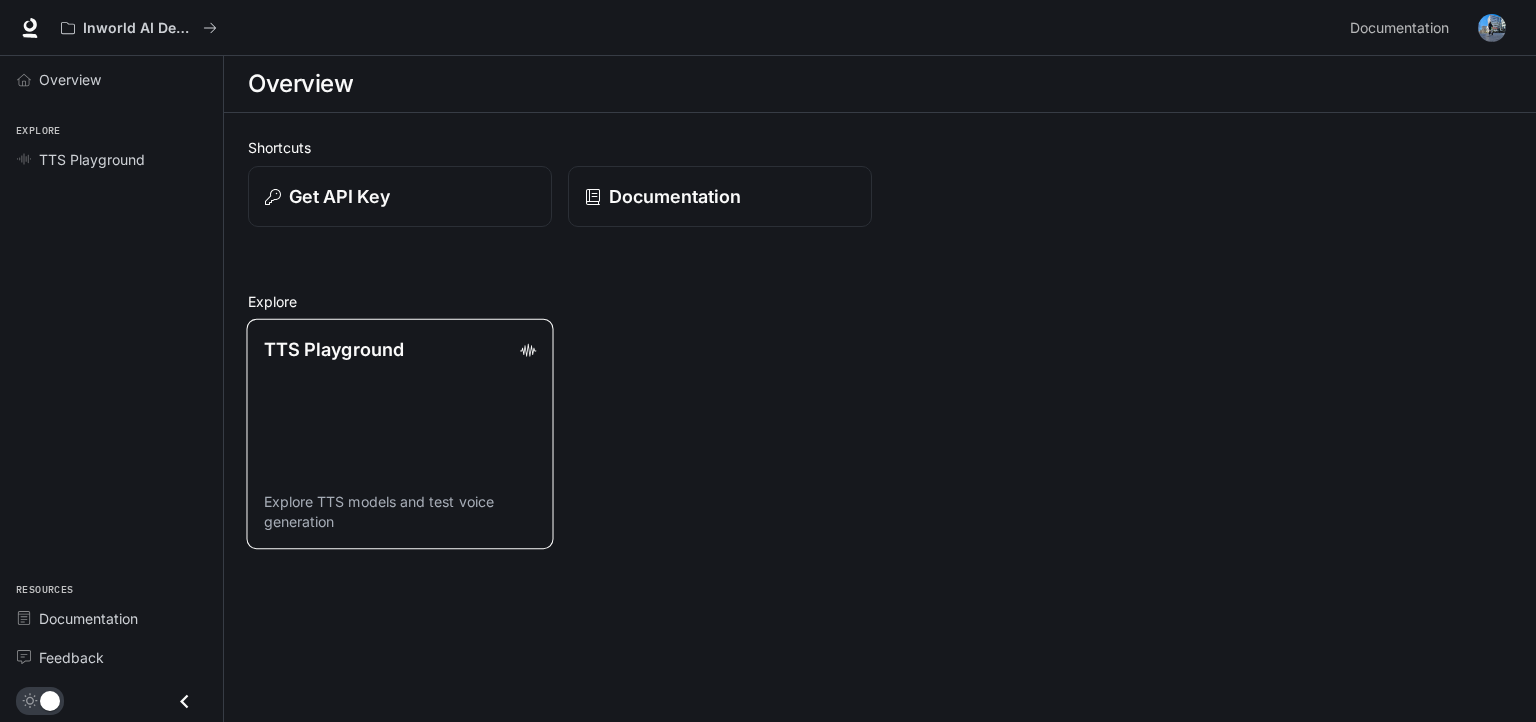 click on "Explore TTS models and test voice generation" at bounding box center [400, 512] 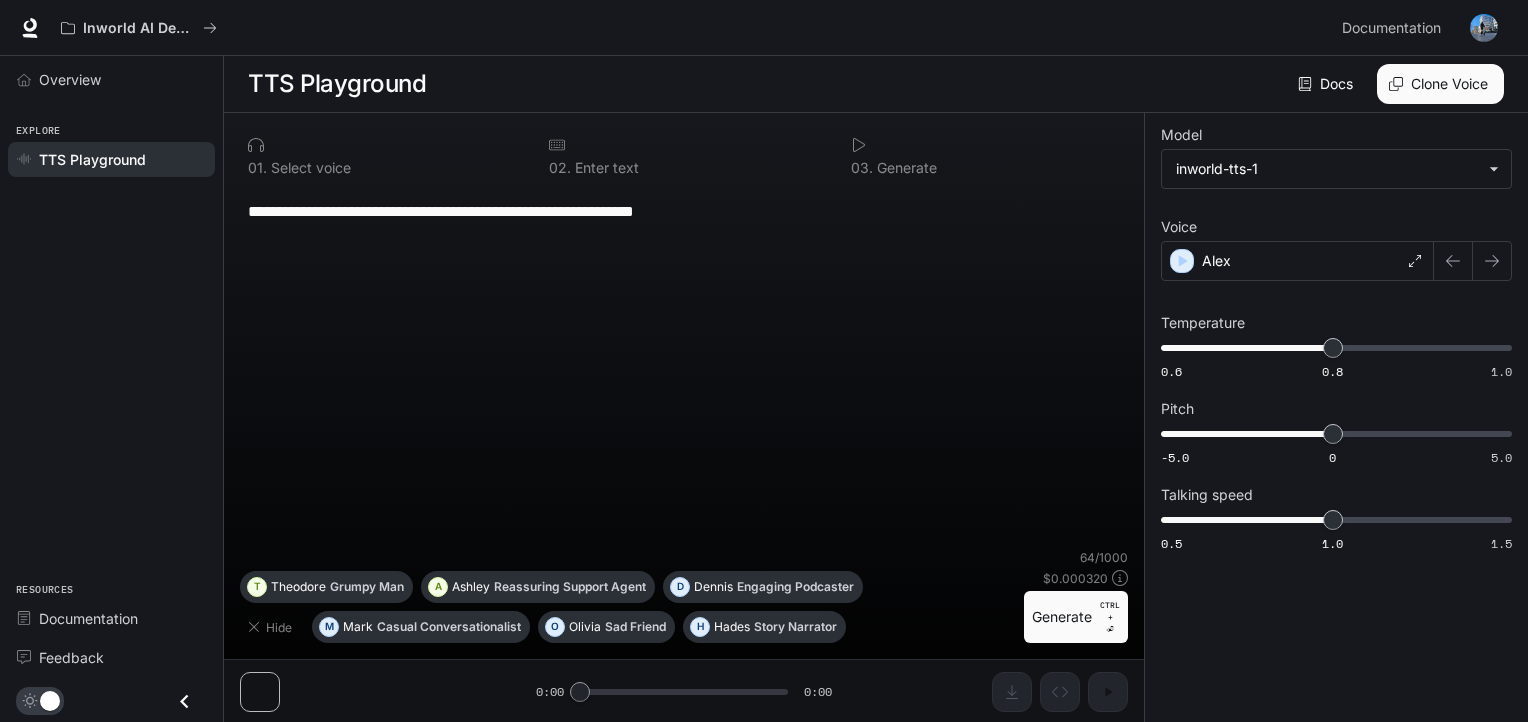 click on "**********" at bounding box center [684, 368] 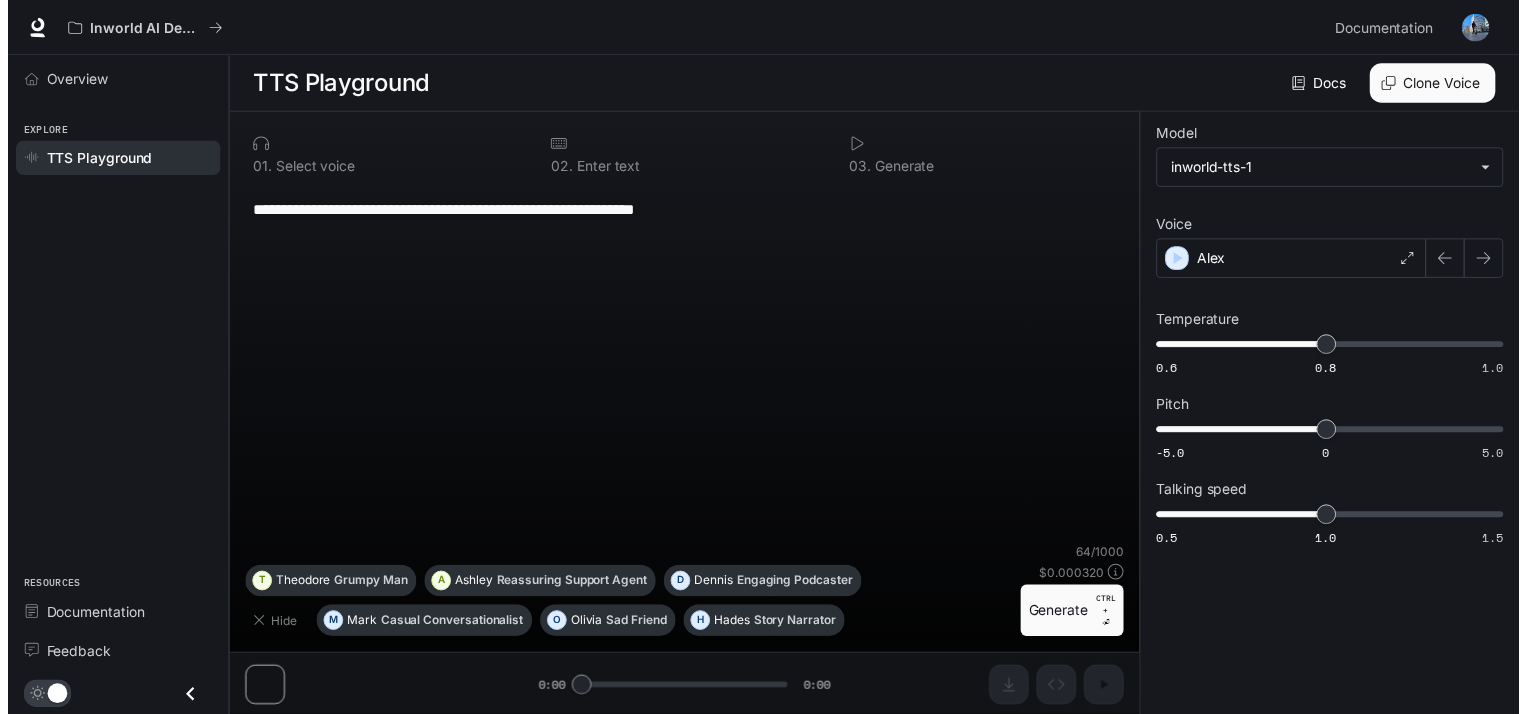scroll, scrollTop: 0, scrollLeft: 0, axis: both 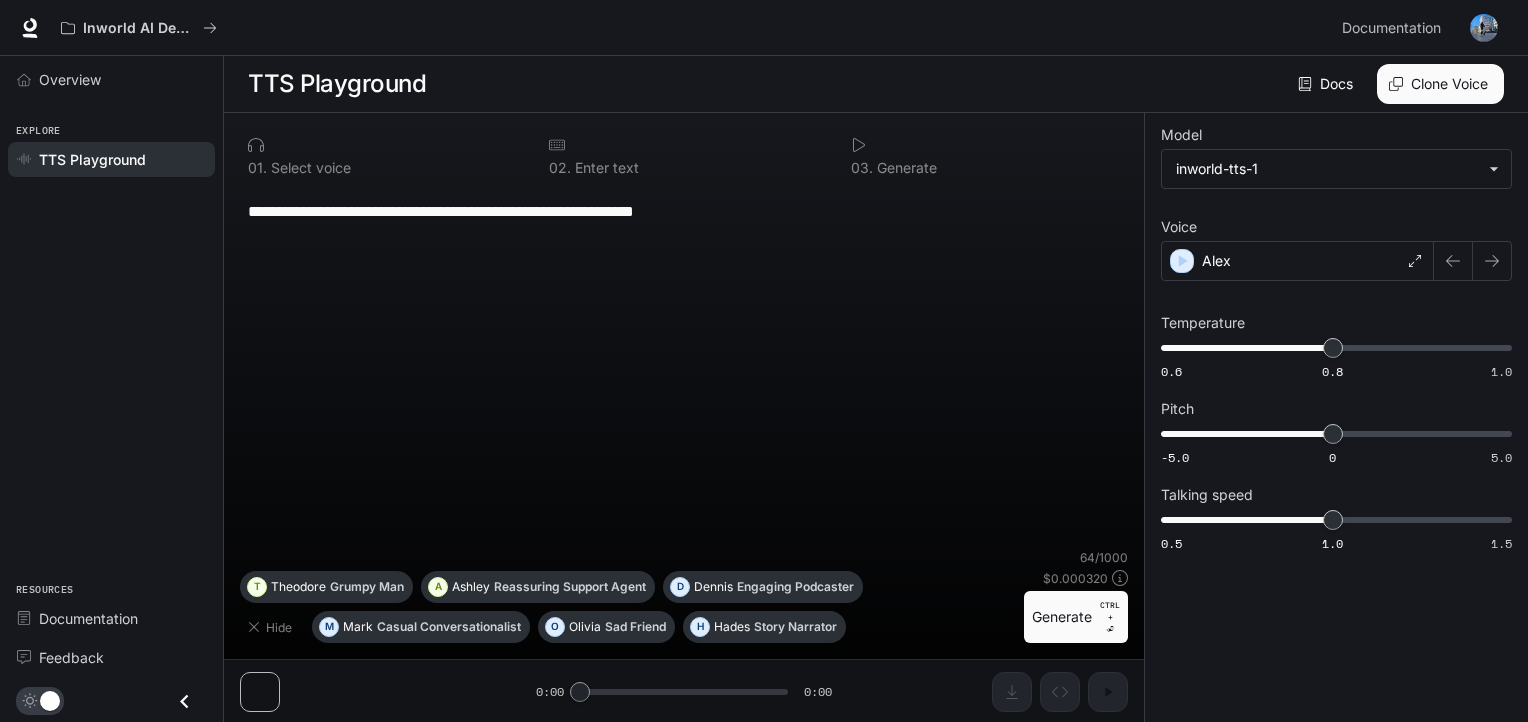 click on "**********" at bounding box center [684, 368] 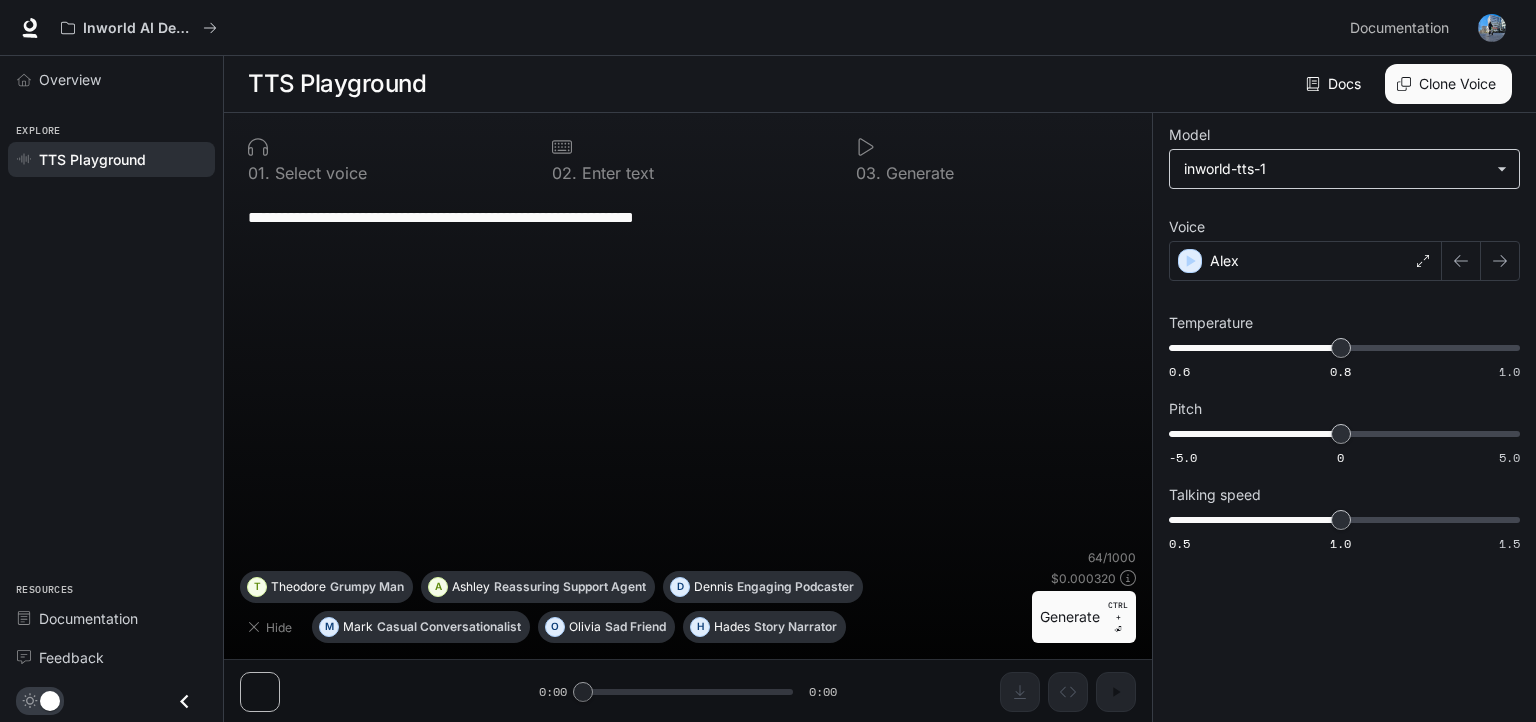 click on "**********" at bounding box center (768, 361) 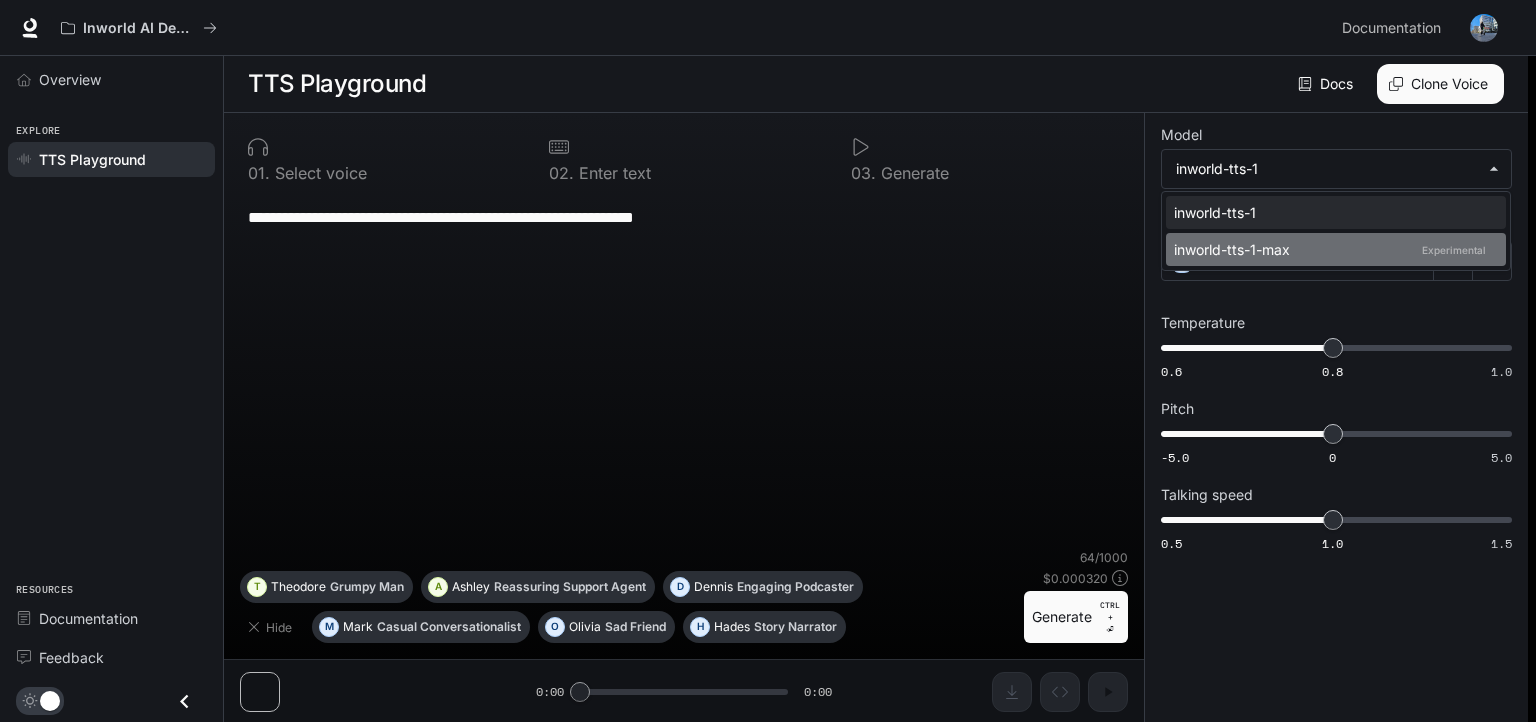 click on "inworld-tts-1-max Experimental" at bounding box center [1332, 249] 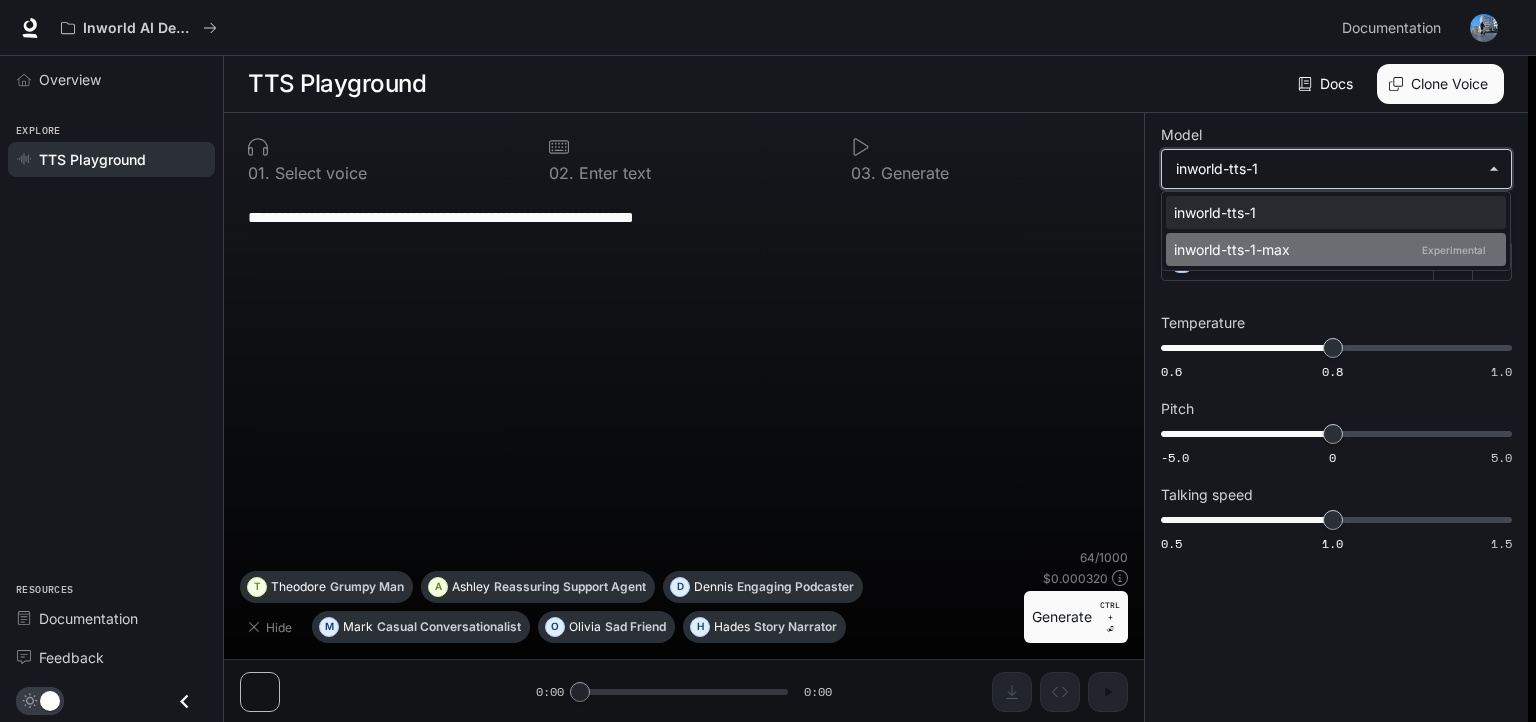 type on "**********" 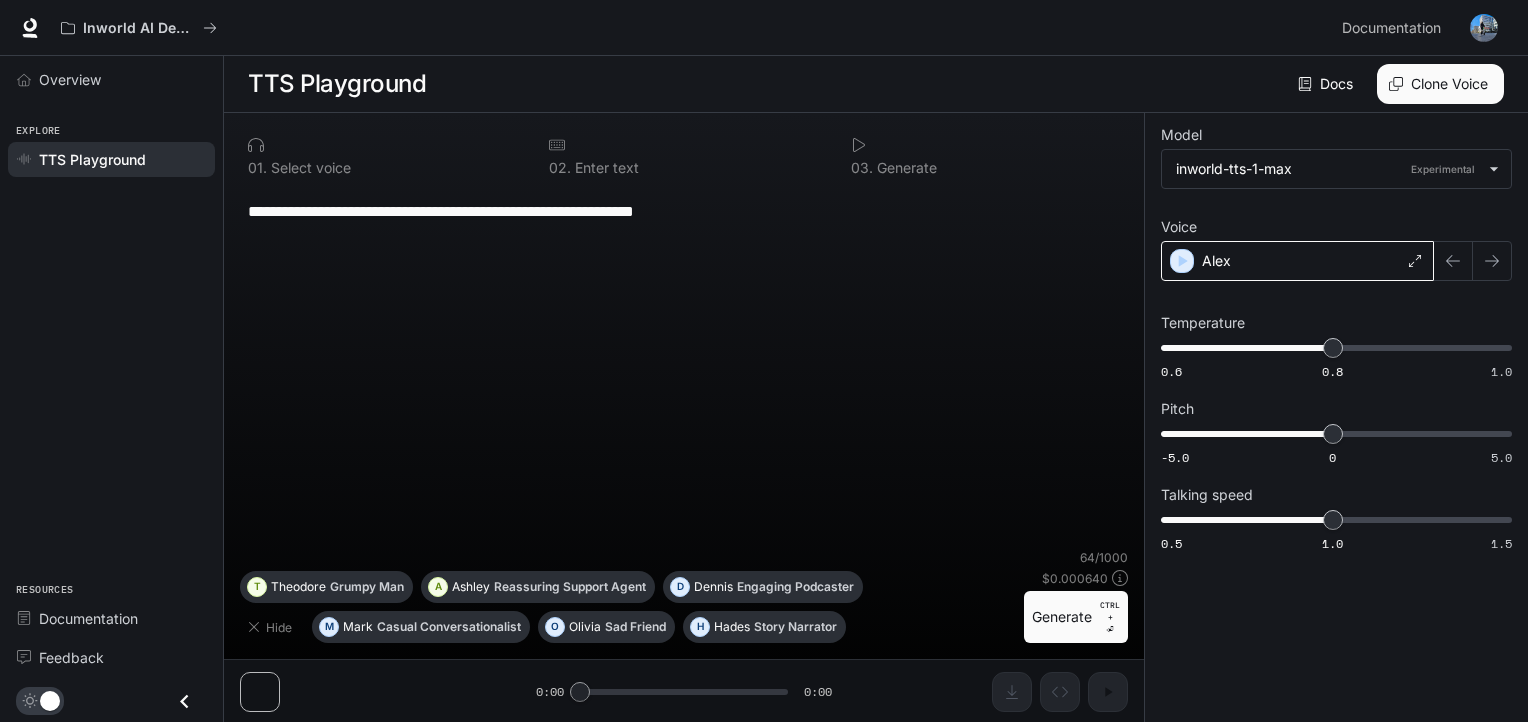 click on "Alex" at bounding box center [1297, 261] 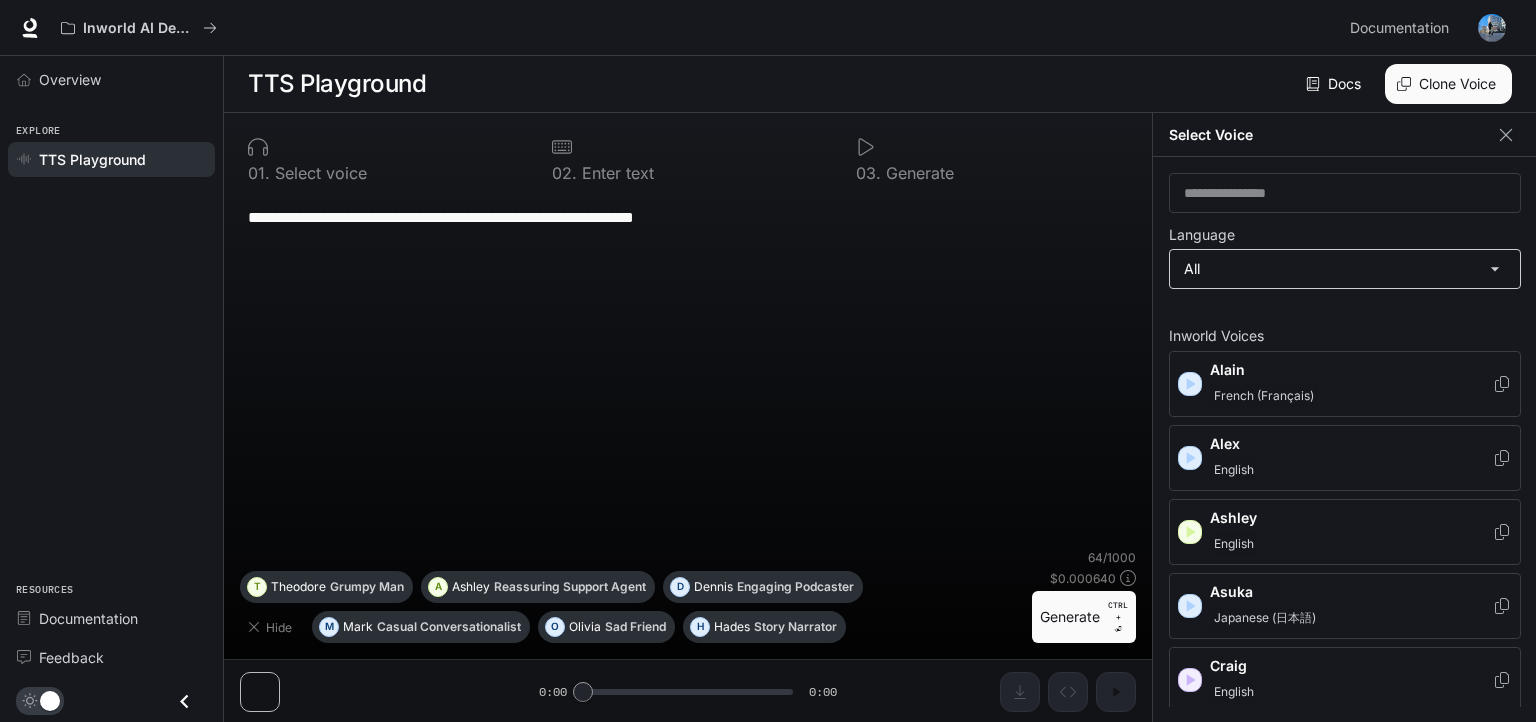 click on "**********" at bounding box center [768, 361] 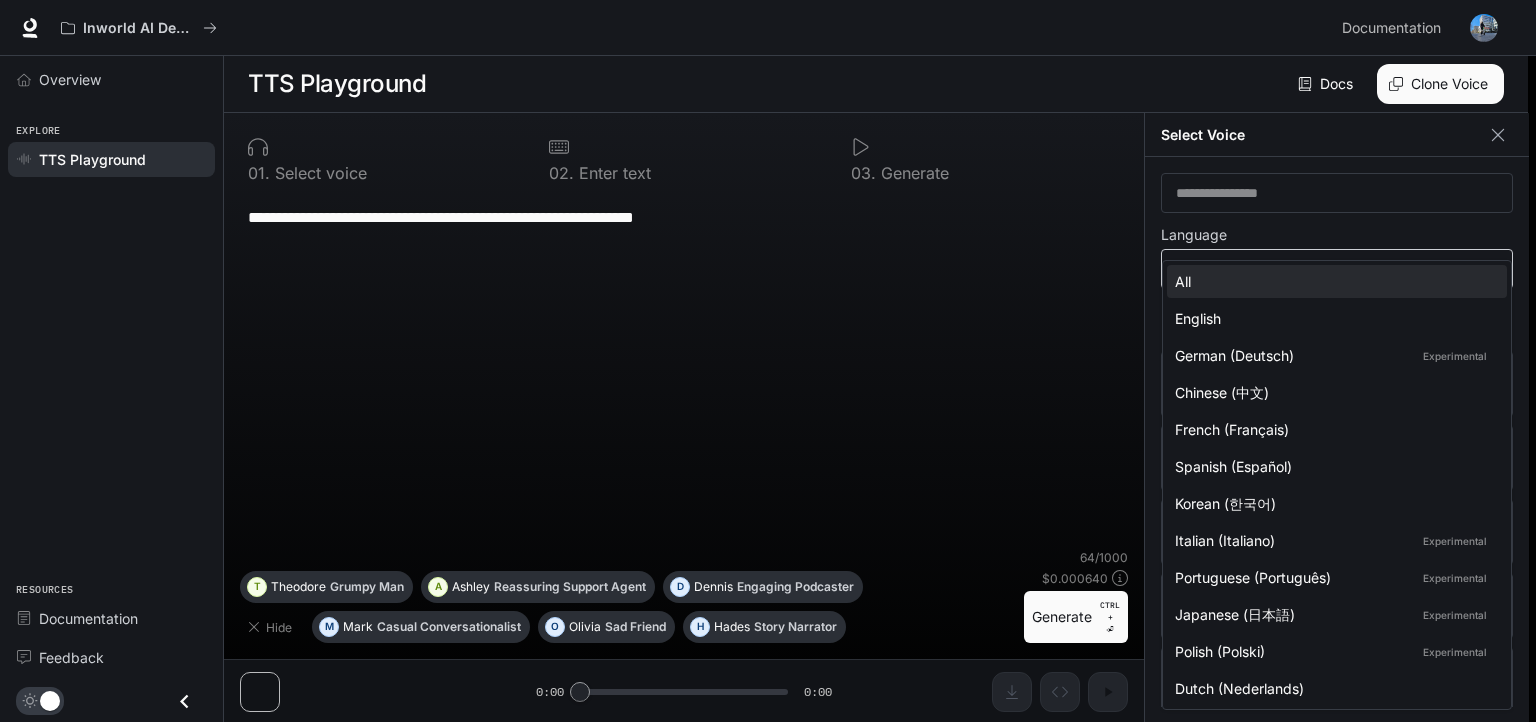 type 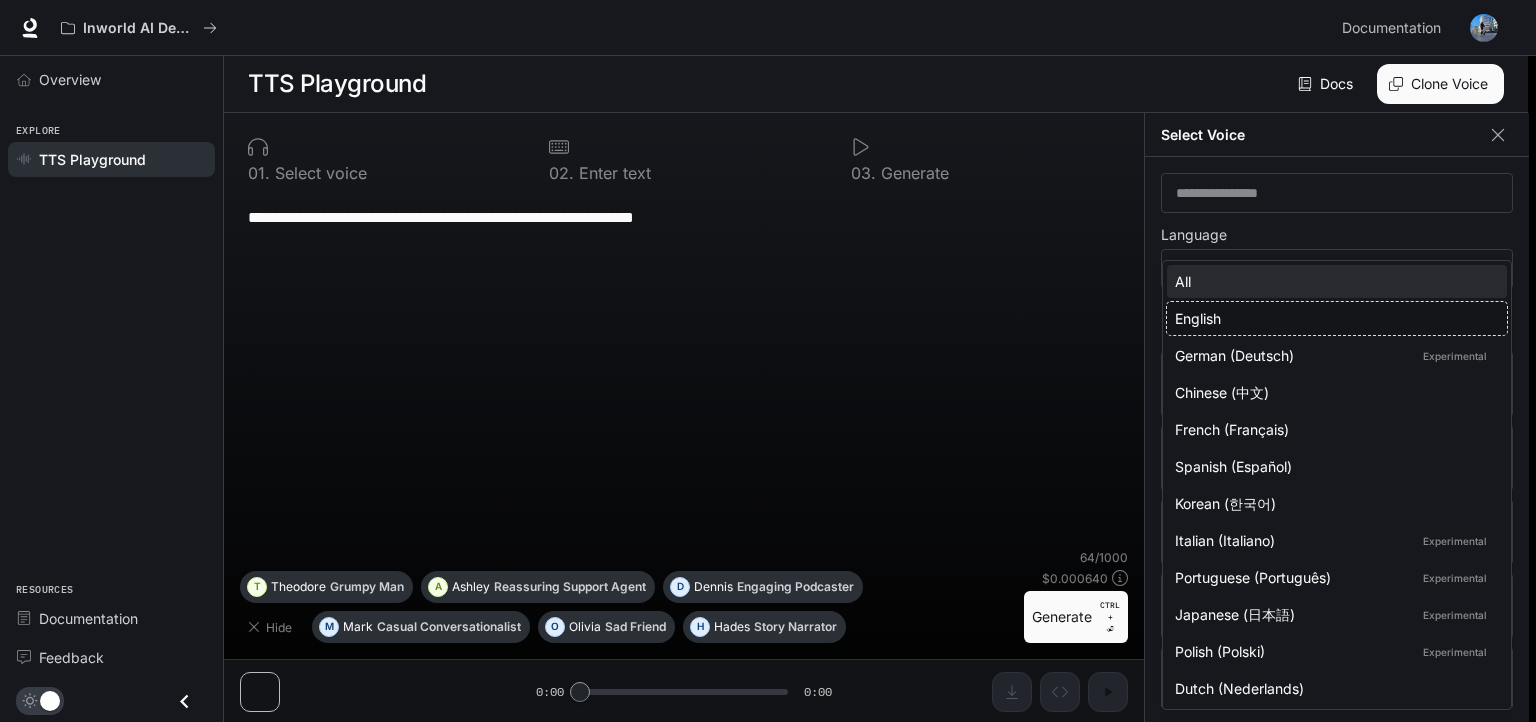 type 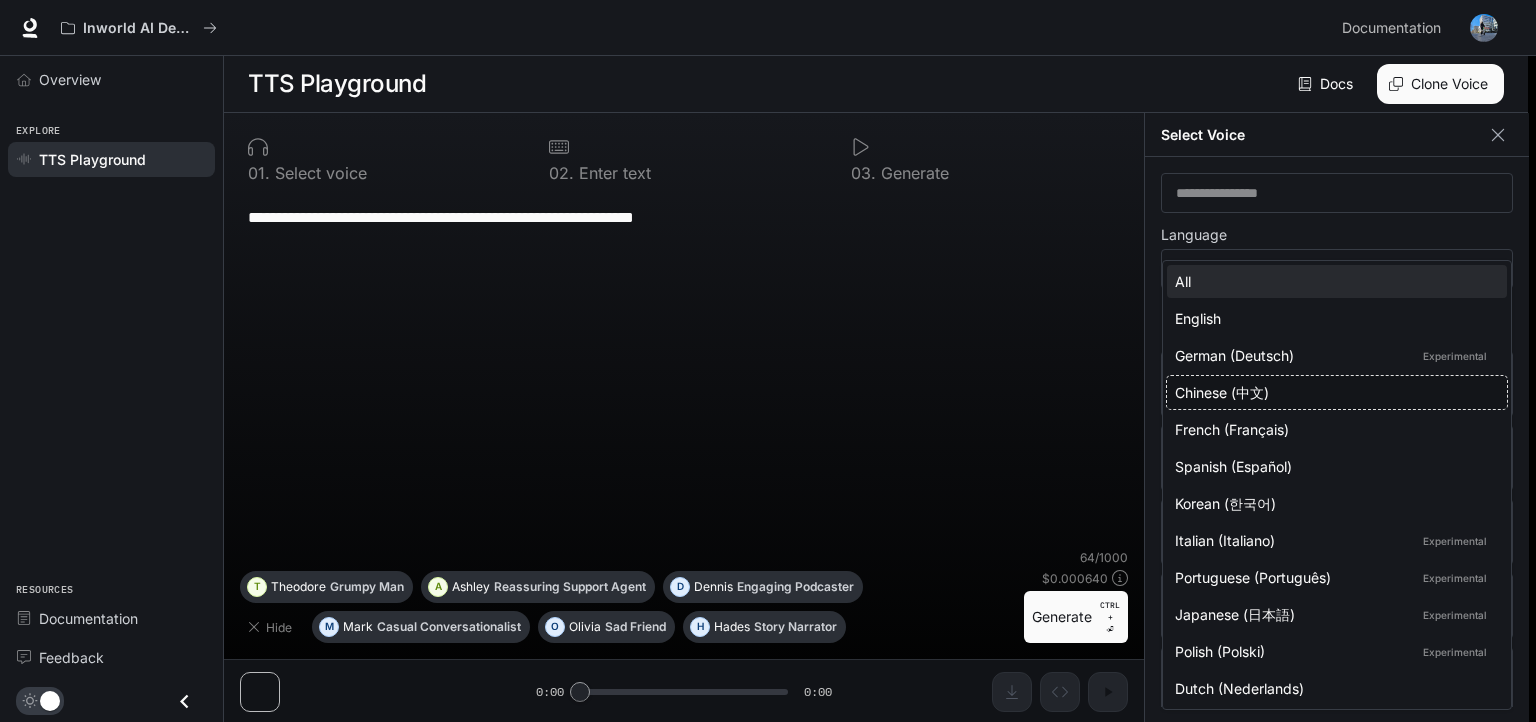 type 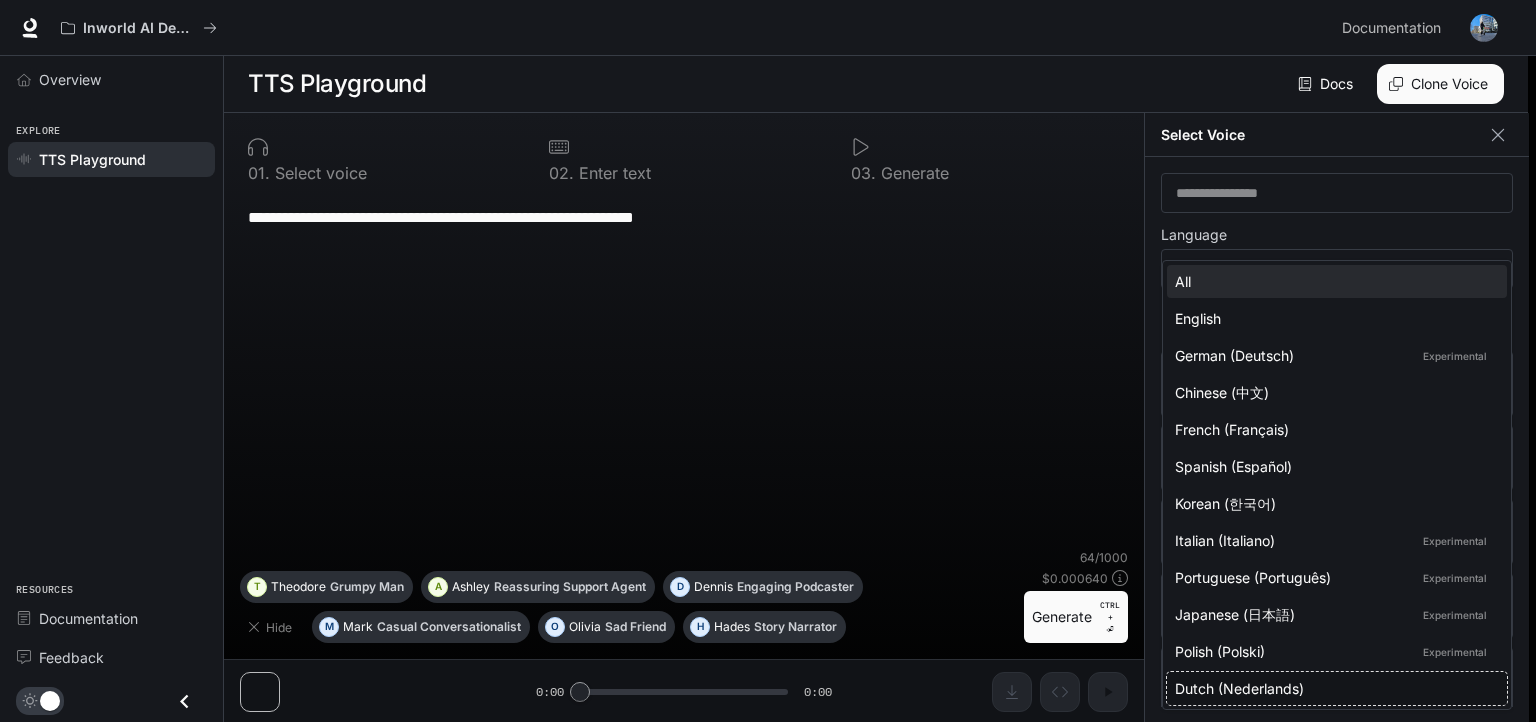 type 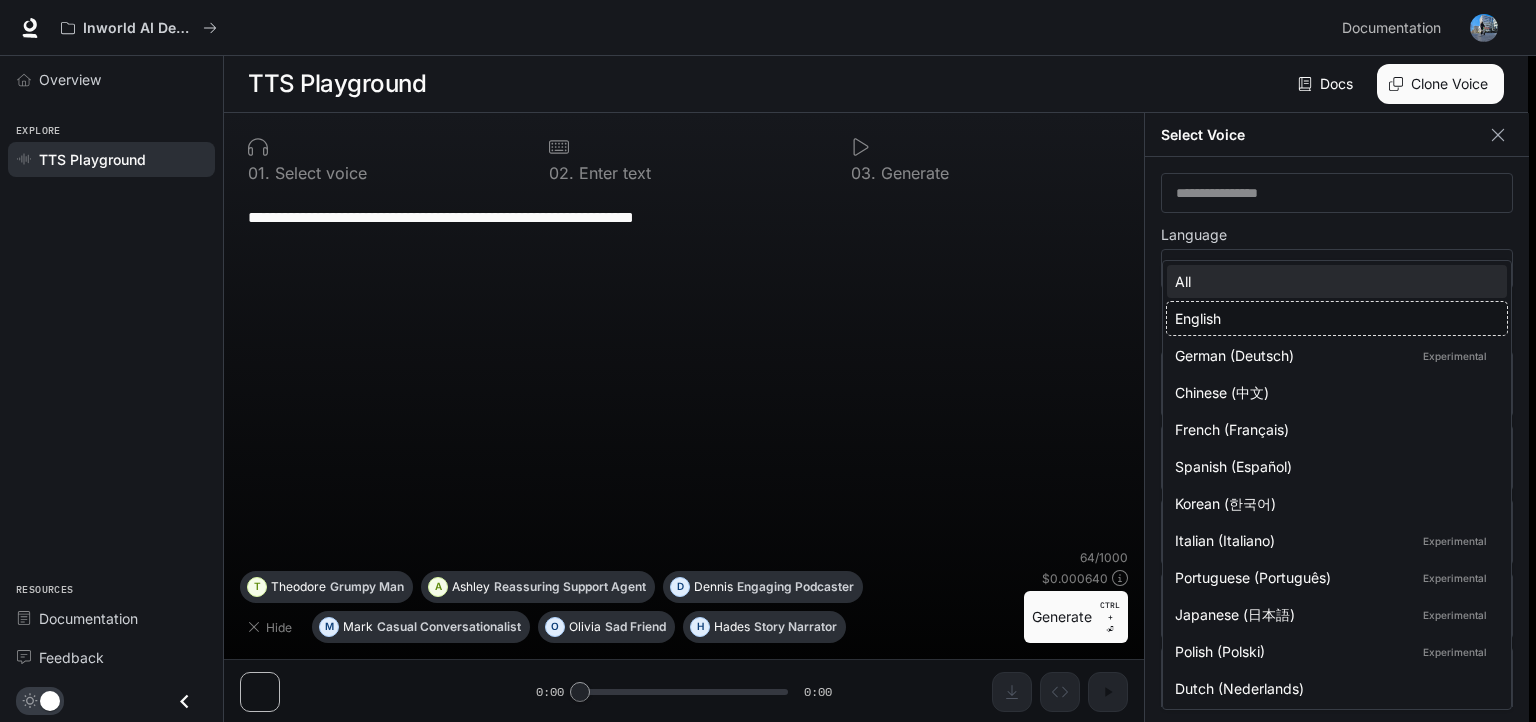 click on "All English German (Deutsch) Experimental Chinese (中文) French (Français) Spanish (Español) Korean (한국어) Italian (Italiano) Experimental Portuguese (Português) Experimental Japanese (日本語) Experimental Polish (Polski) Experimental Dutch (Nederlands)" at bounding box center [1337, 485] 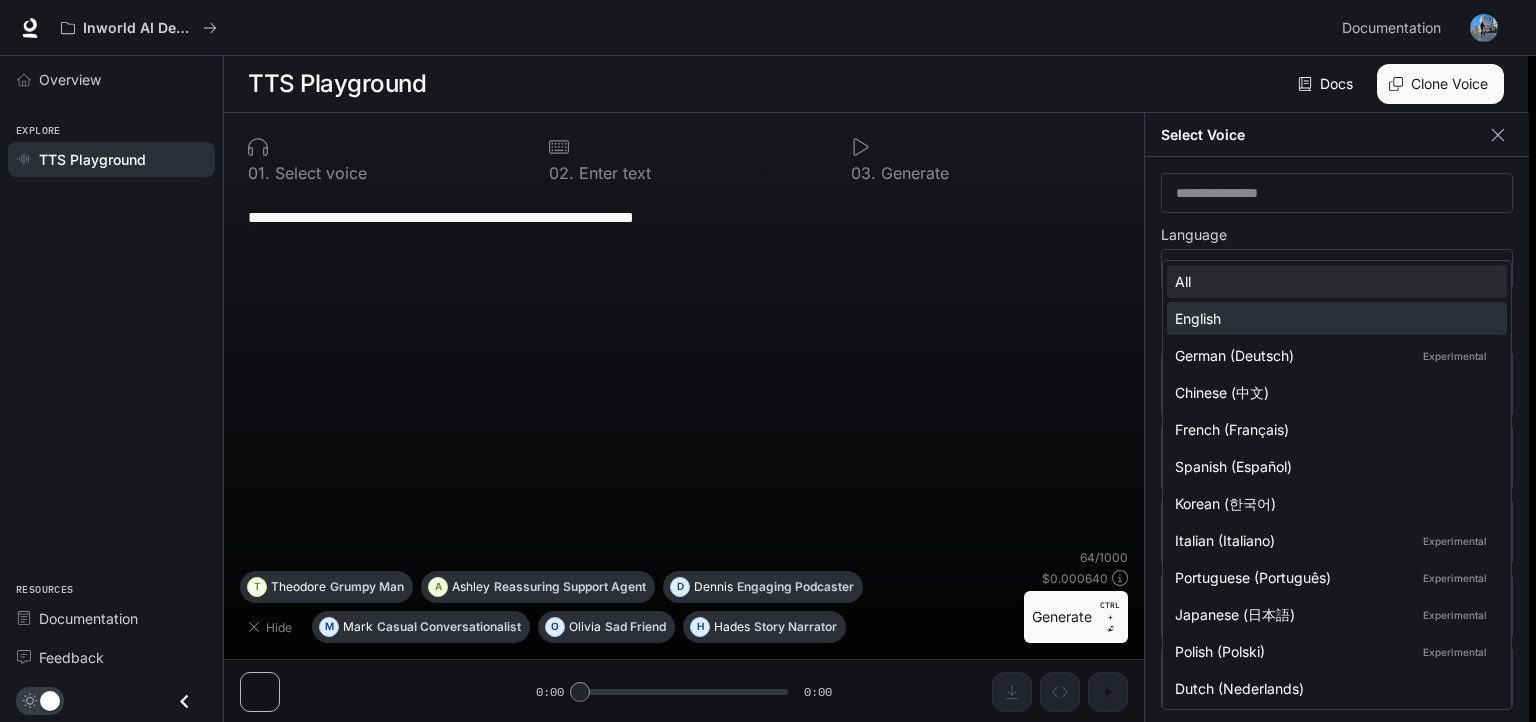 click on "English" at bounding box center [1333, 318] 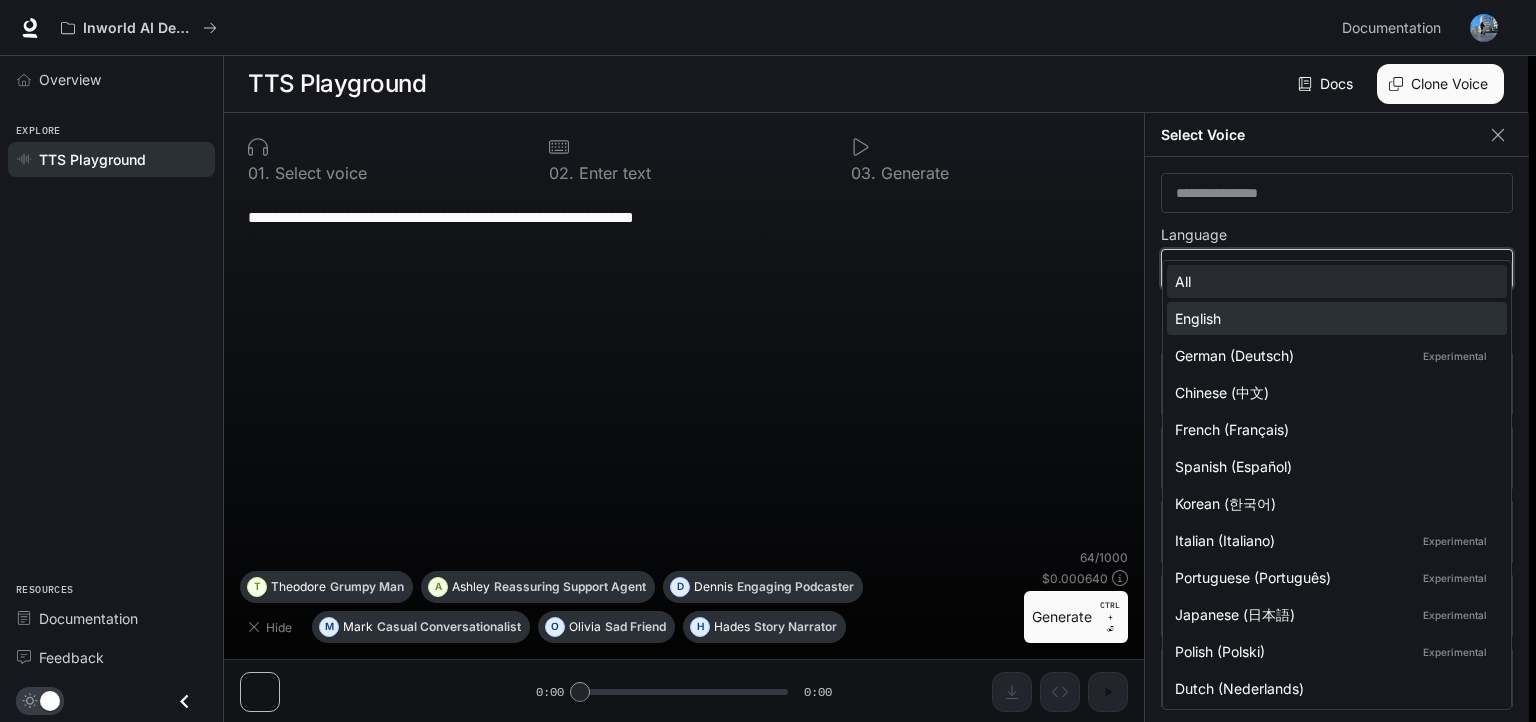 type on "*****" 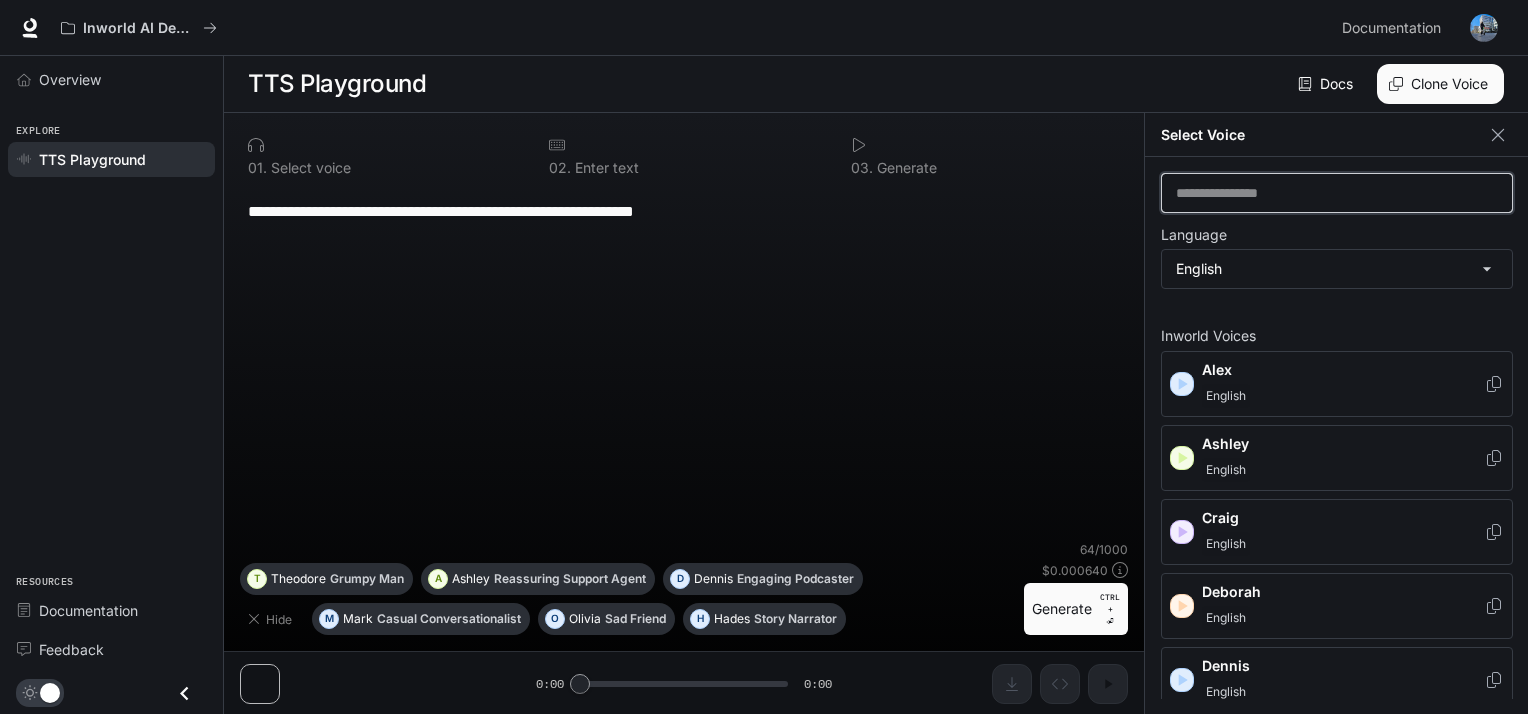 click at bounding box center [1337, 193] 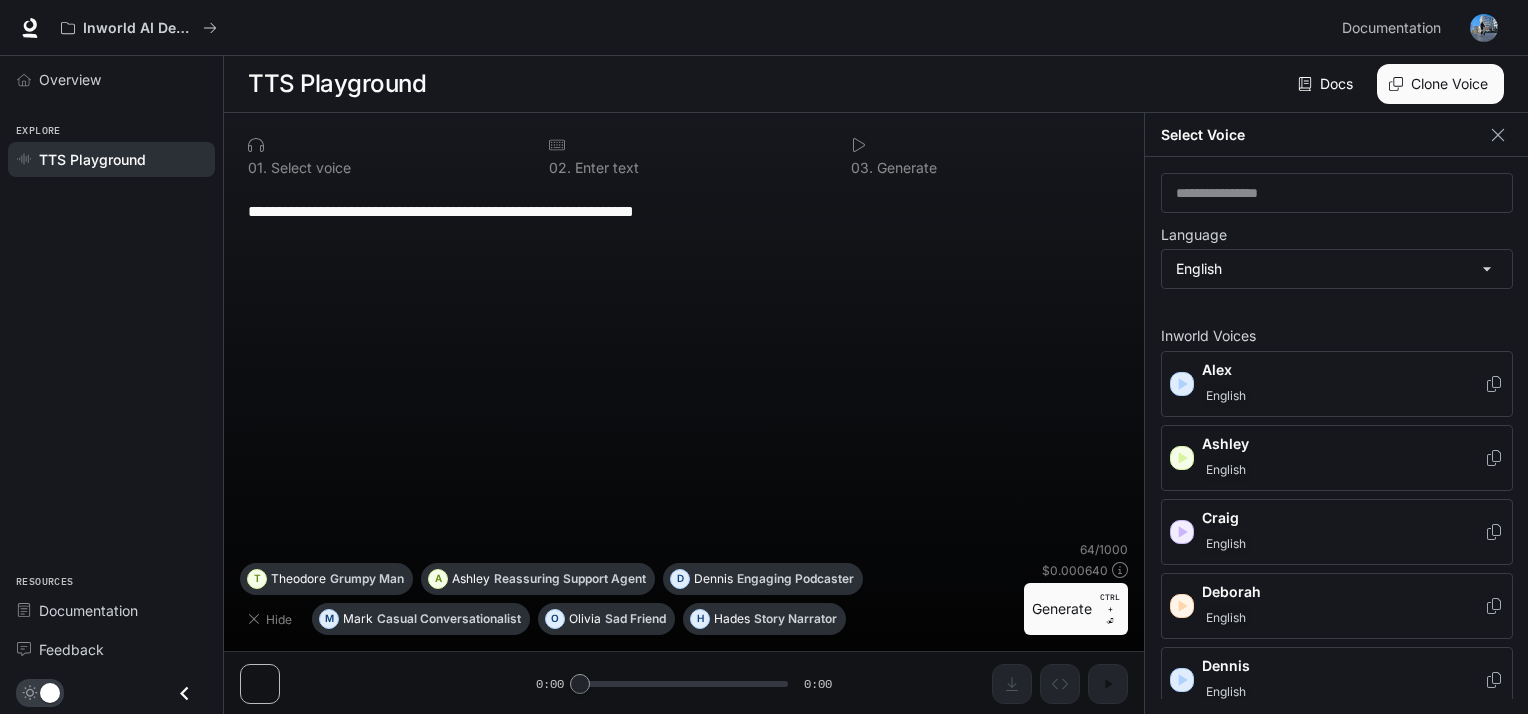 click at bounding box center (1182, 458) 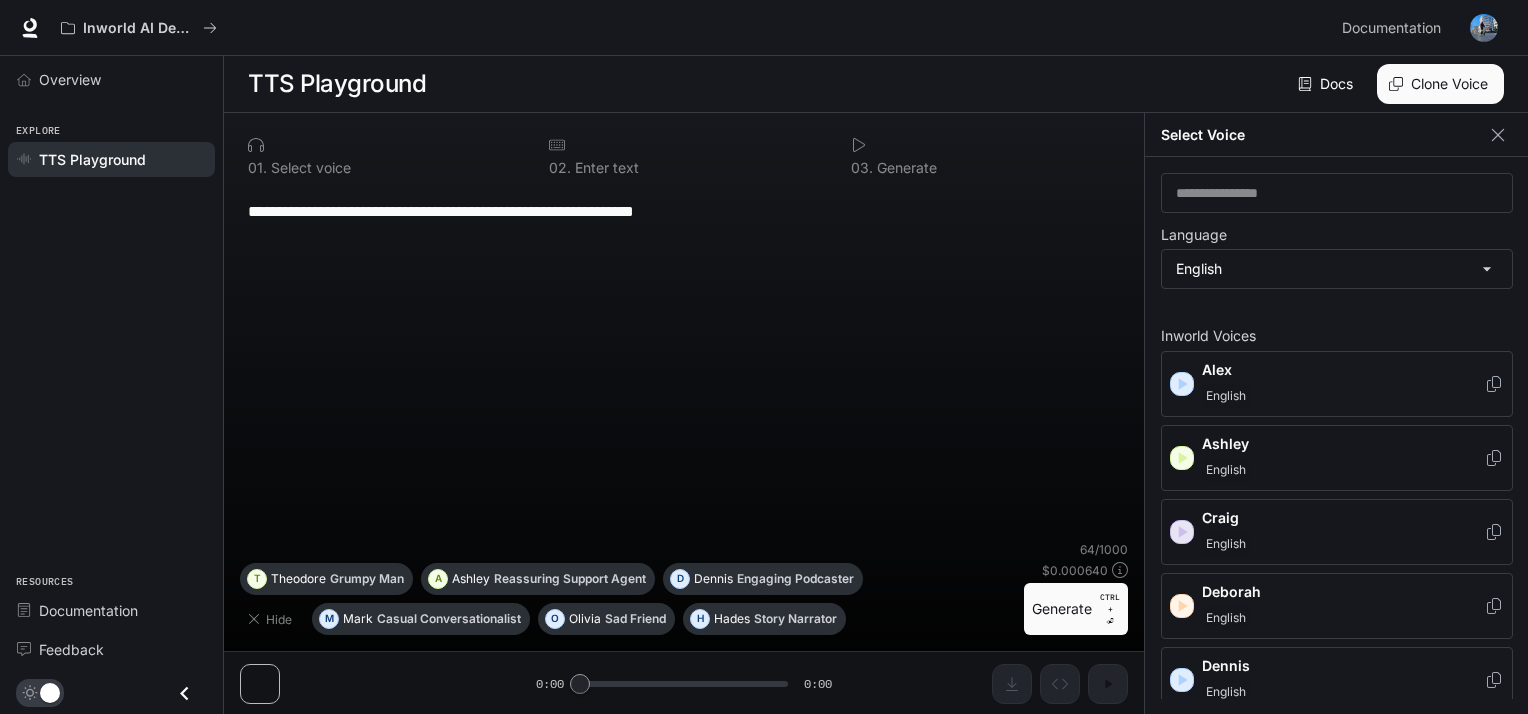 click 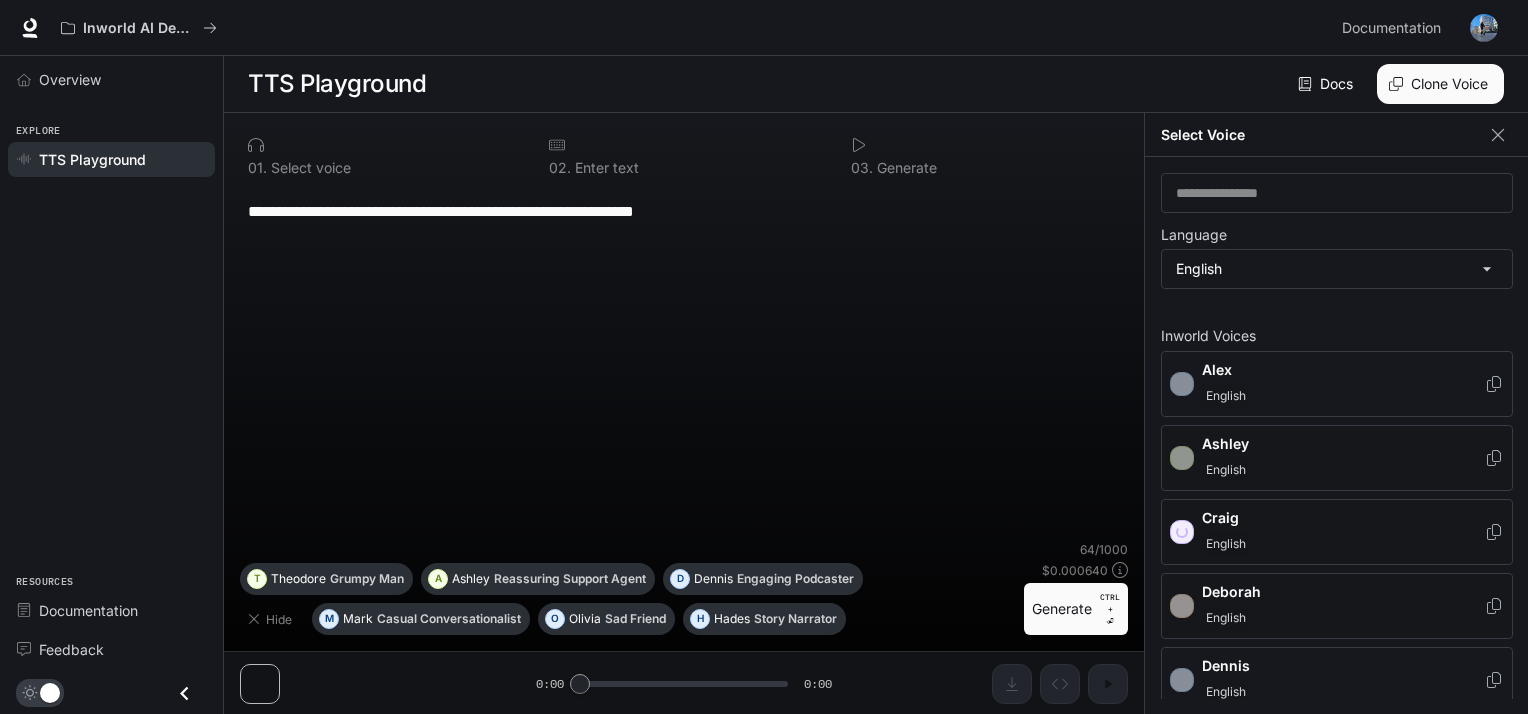 click on "Deborah English" at bounding box center [1337, 606] 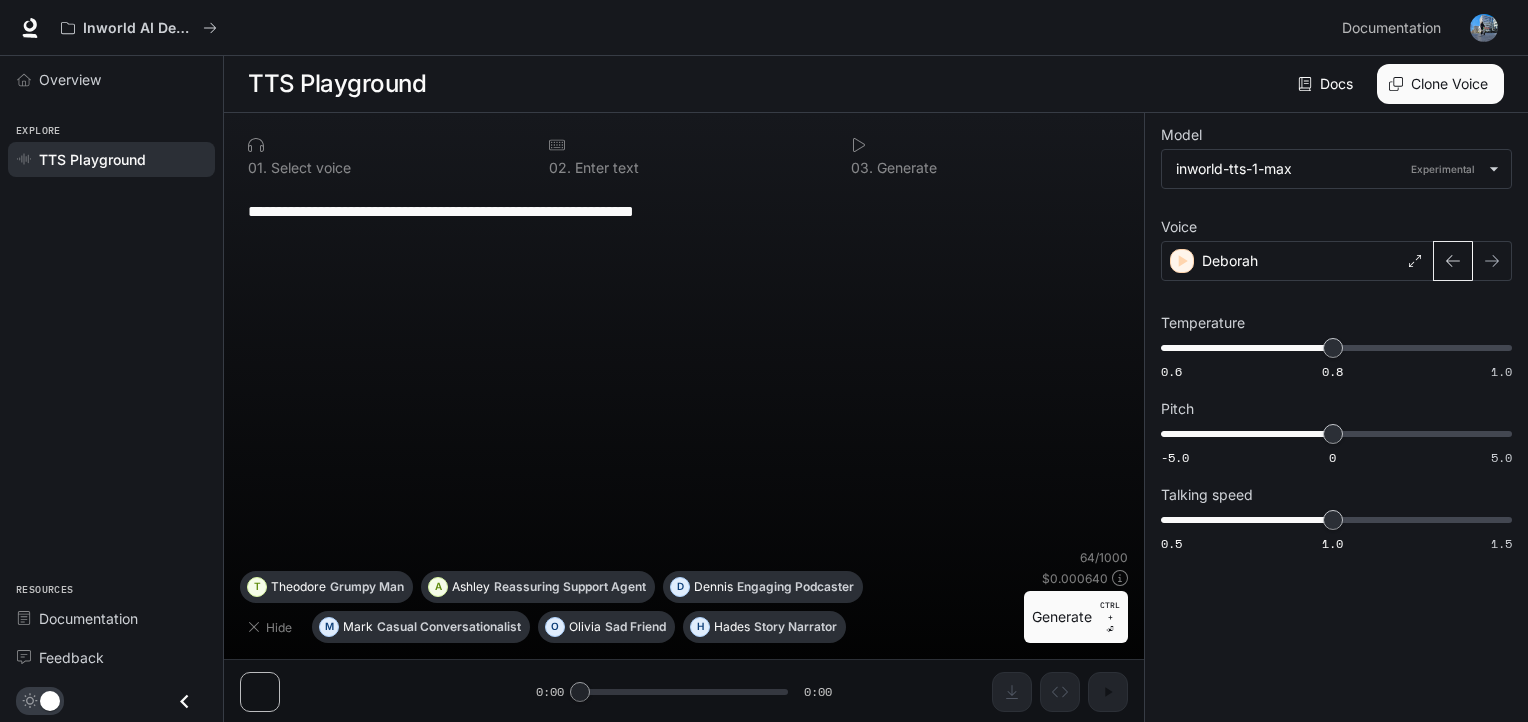 click 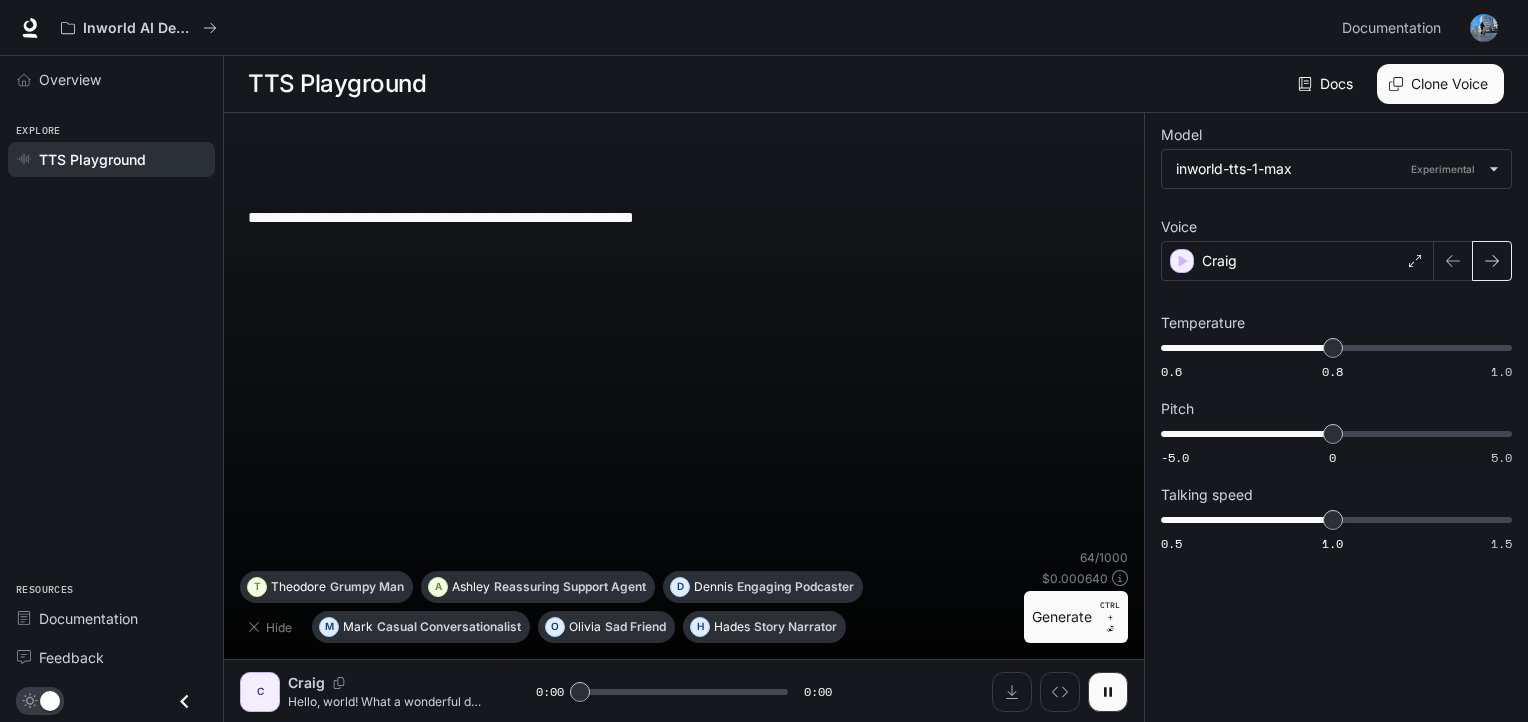 click at bounding box center [1492, 261] 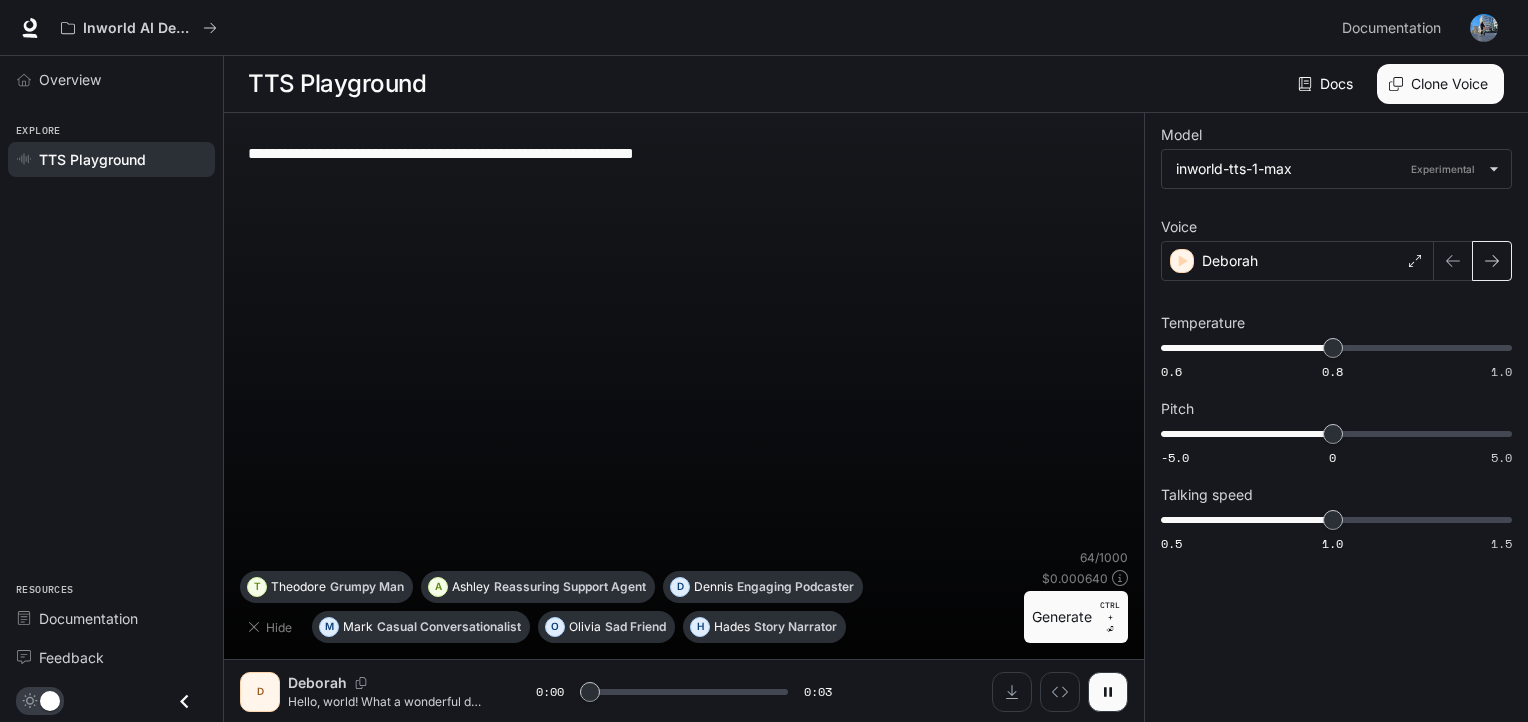 click 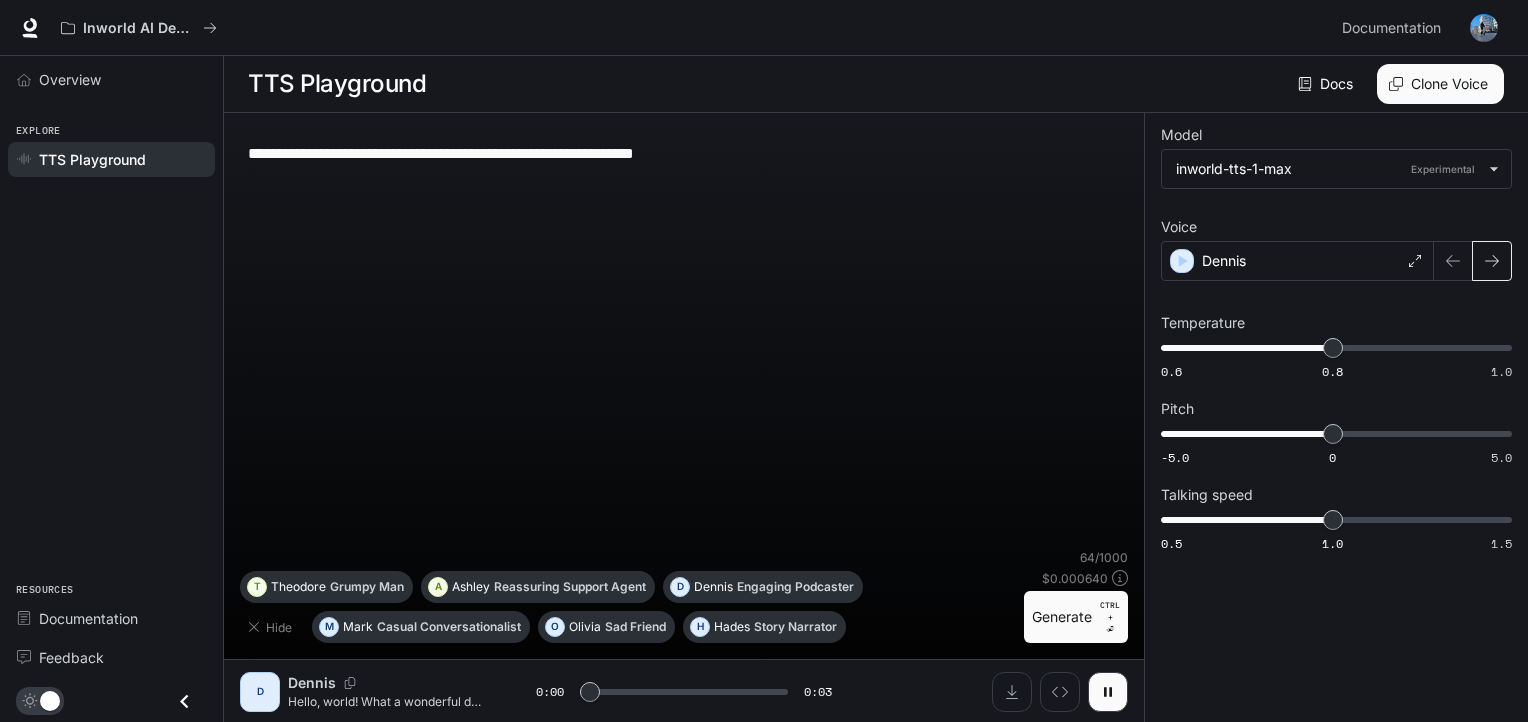 click 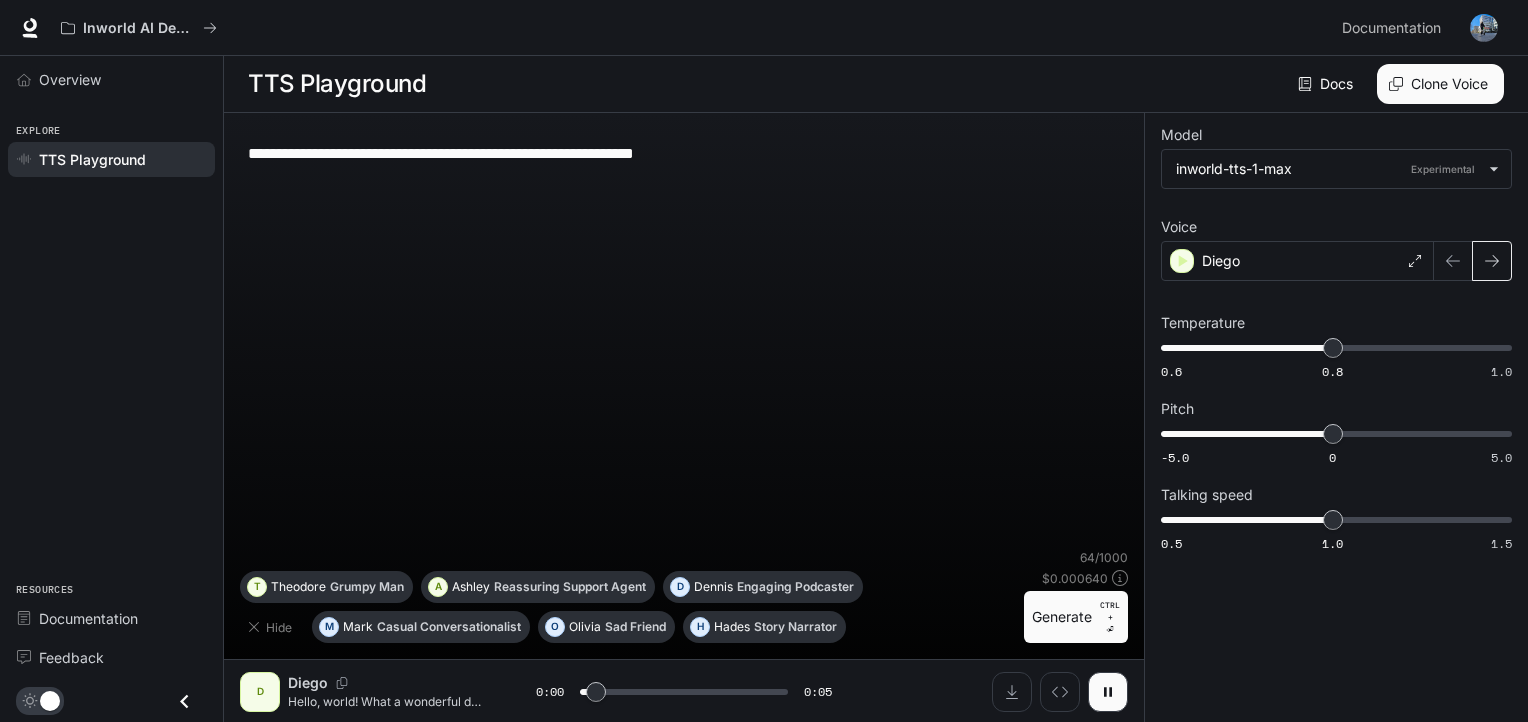 click 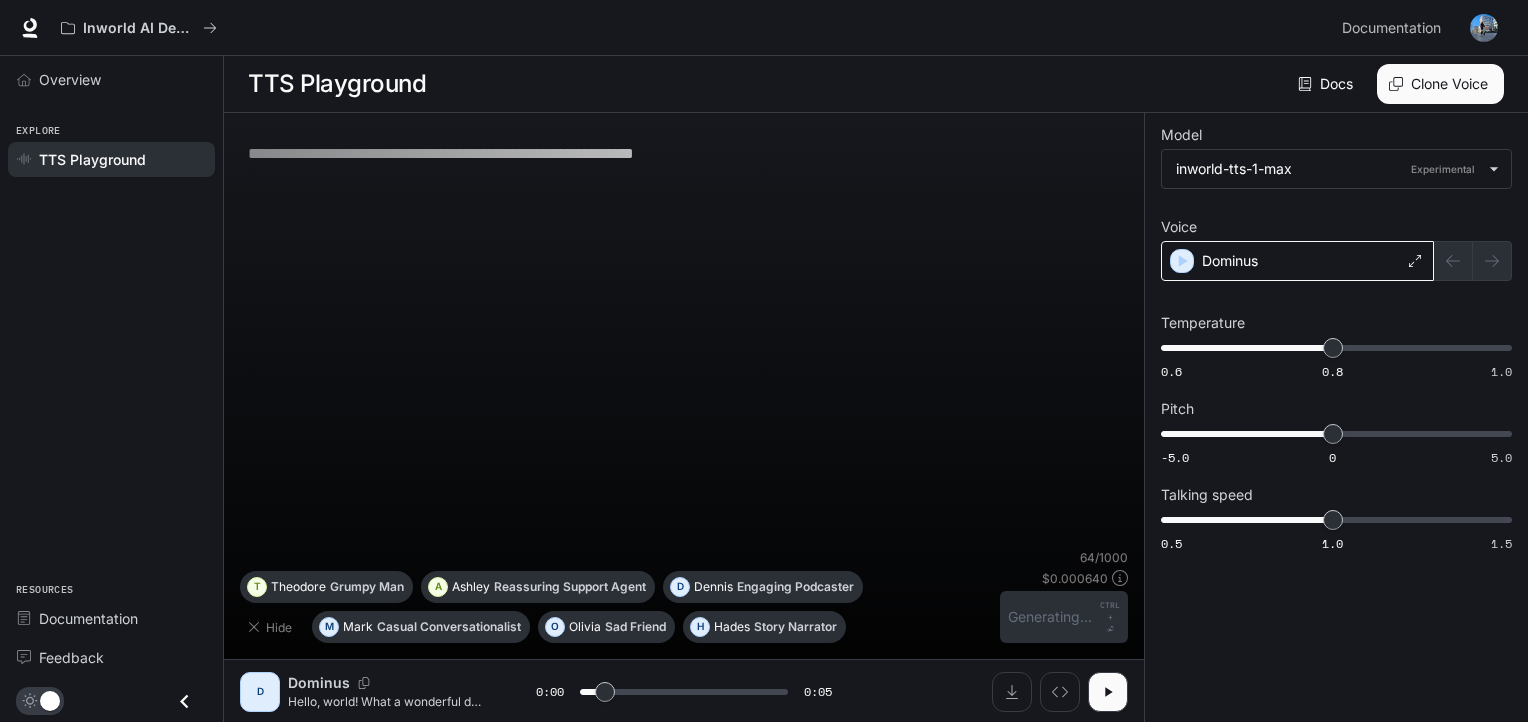 click on "Dominus" at bounding box center (1297, 261) 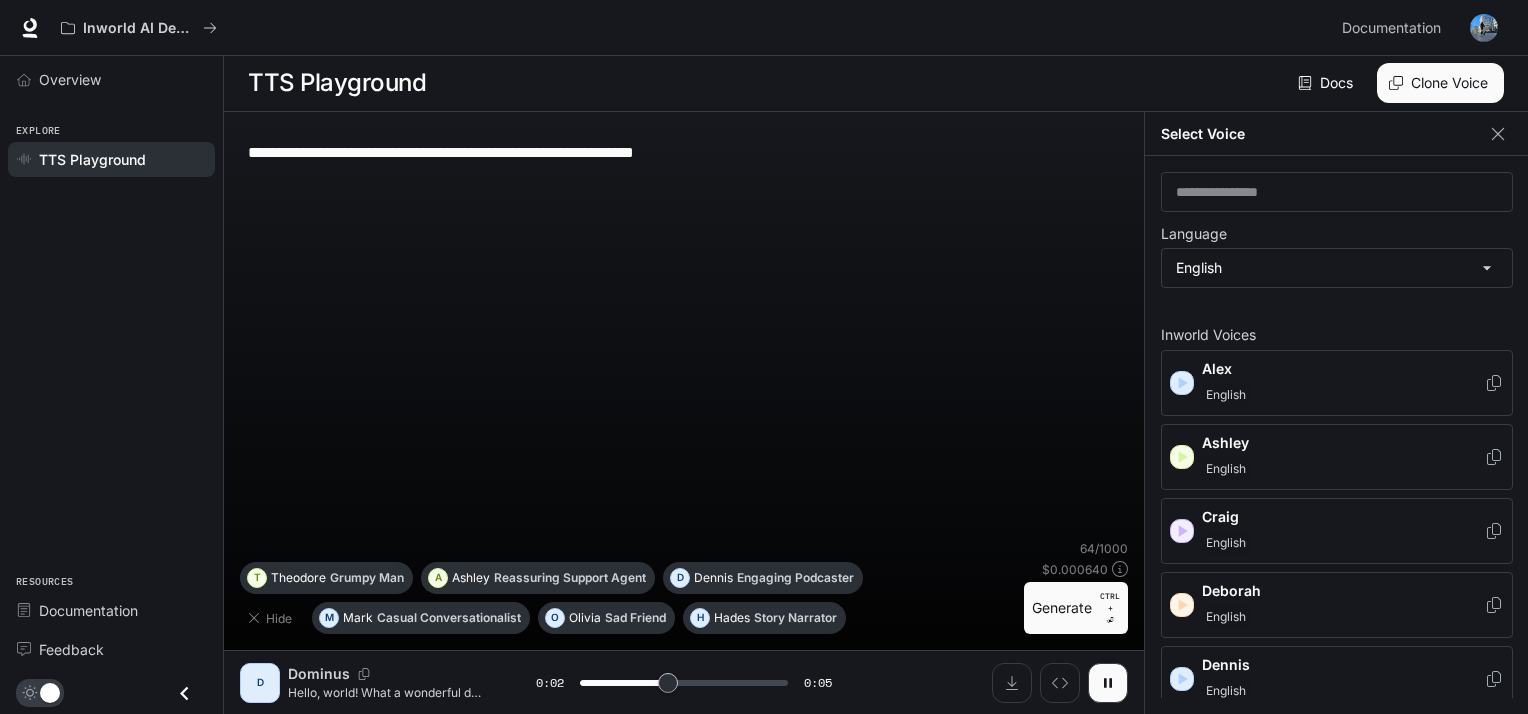 scroll, scrollTop: 8, scrollLeft: 0, axis: vertical 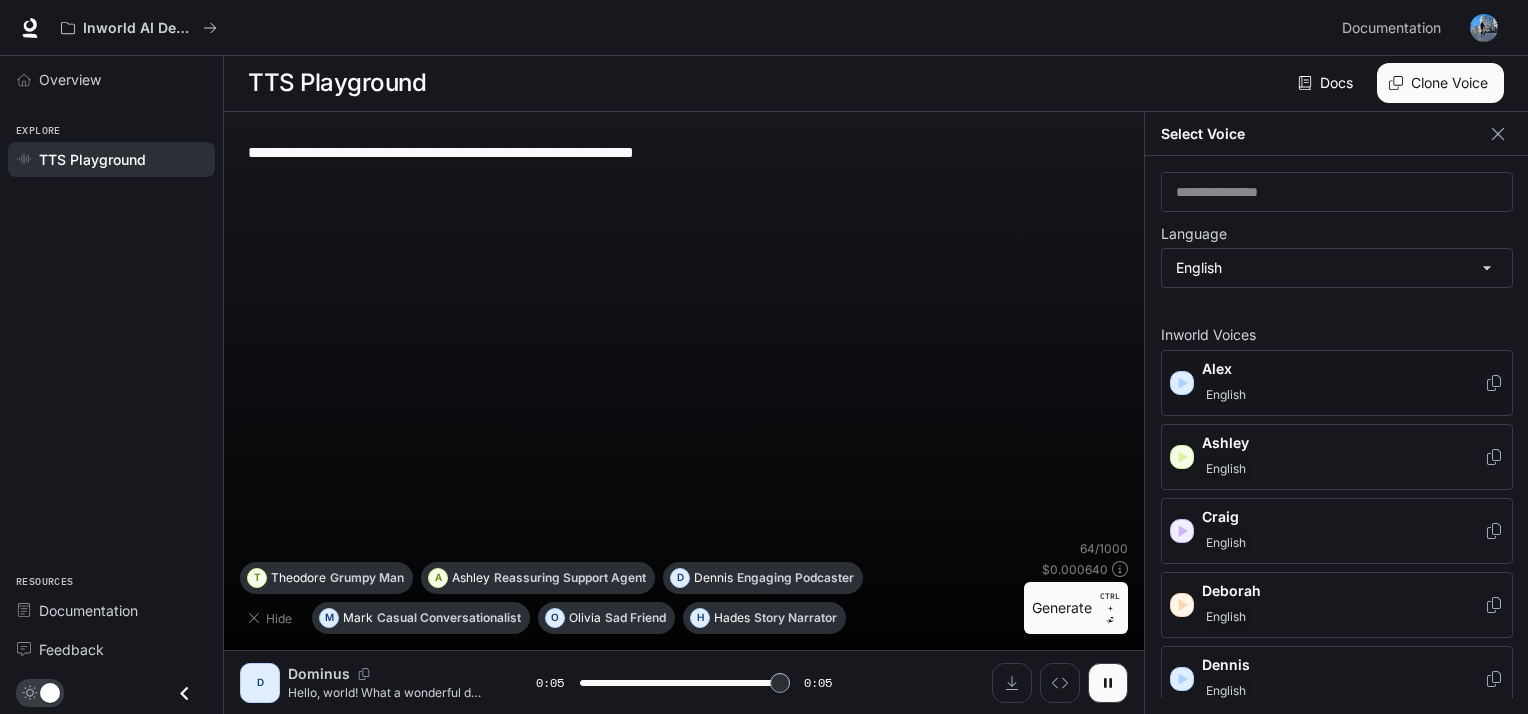 type on "*" 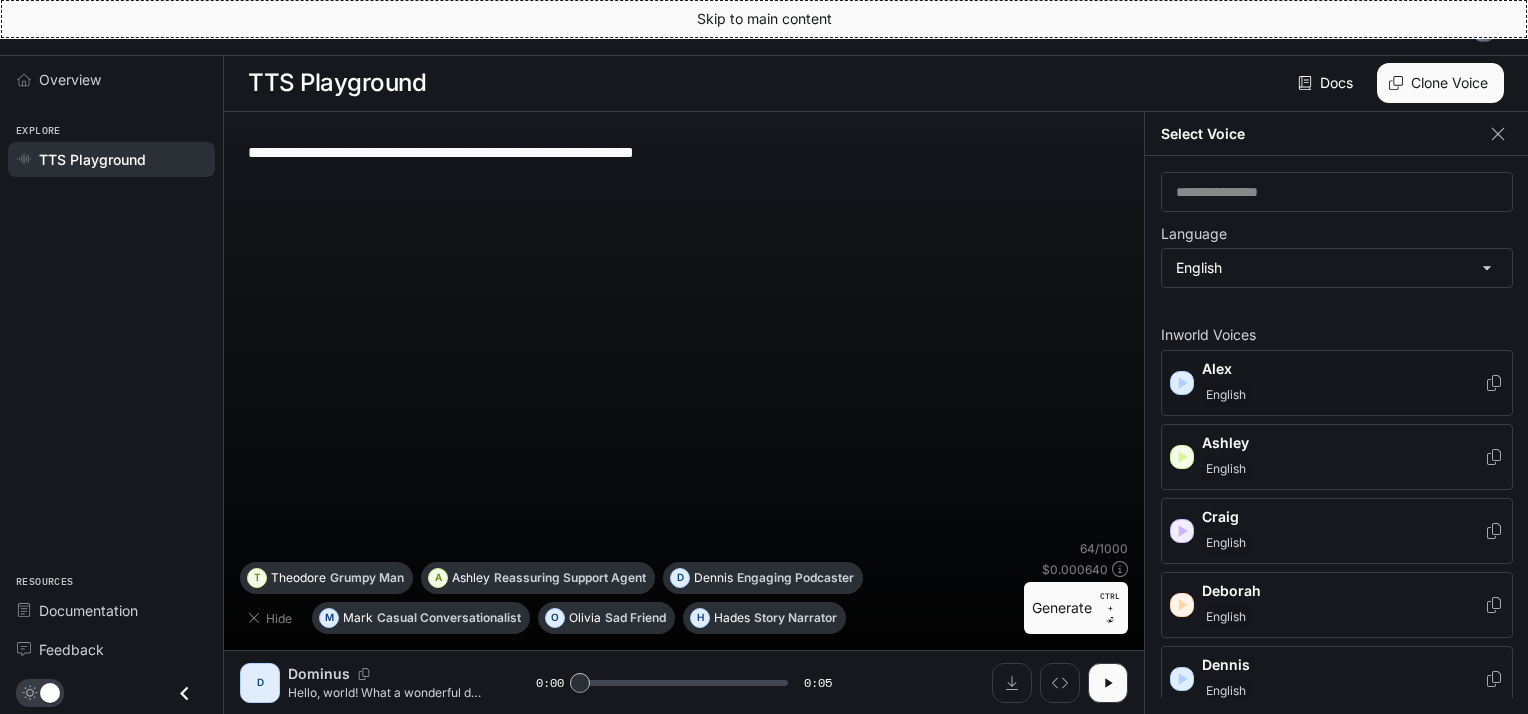 scroll, scrollTop: 0, scrollLeft: 0, axis: both 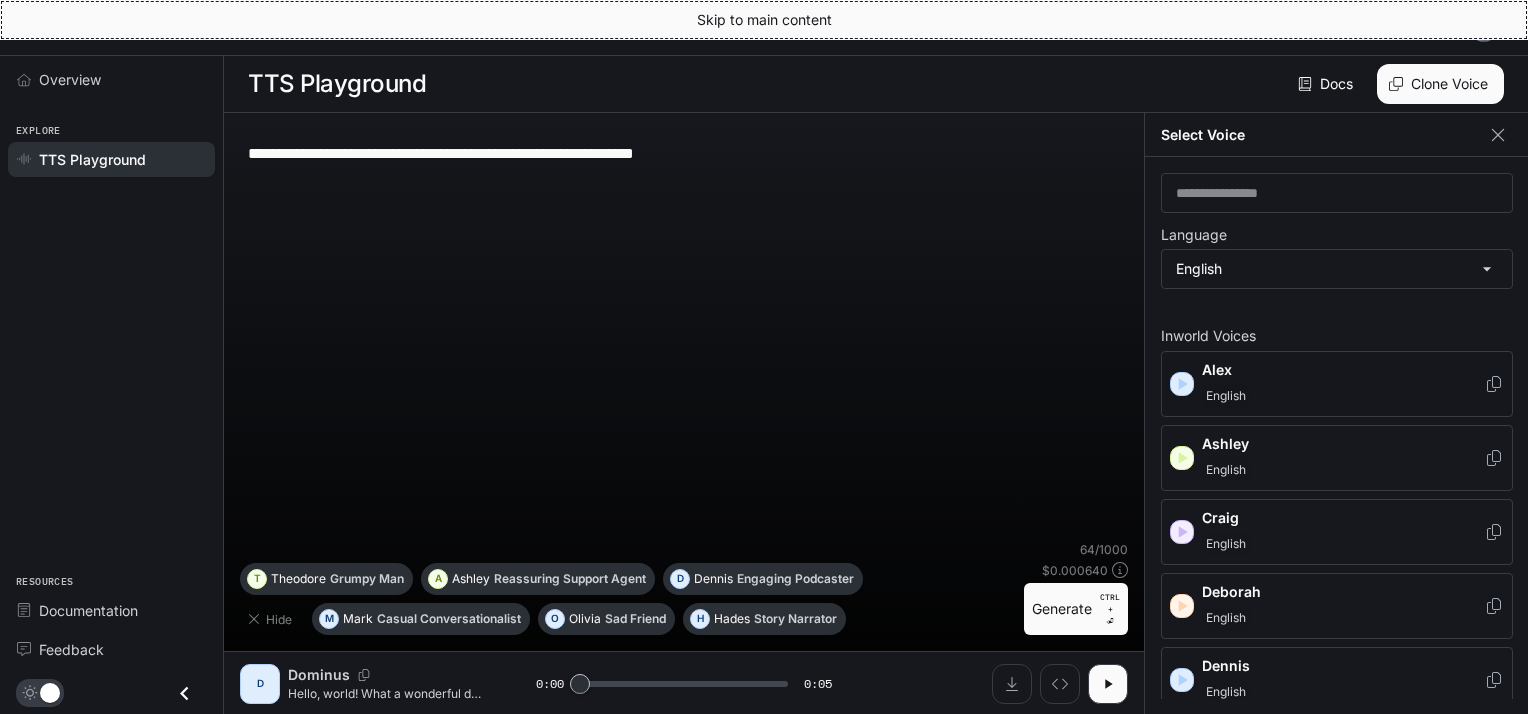 type 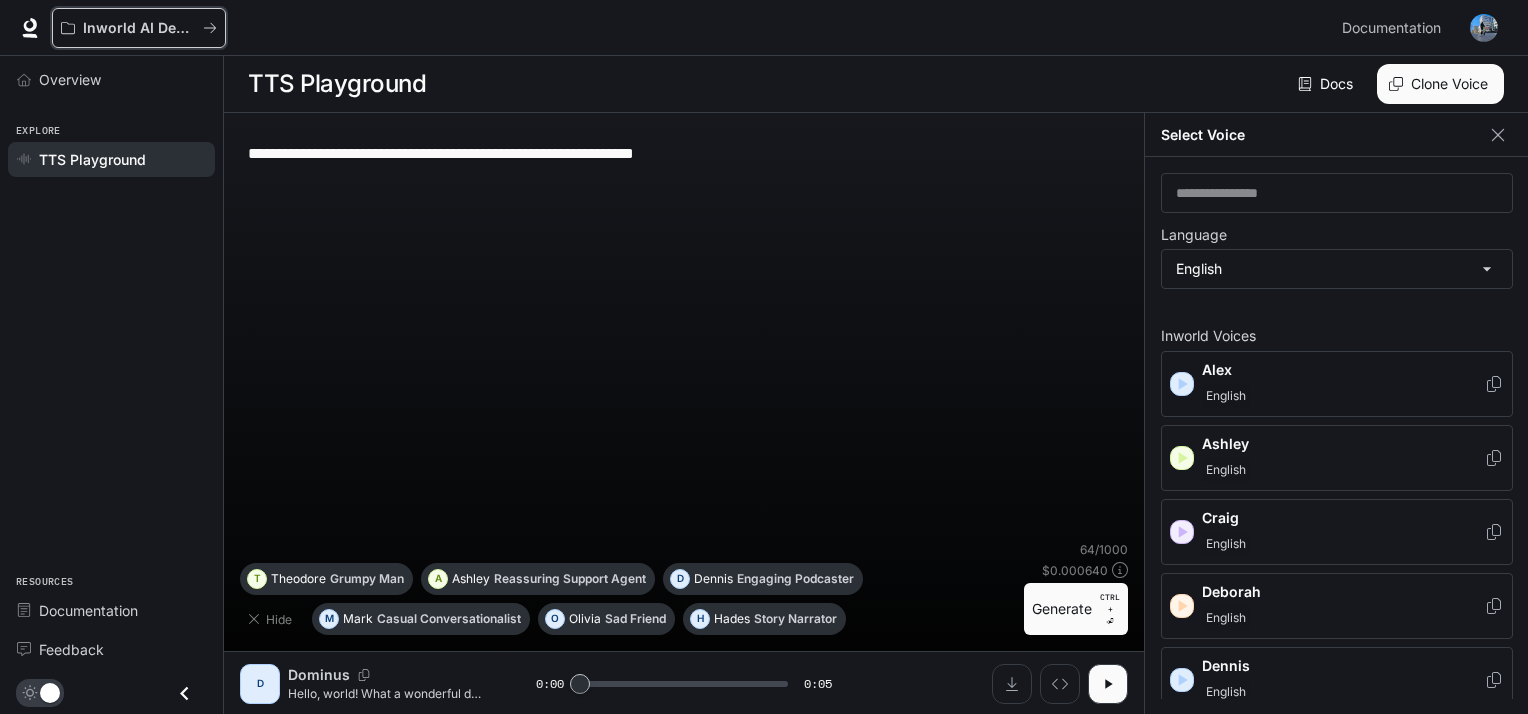 type 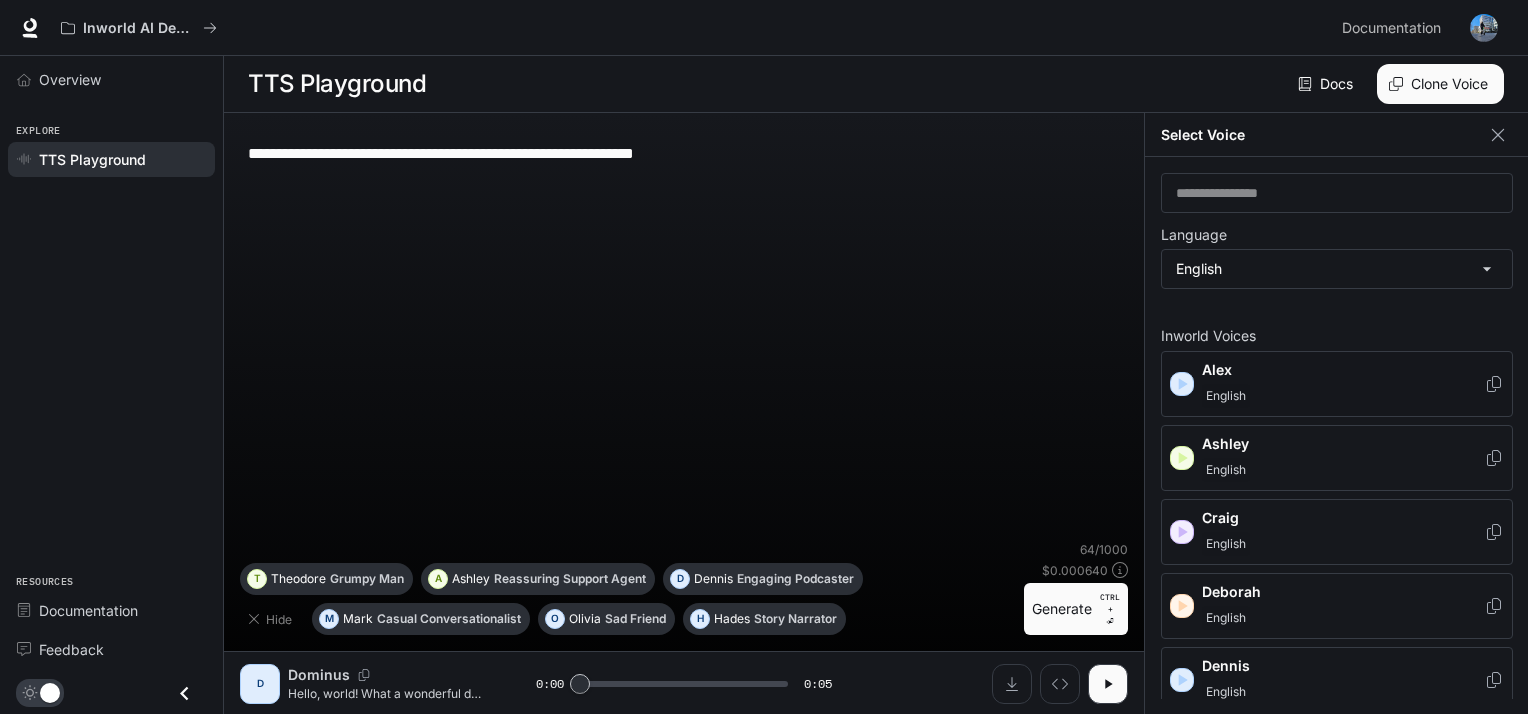 type 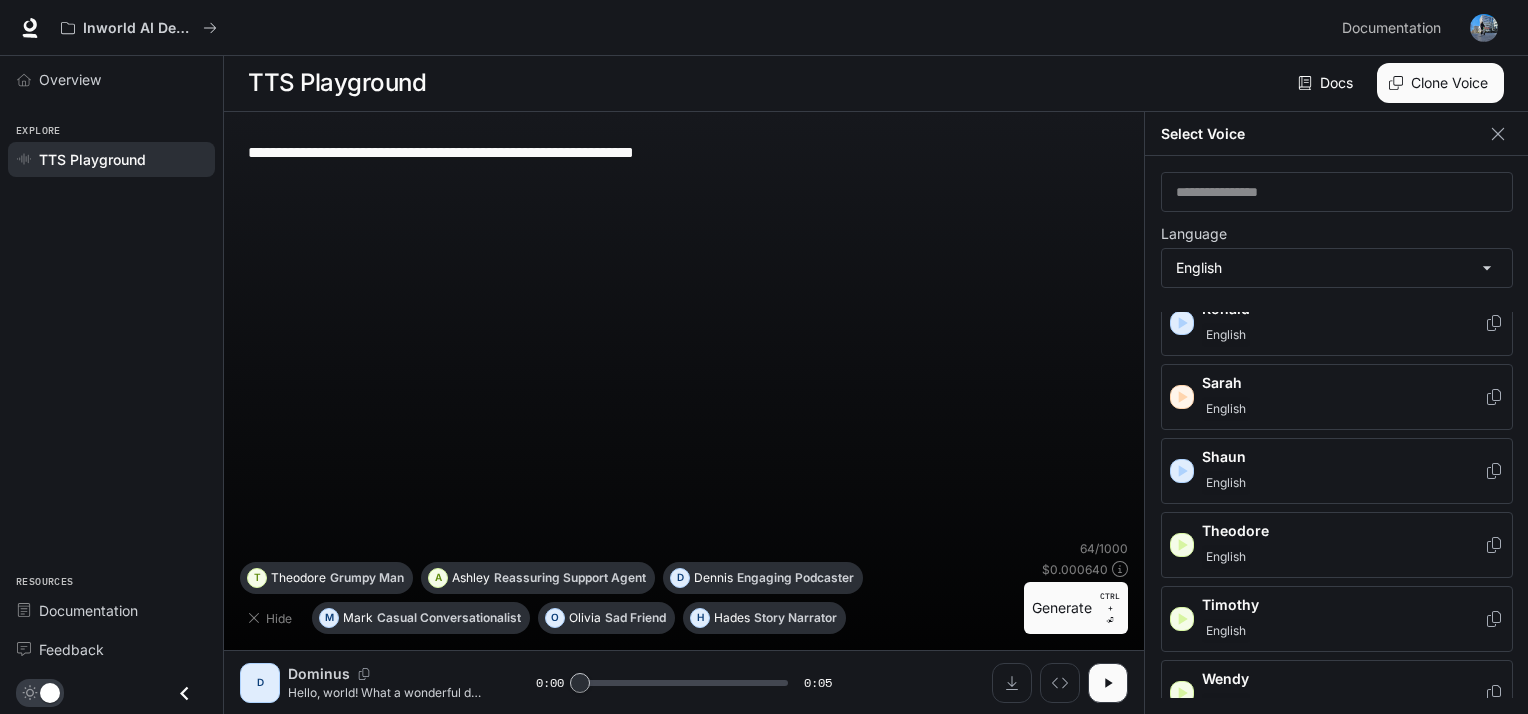 scroll, scrollTop: 1107, scrollLeft: 0, axis: vertical 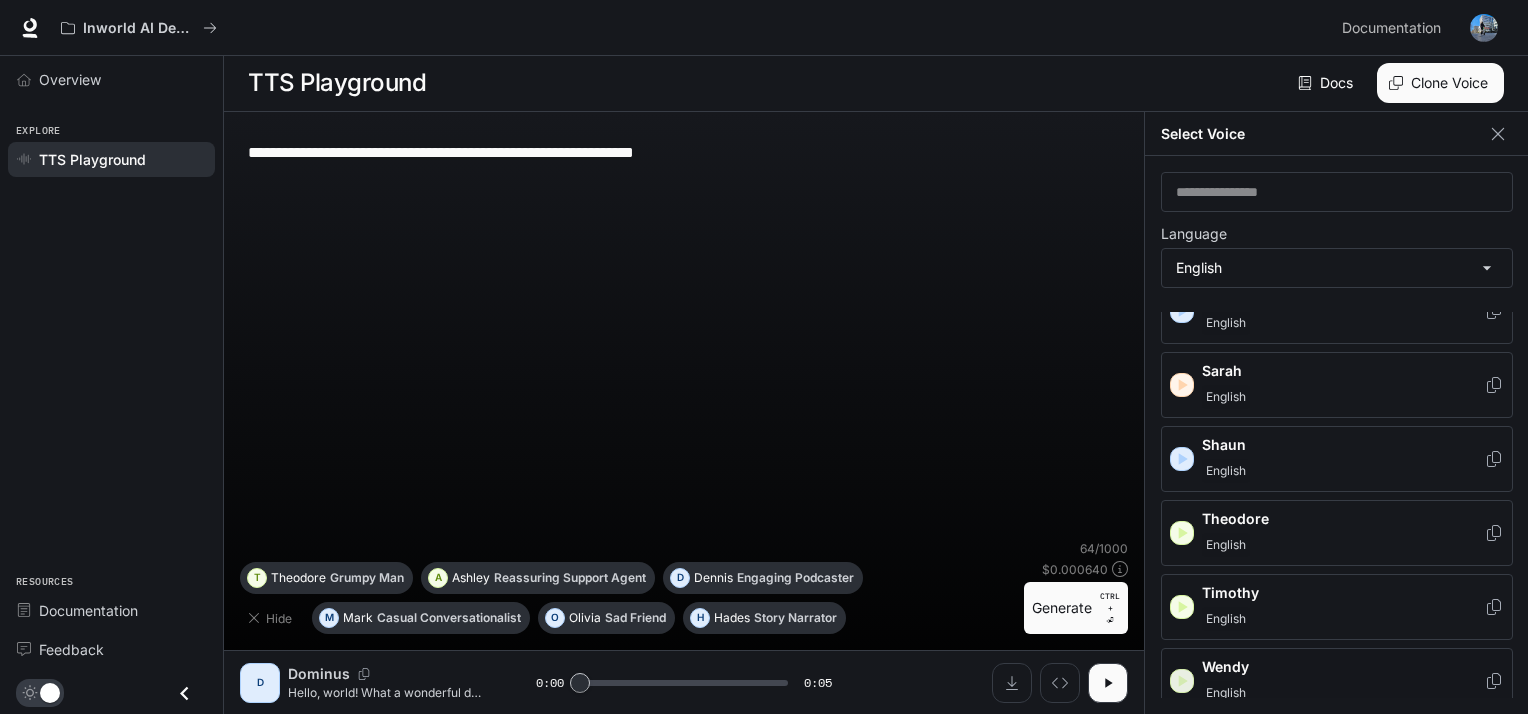 click 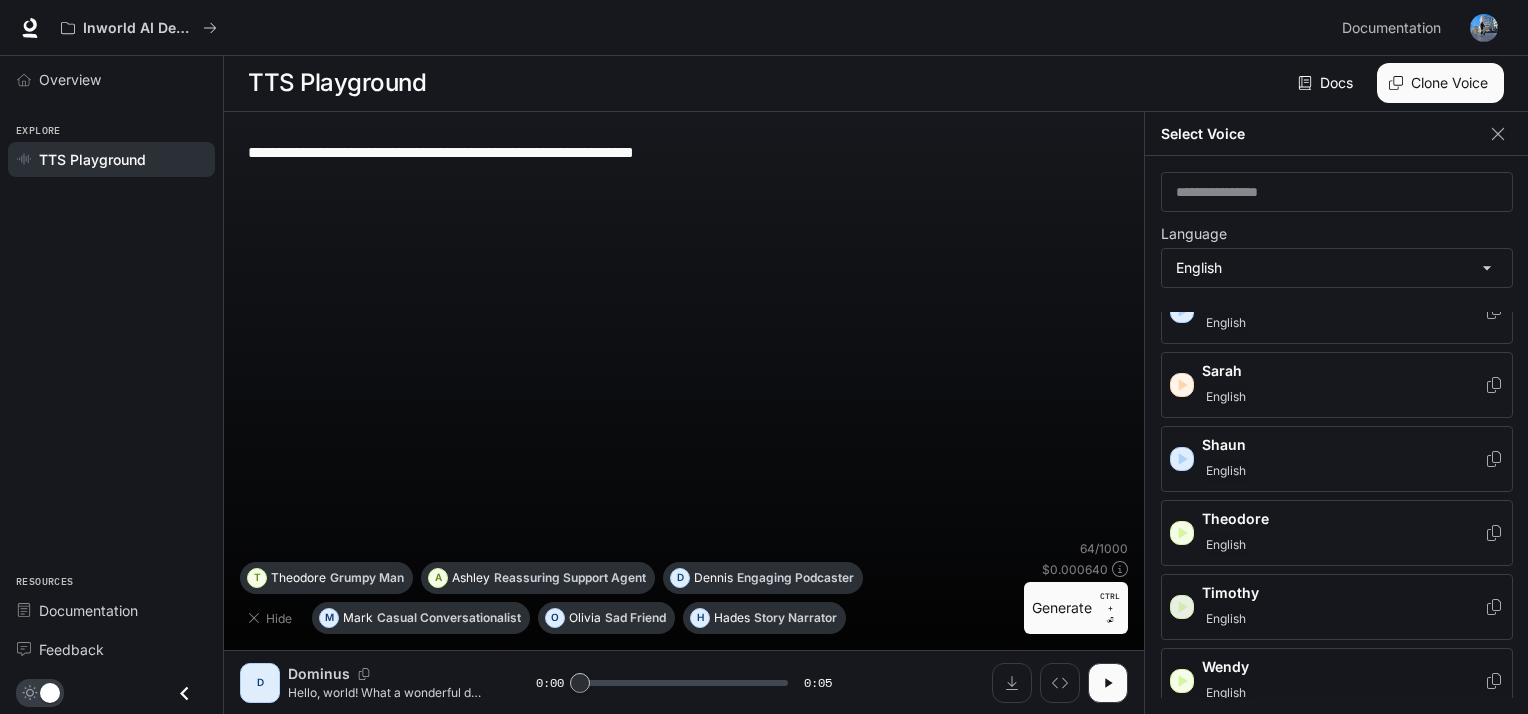 click 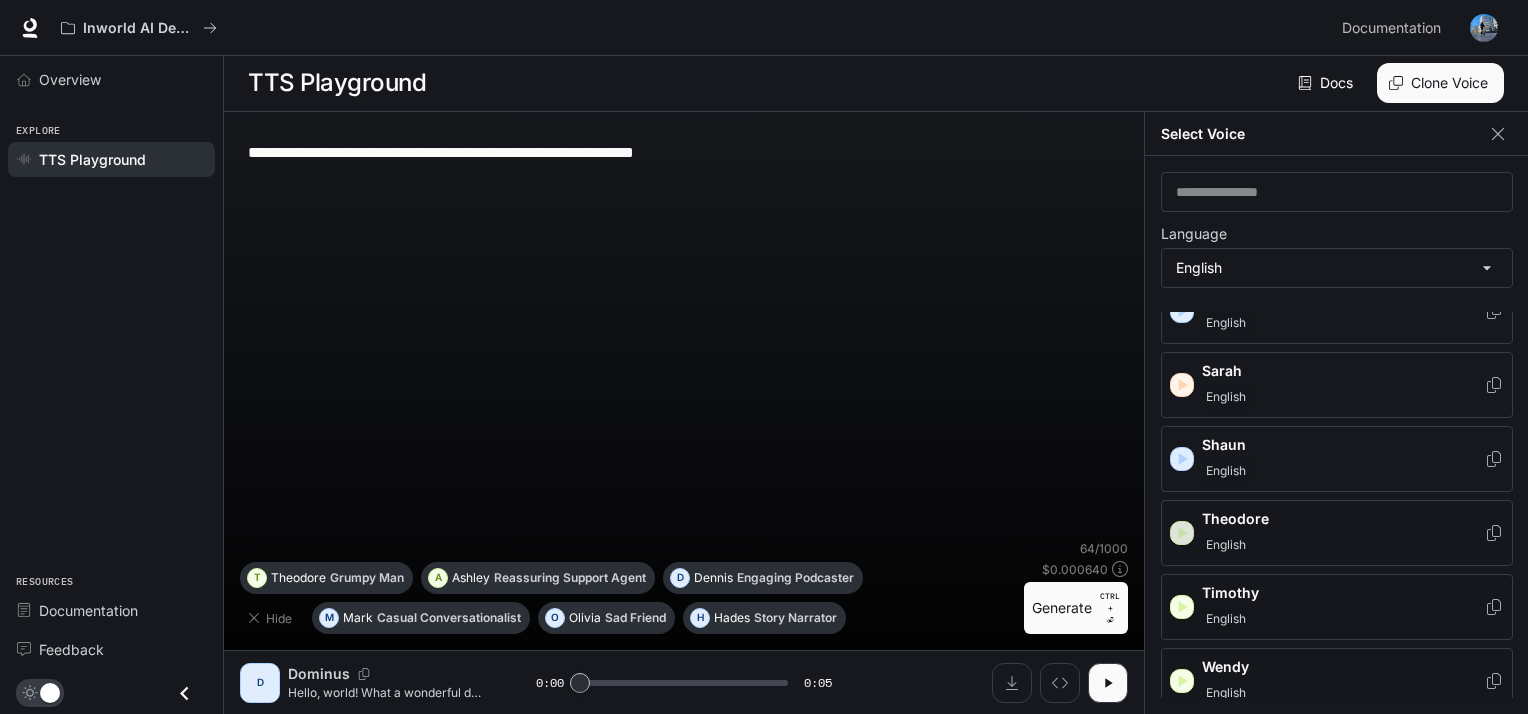 click 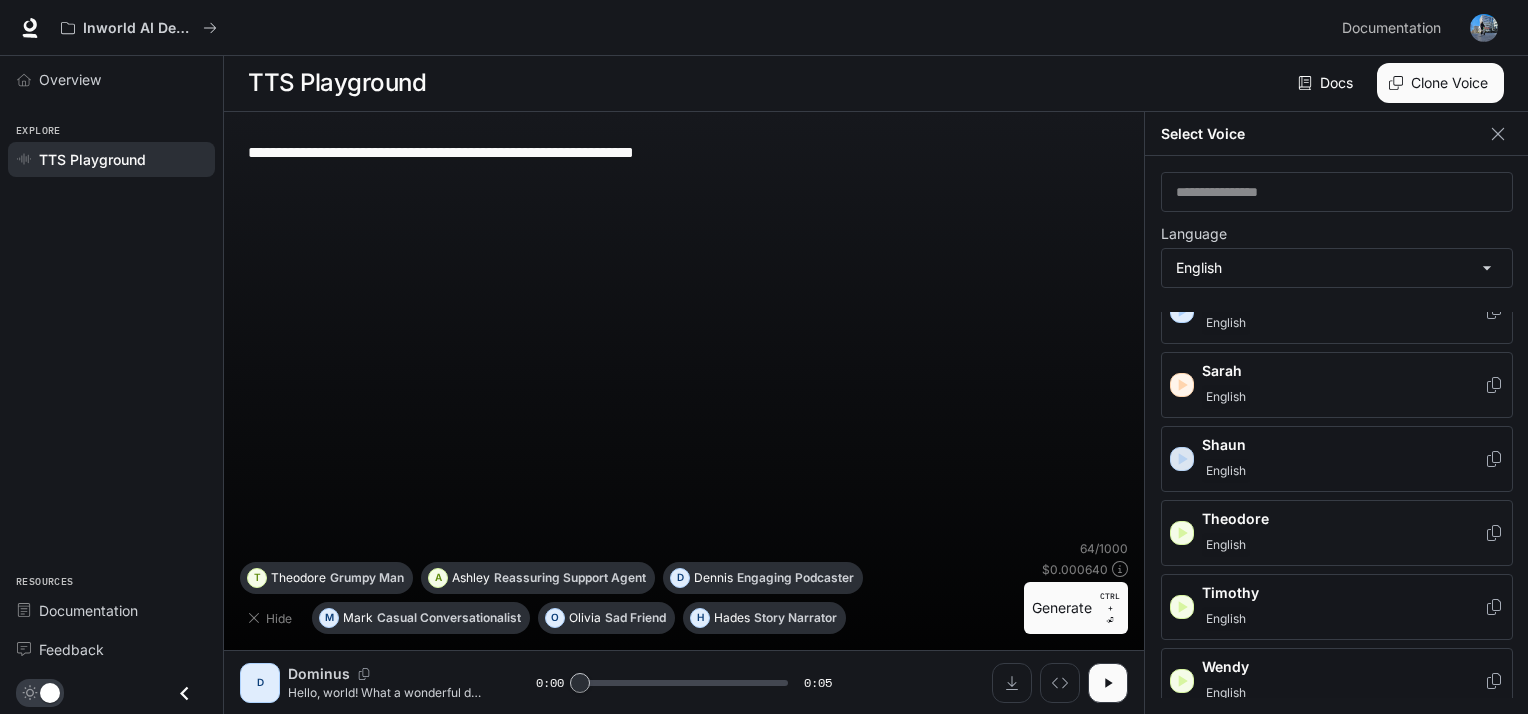 click 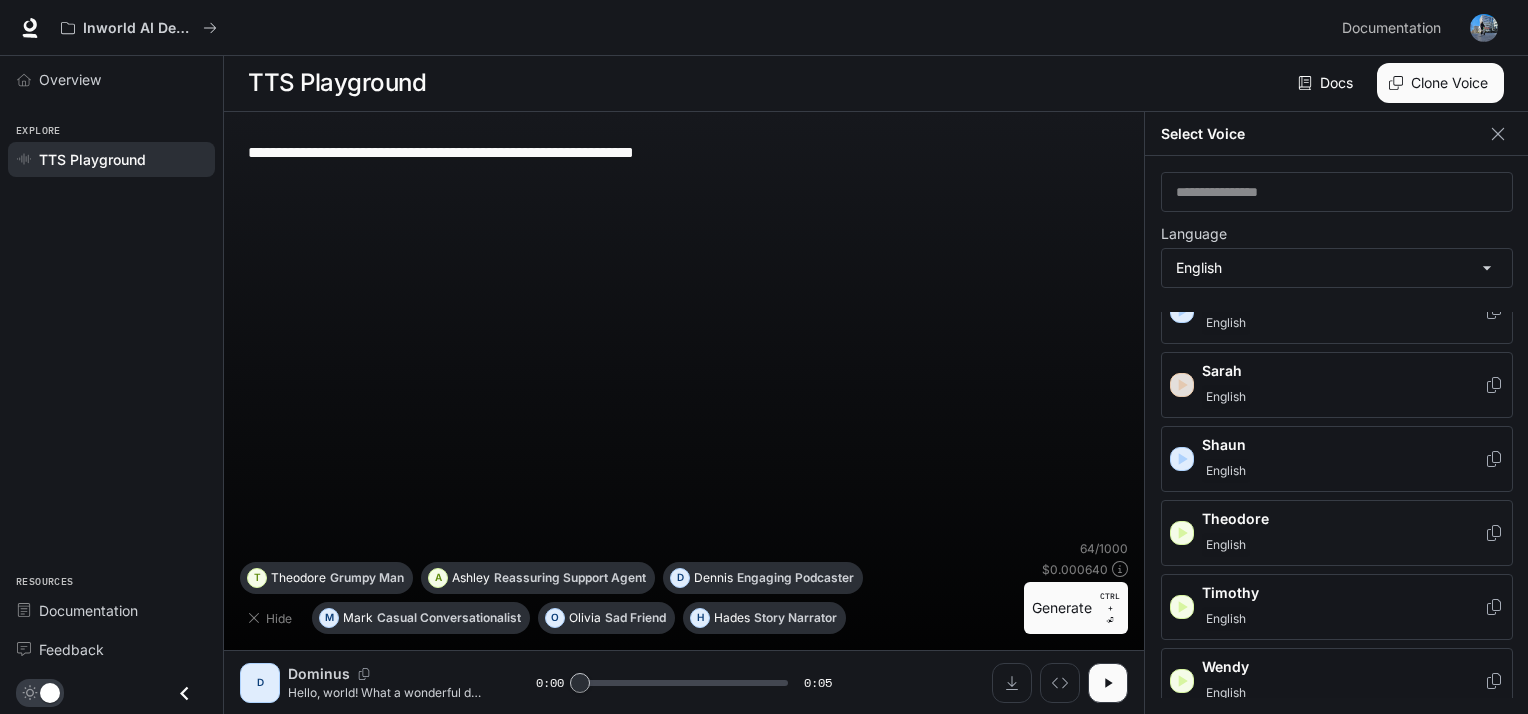 click 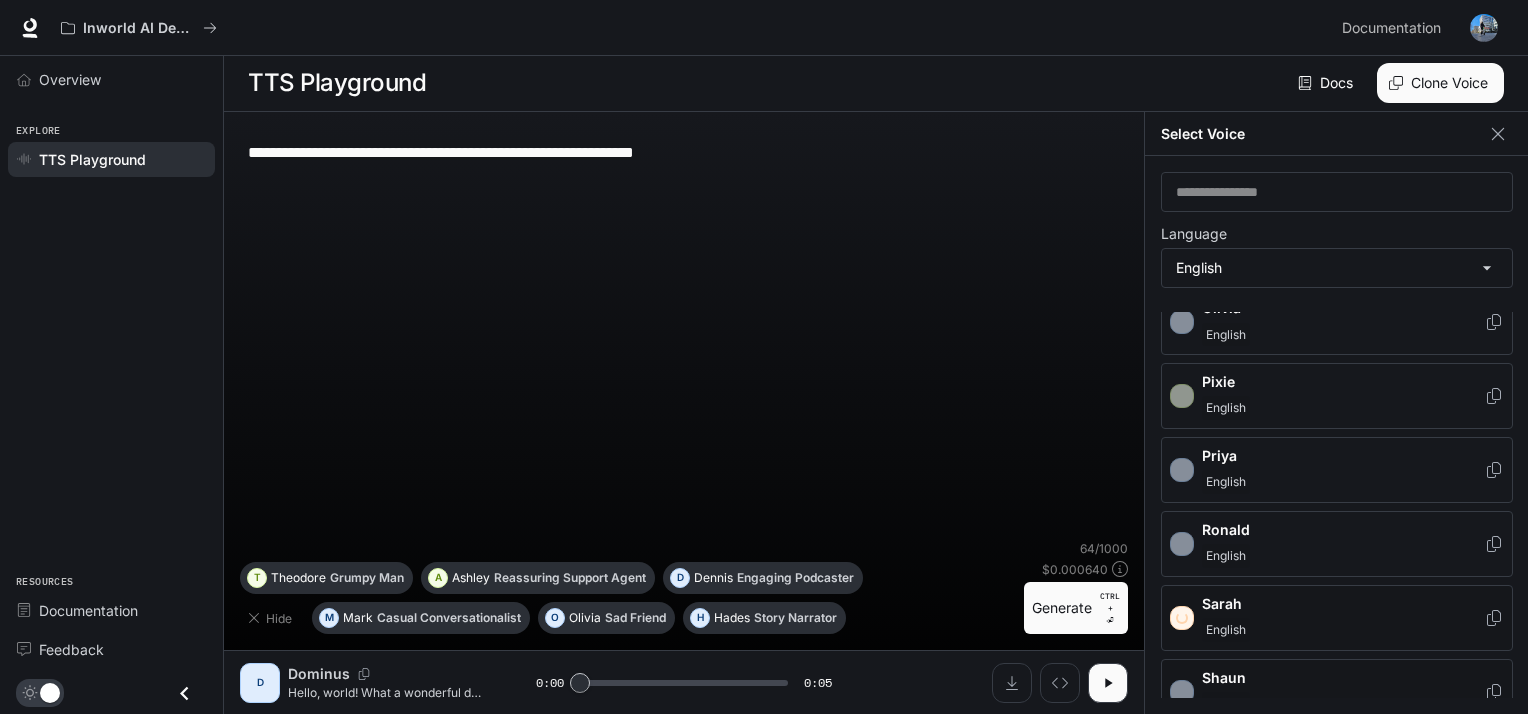scroll, scrollTop: 867, scrollLeft: 0, axis: vertical 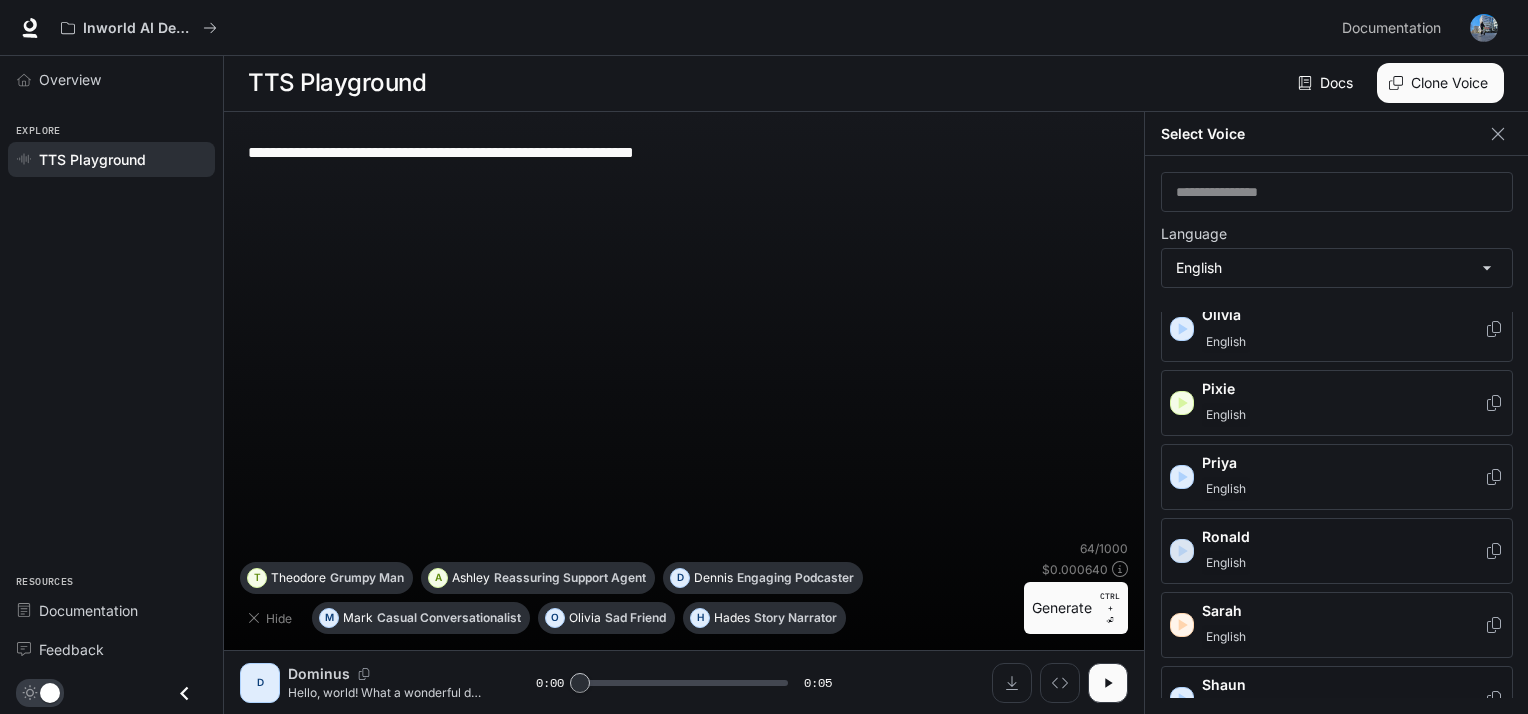 click 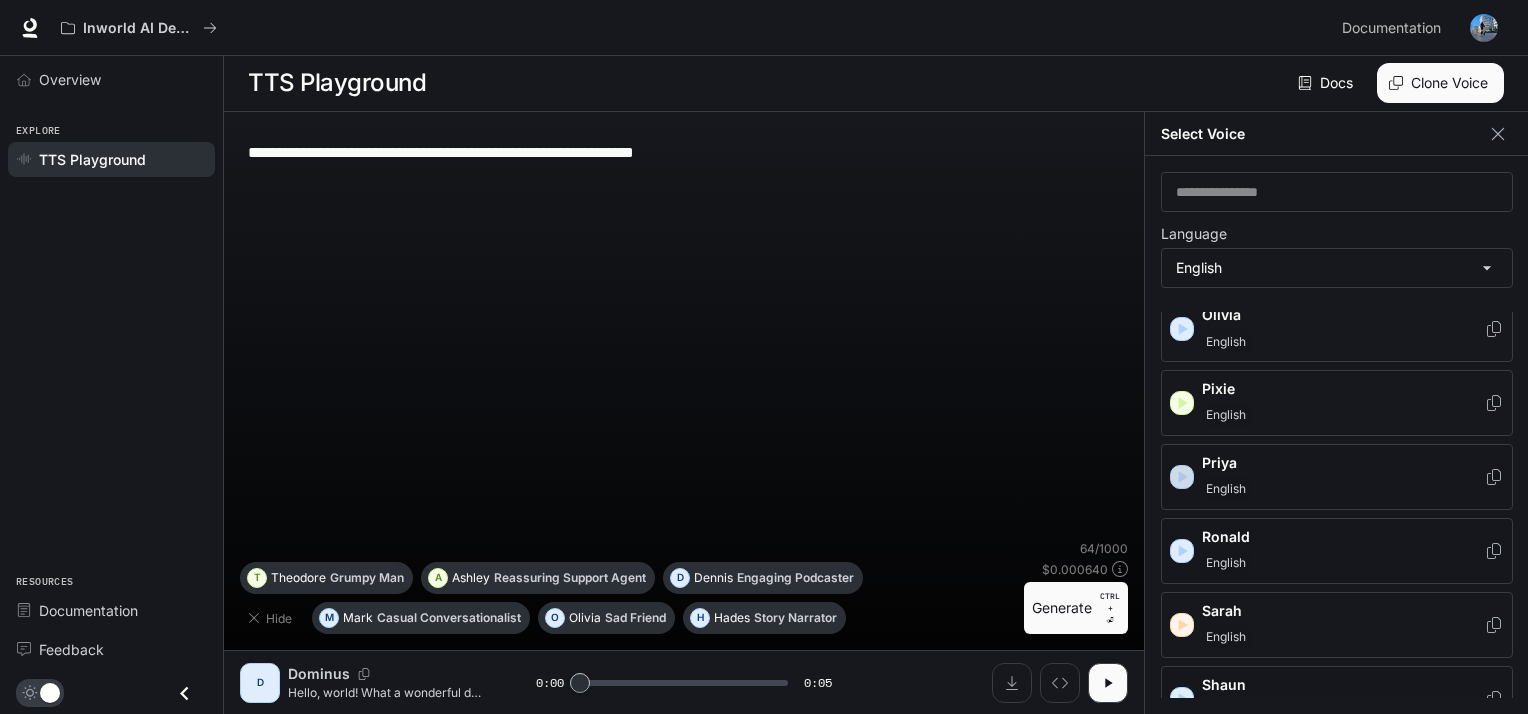 click 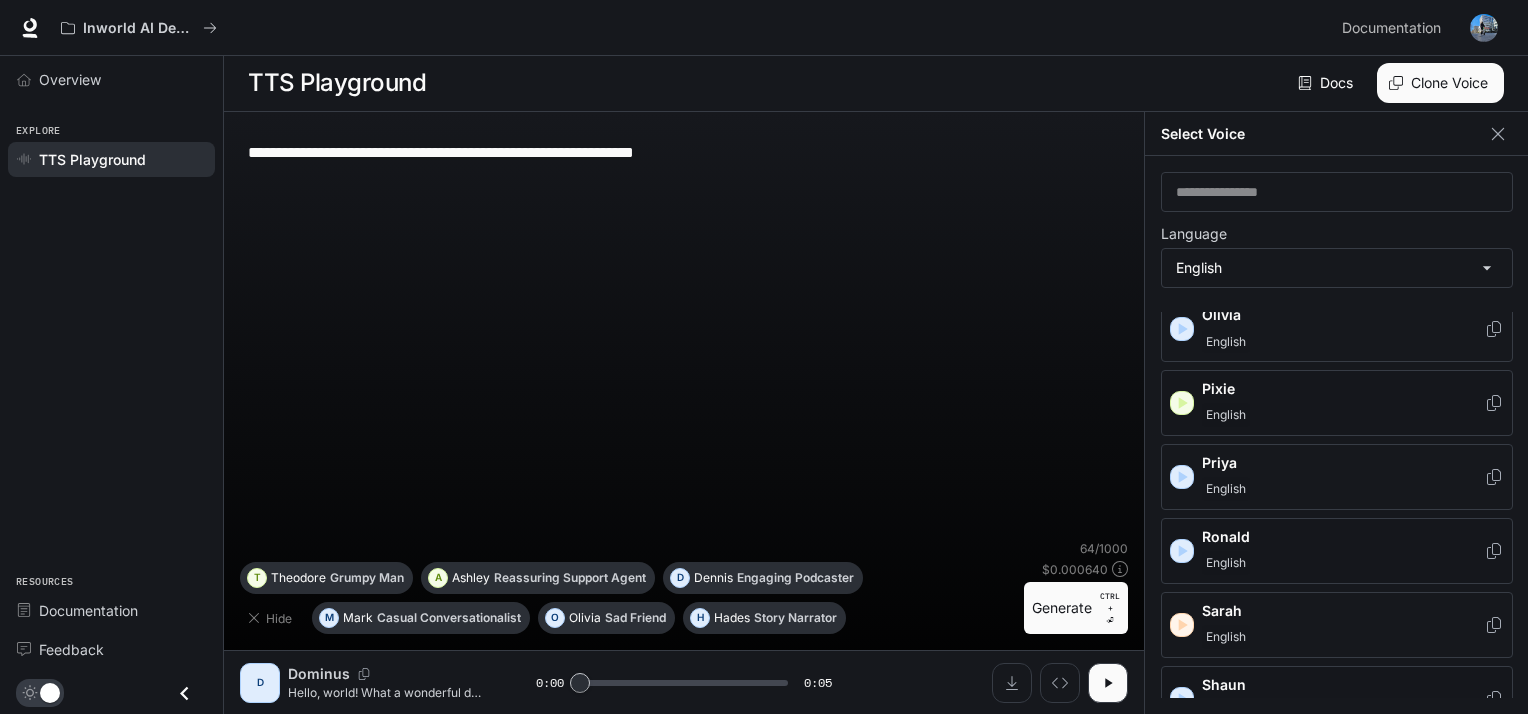 click 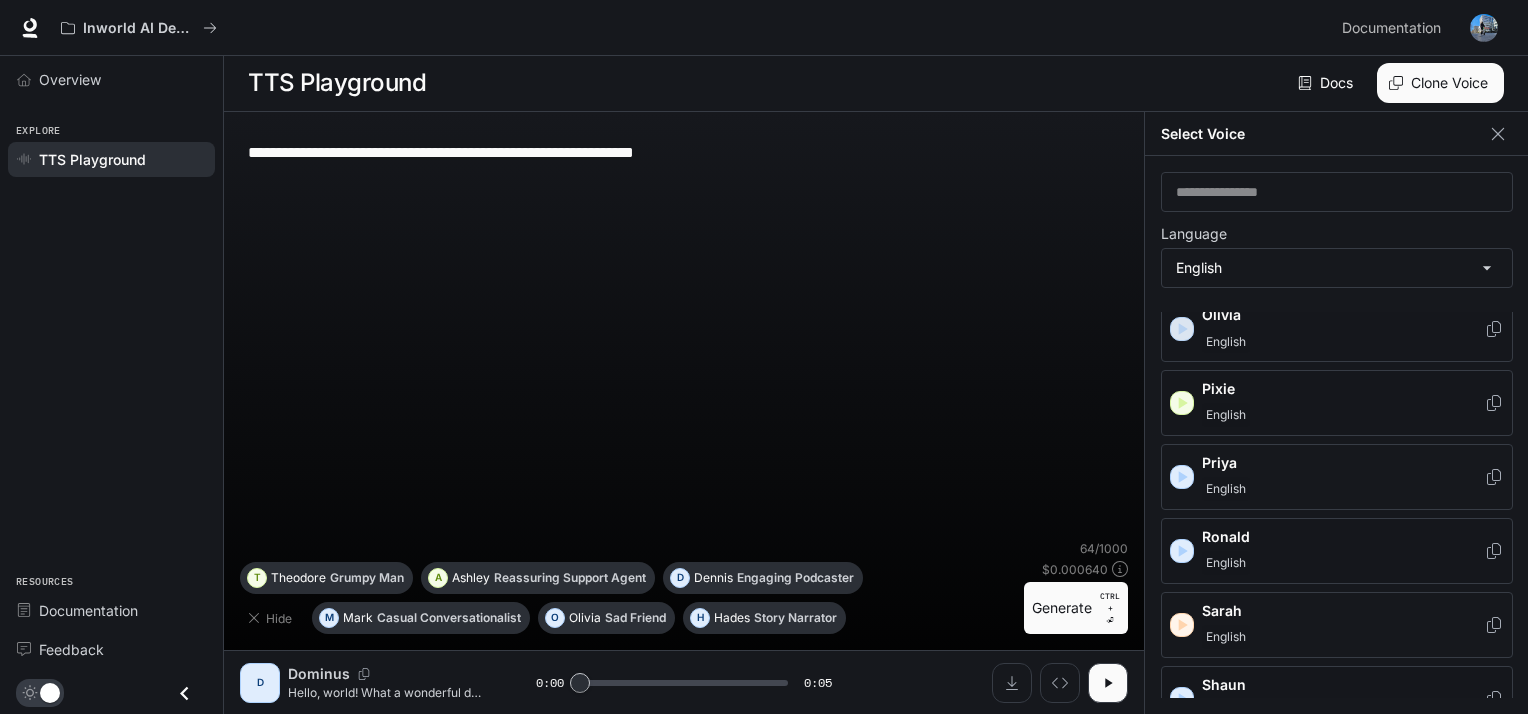 click 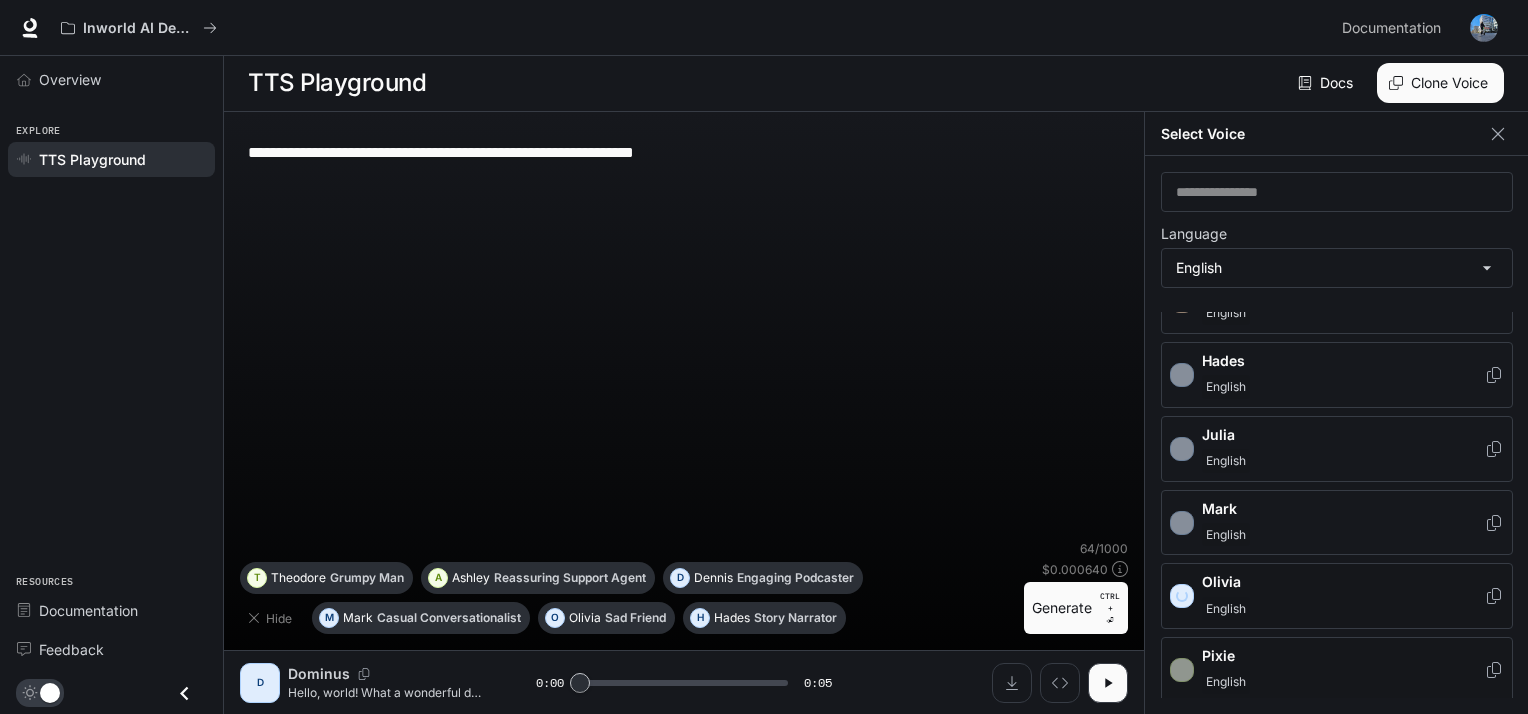 scroll, scrollTop: 587, scrollLeft: 0, axis: vertical 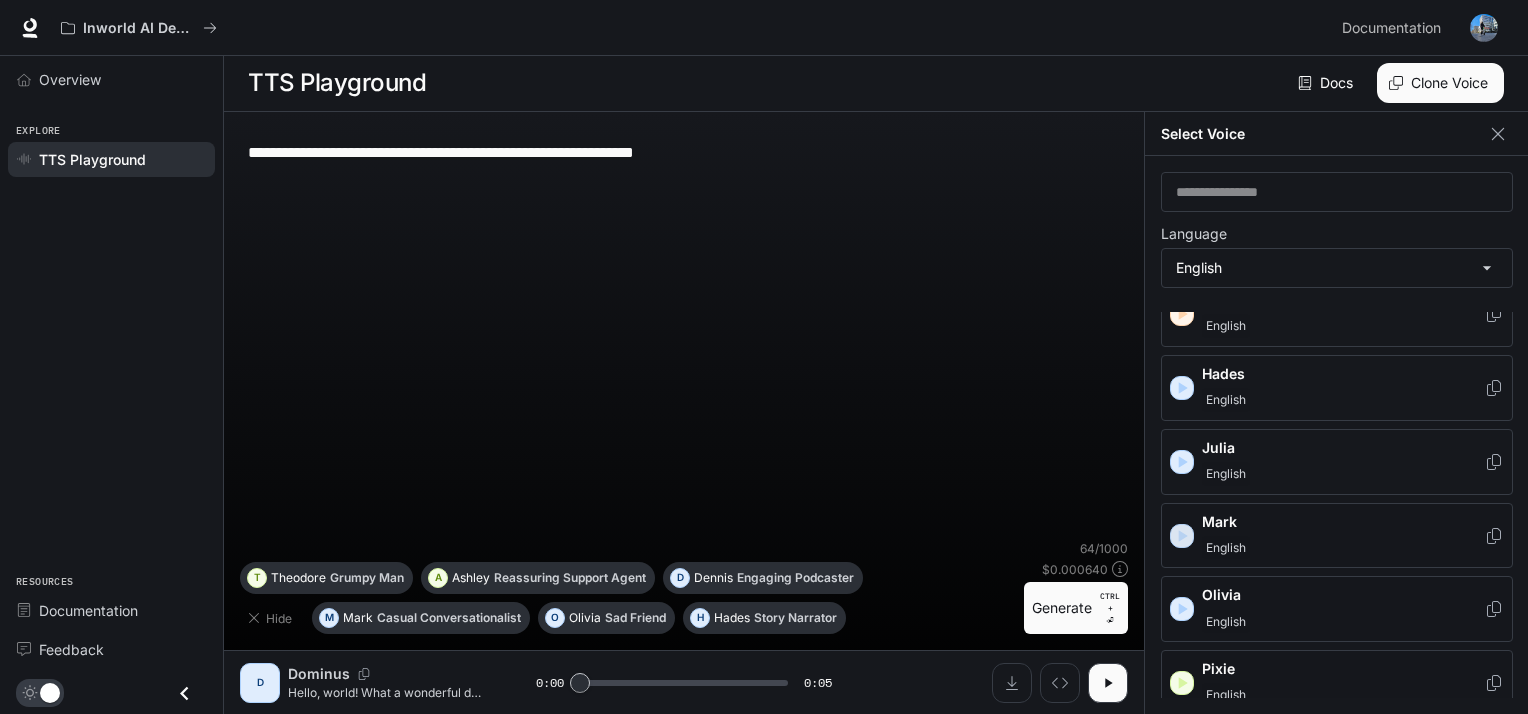 click 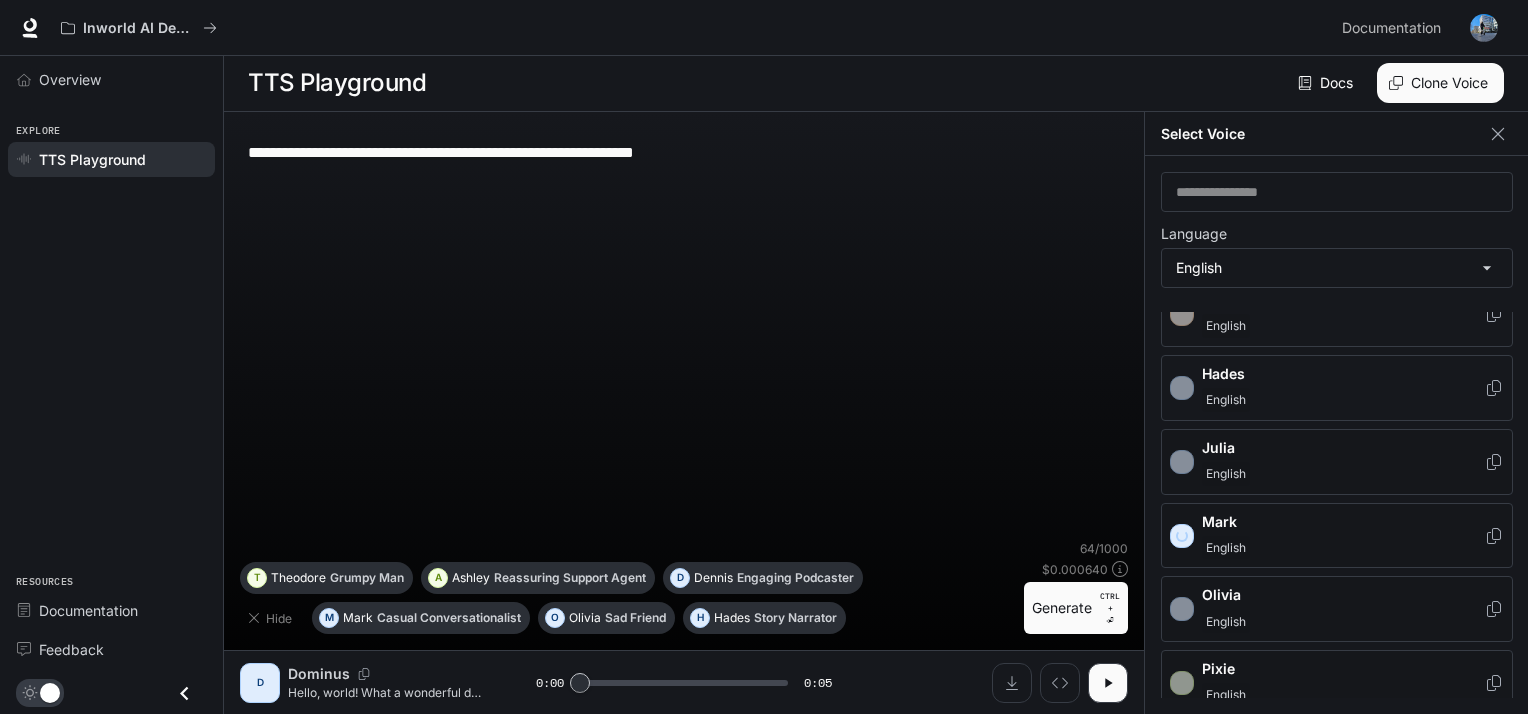 click on "[FIRST] [LAST]" at bounding box center [1337, 462] 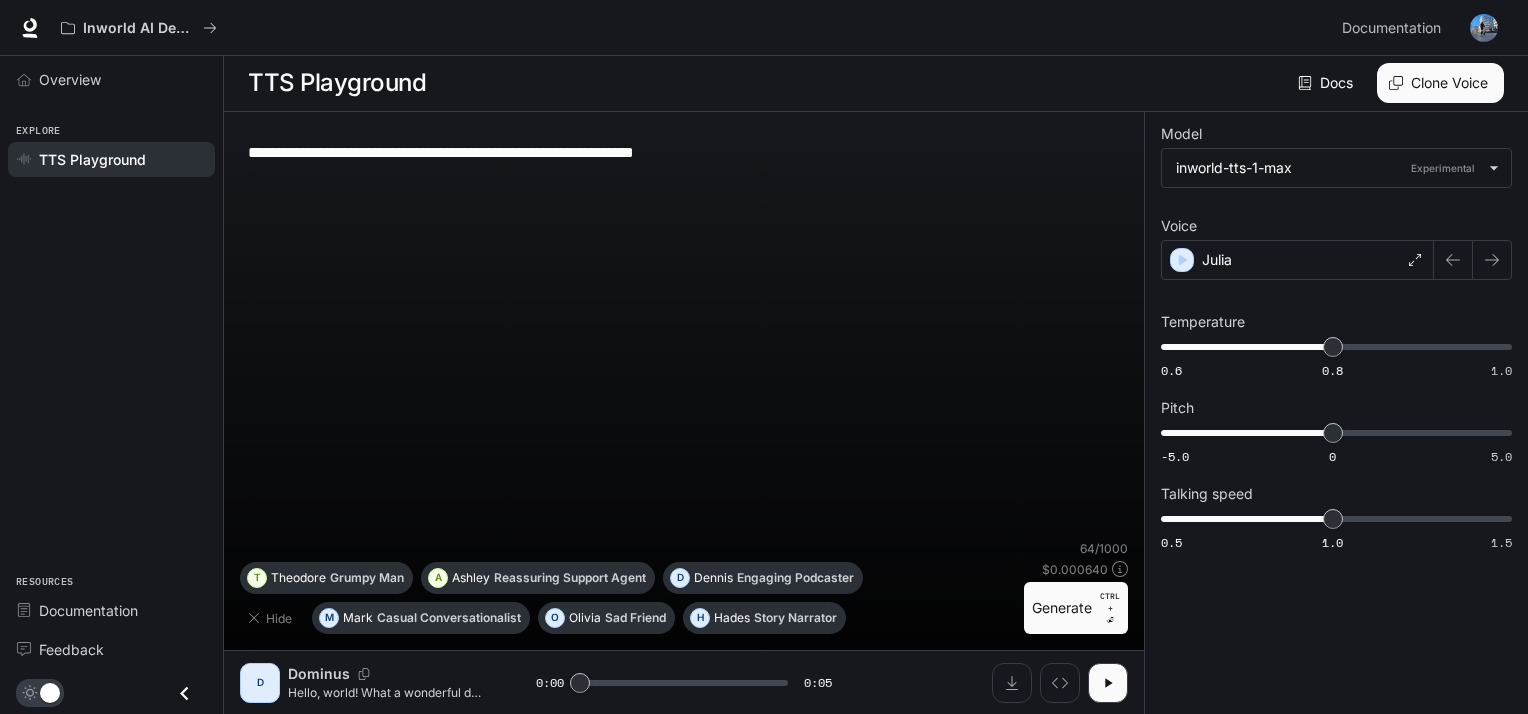 scroll, scrollTop: 0, scrollLeft: 0, axis: both 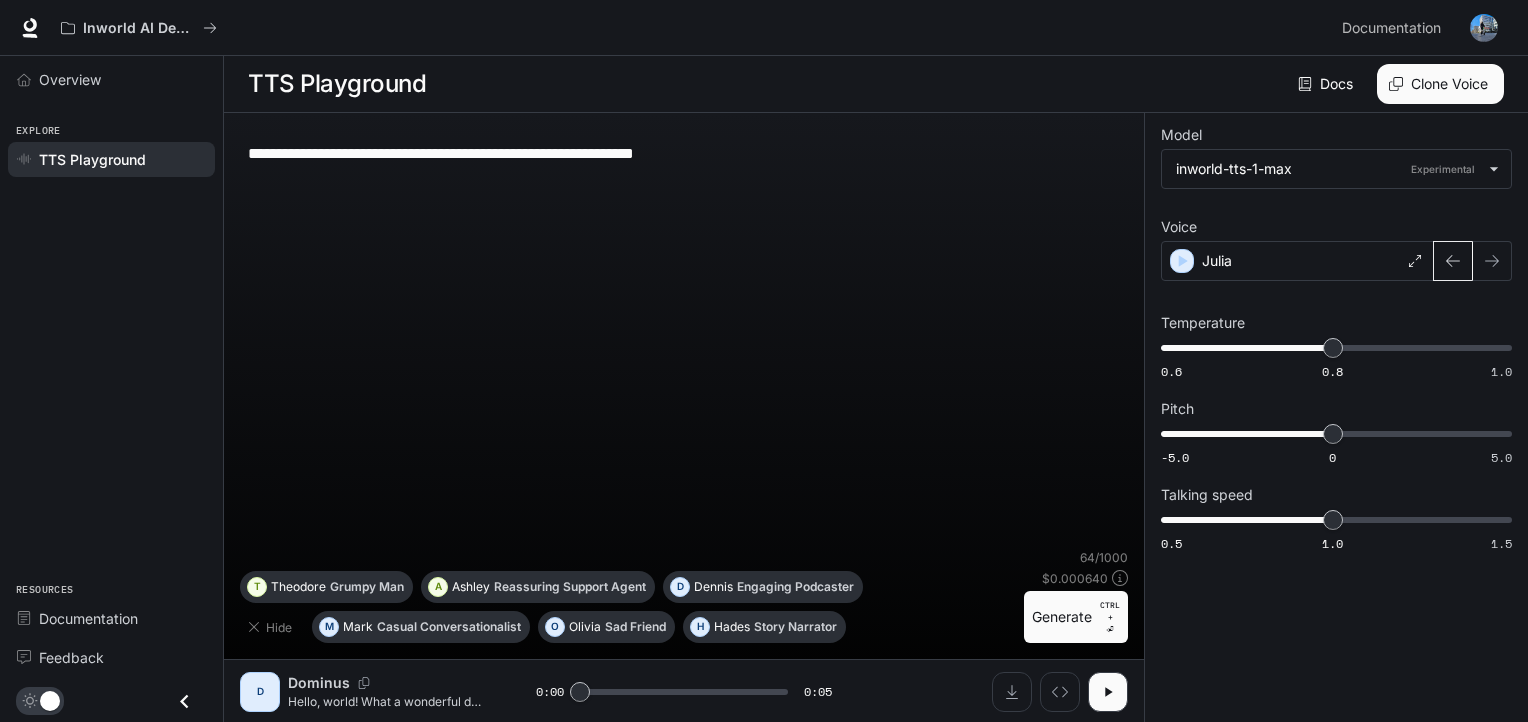click 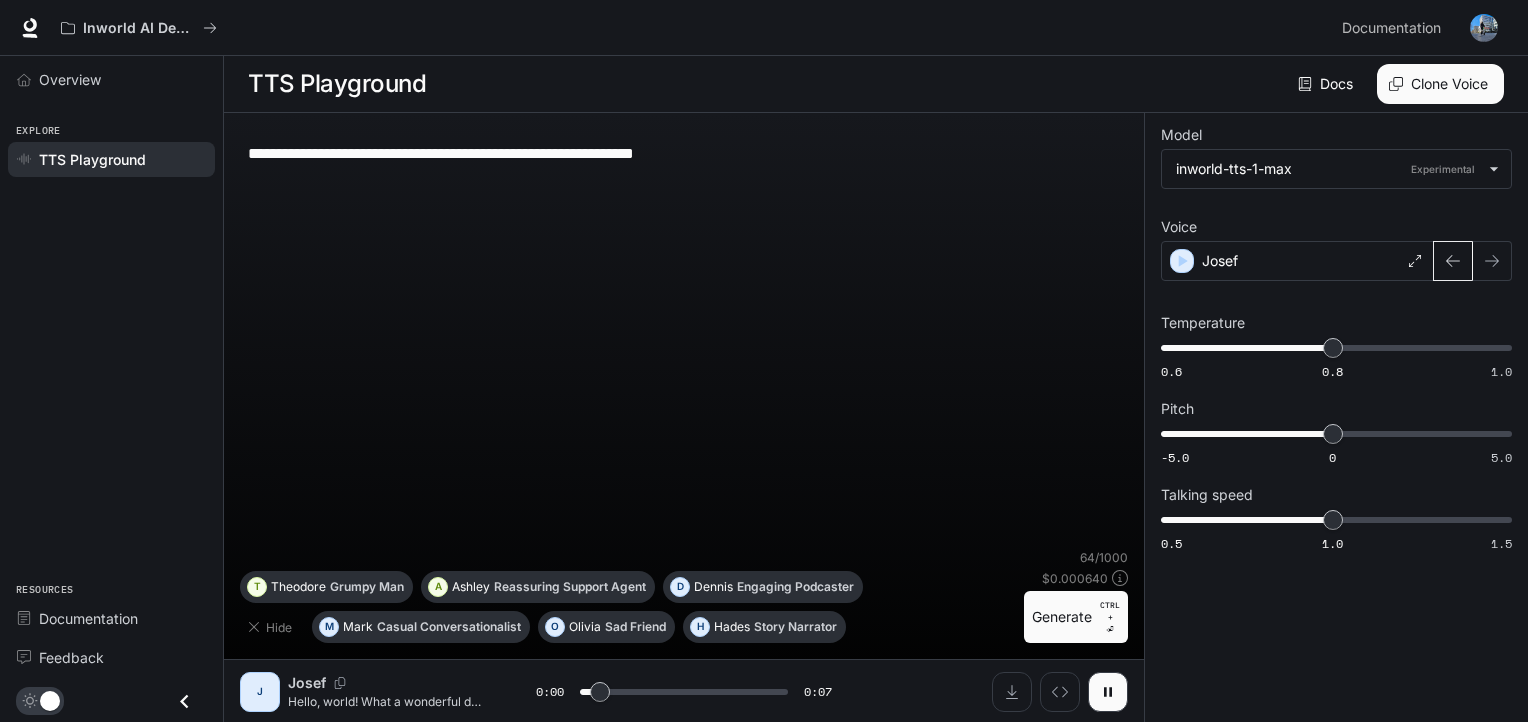 click 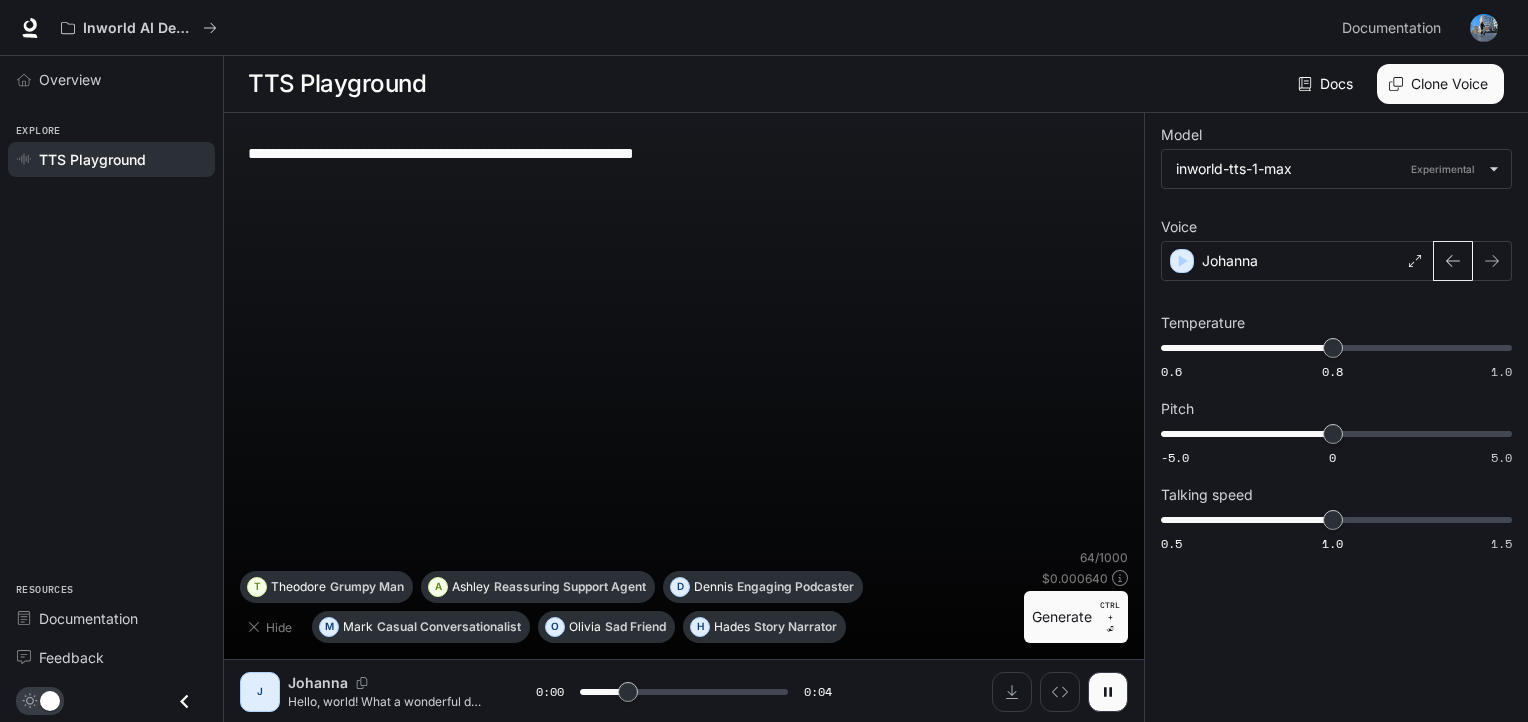 click 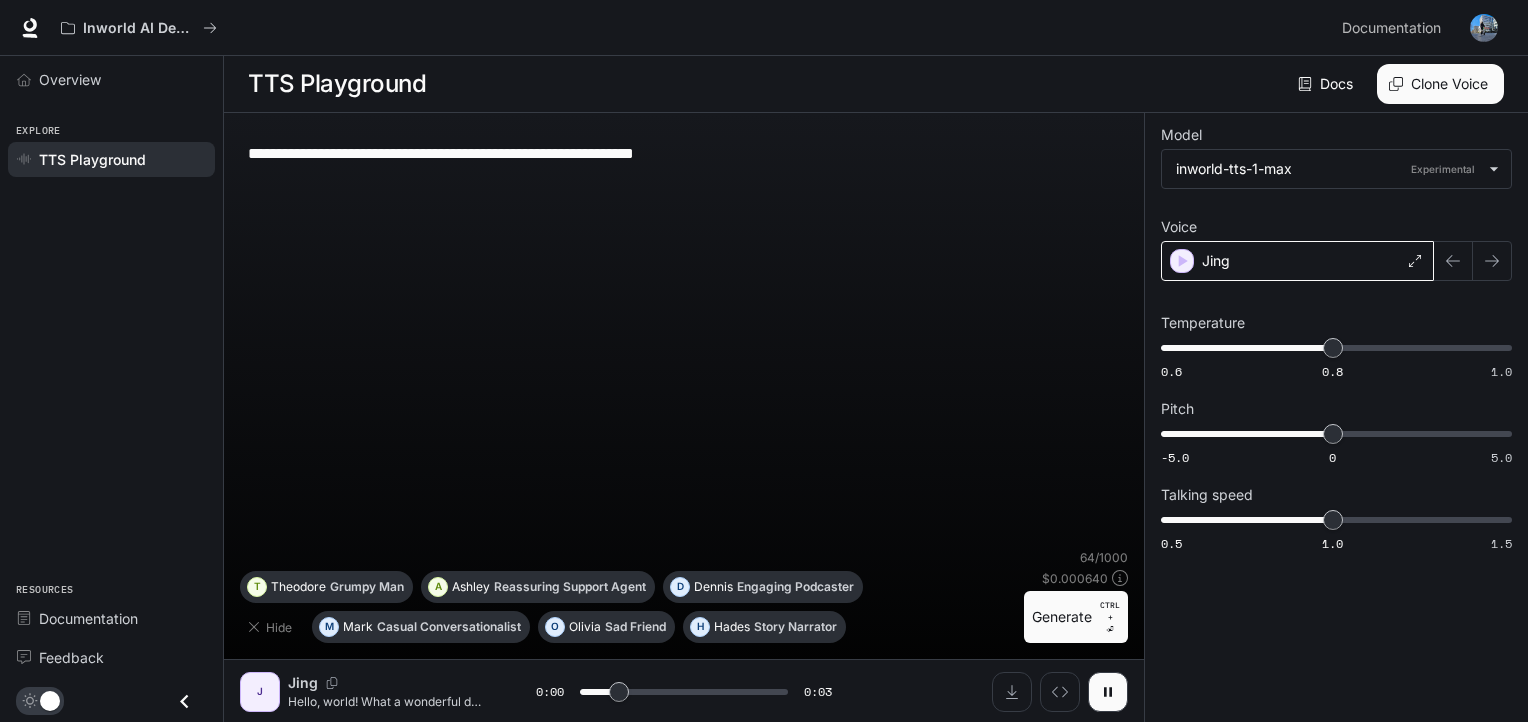 click on "Jing" at bounding box center (1297, 261) 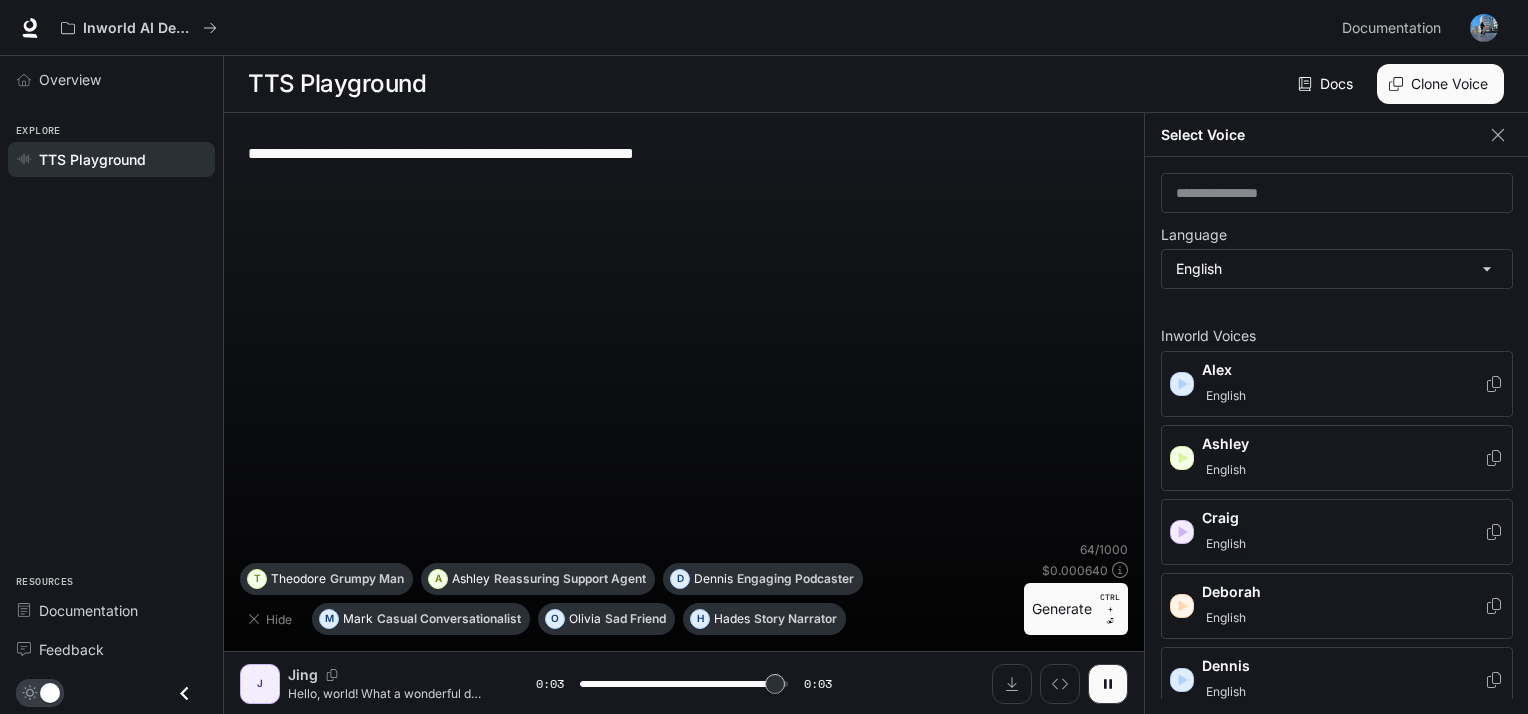 type on "*" 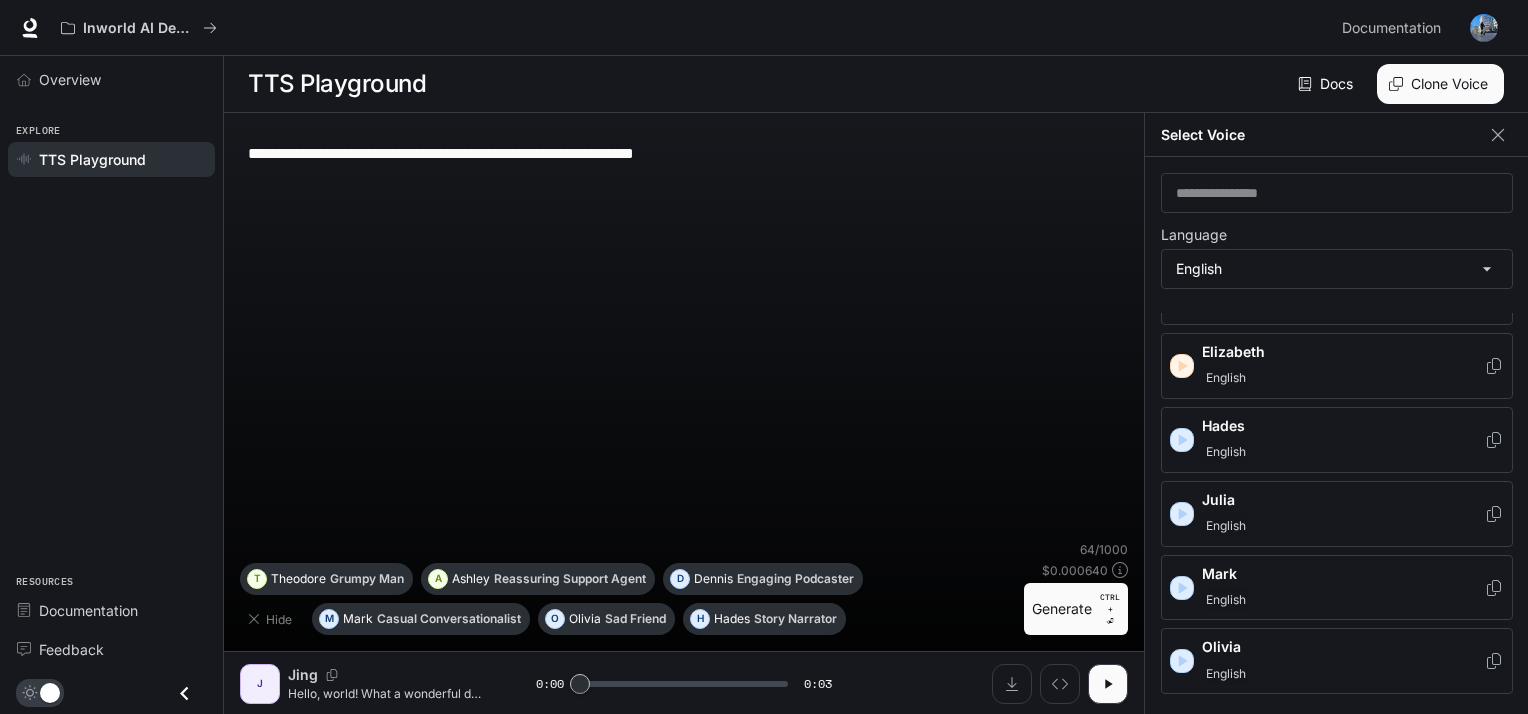 scroll, scrollTop: 545, scrollLeft: 0, axis: vertical 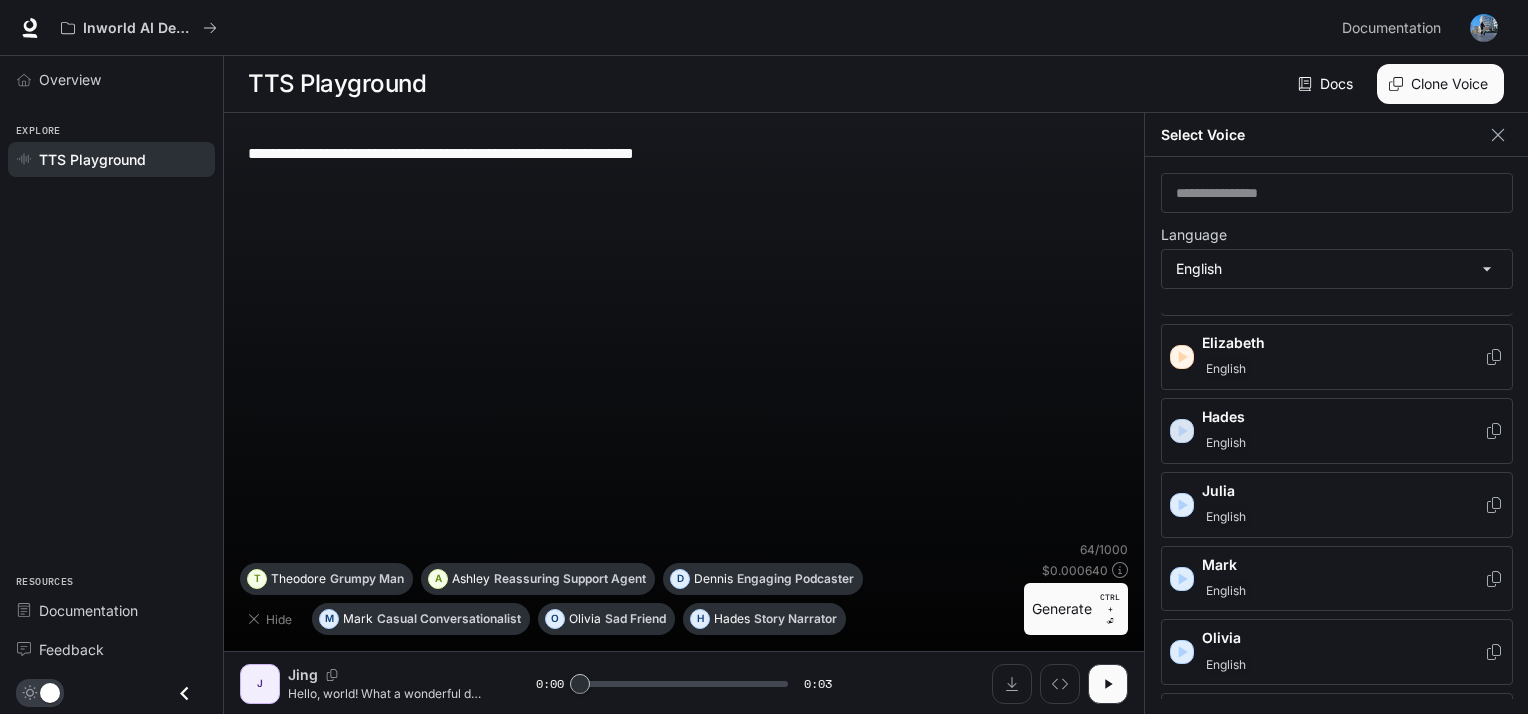 click 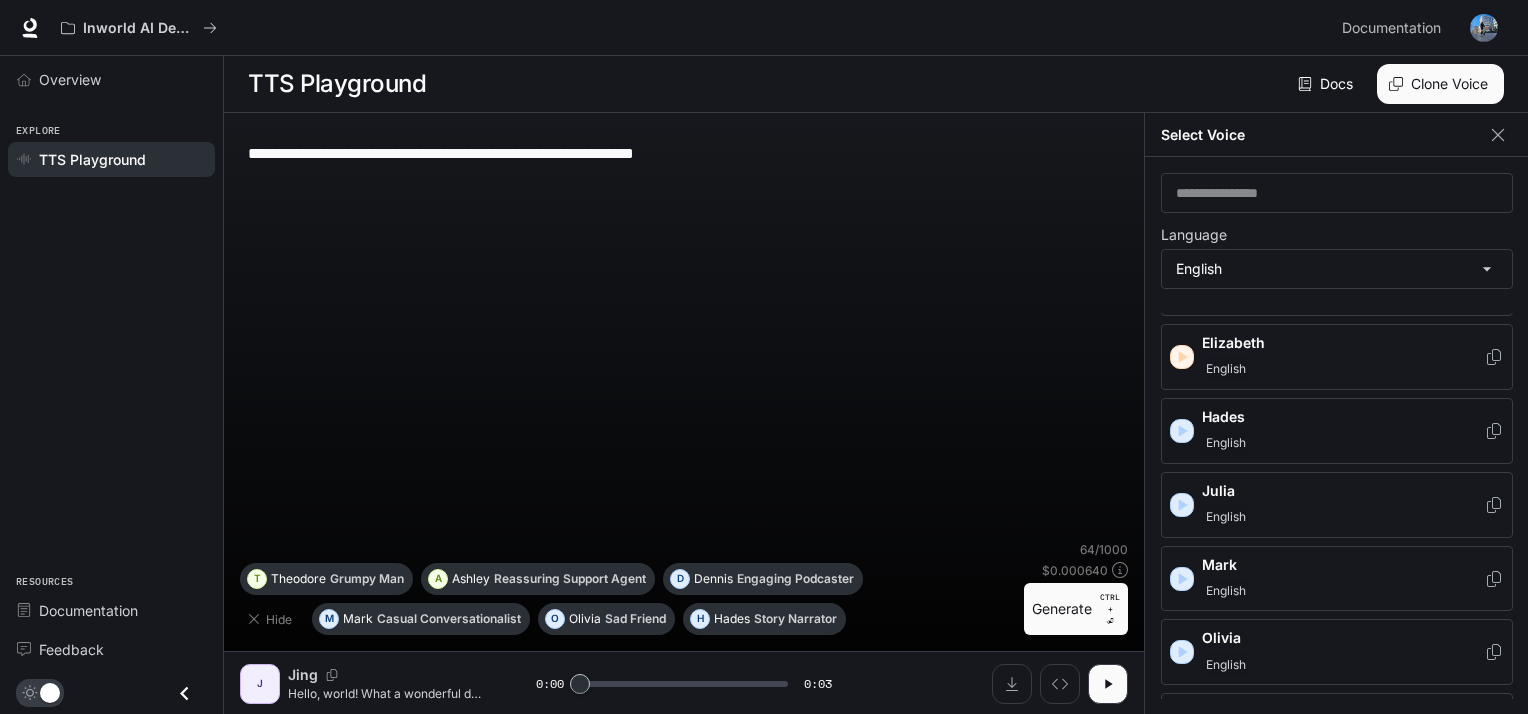 click 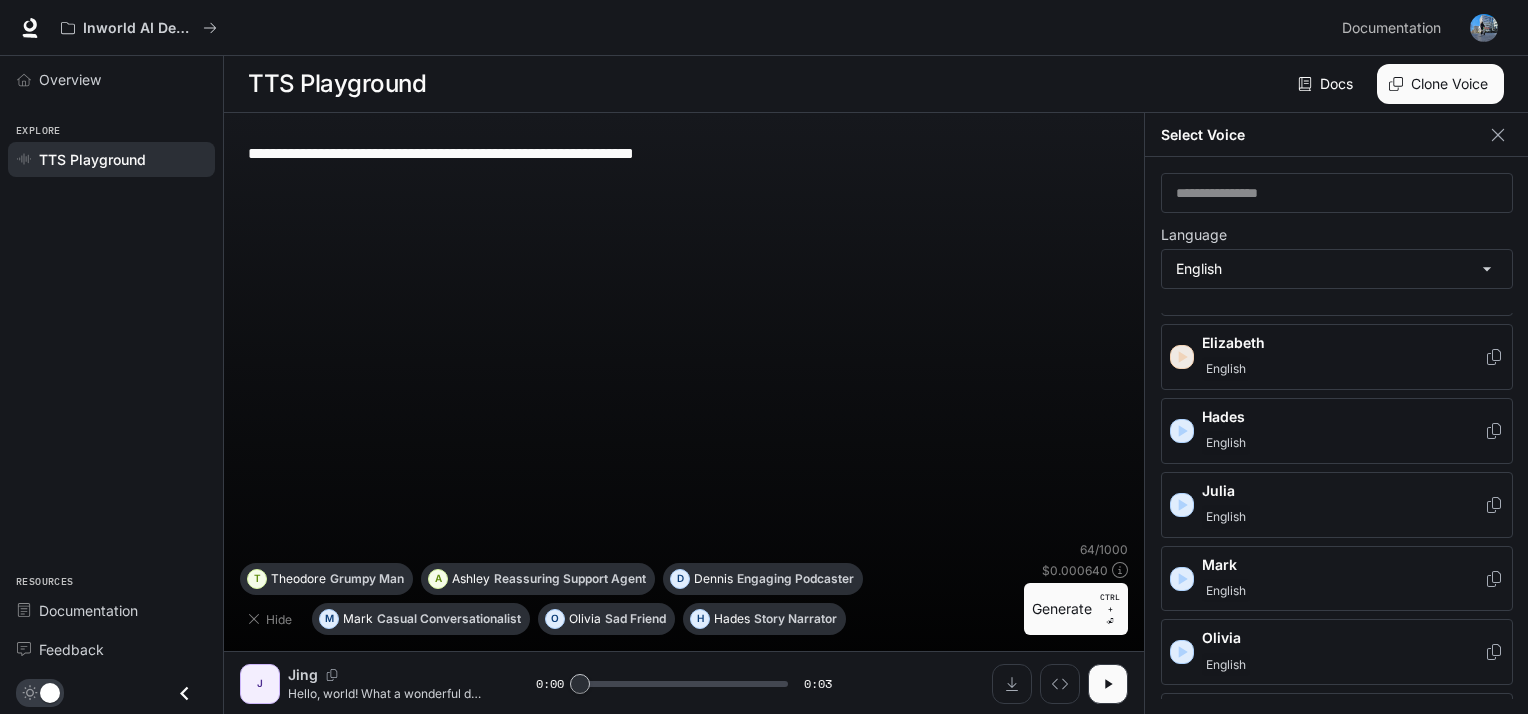 click 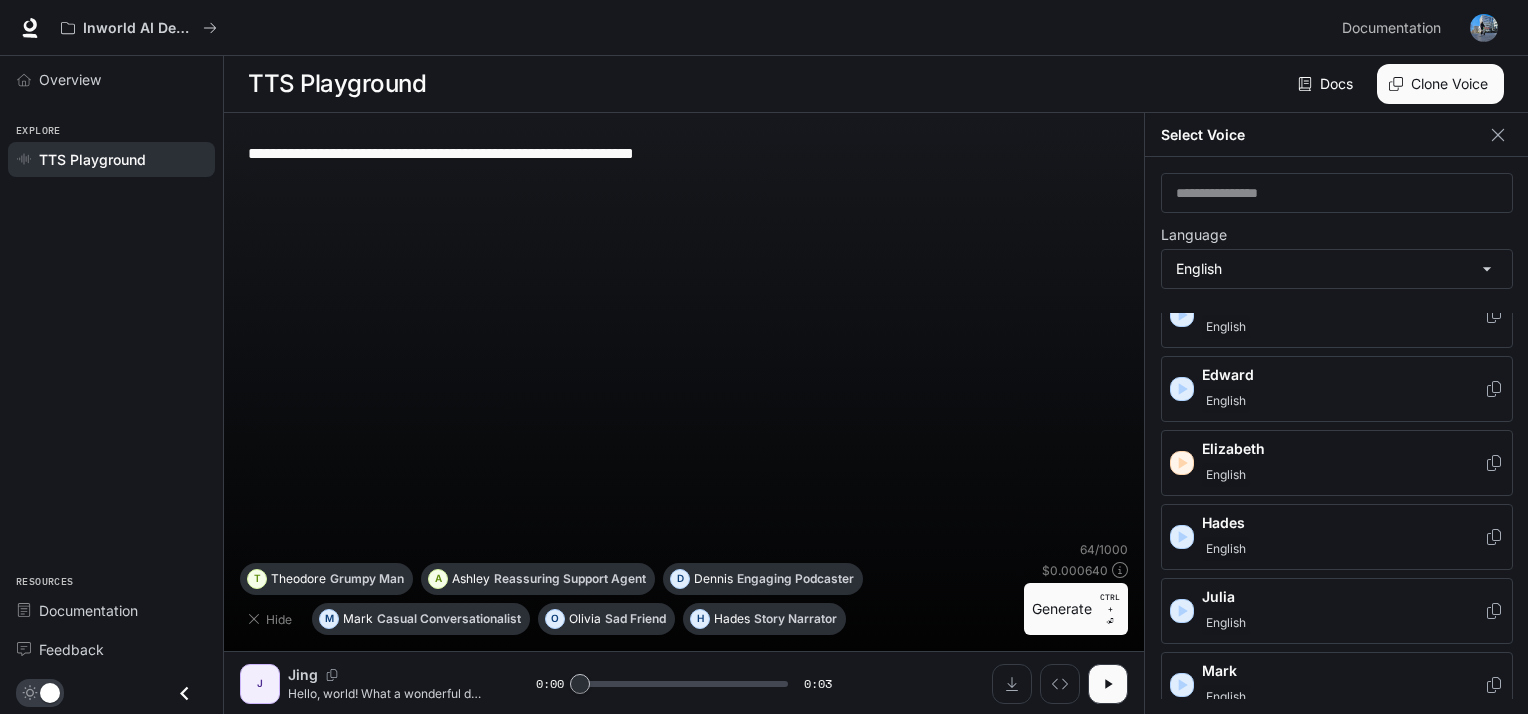 scroll, scrollTop: 429, scrollLeft: 0, axis: vertical 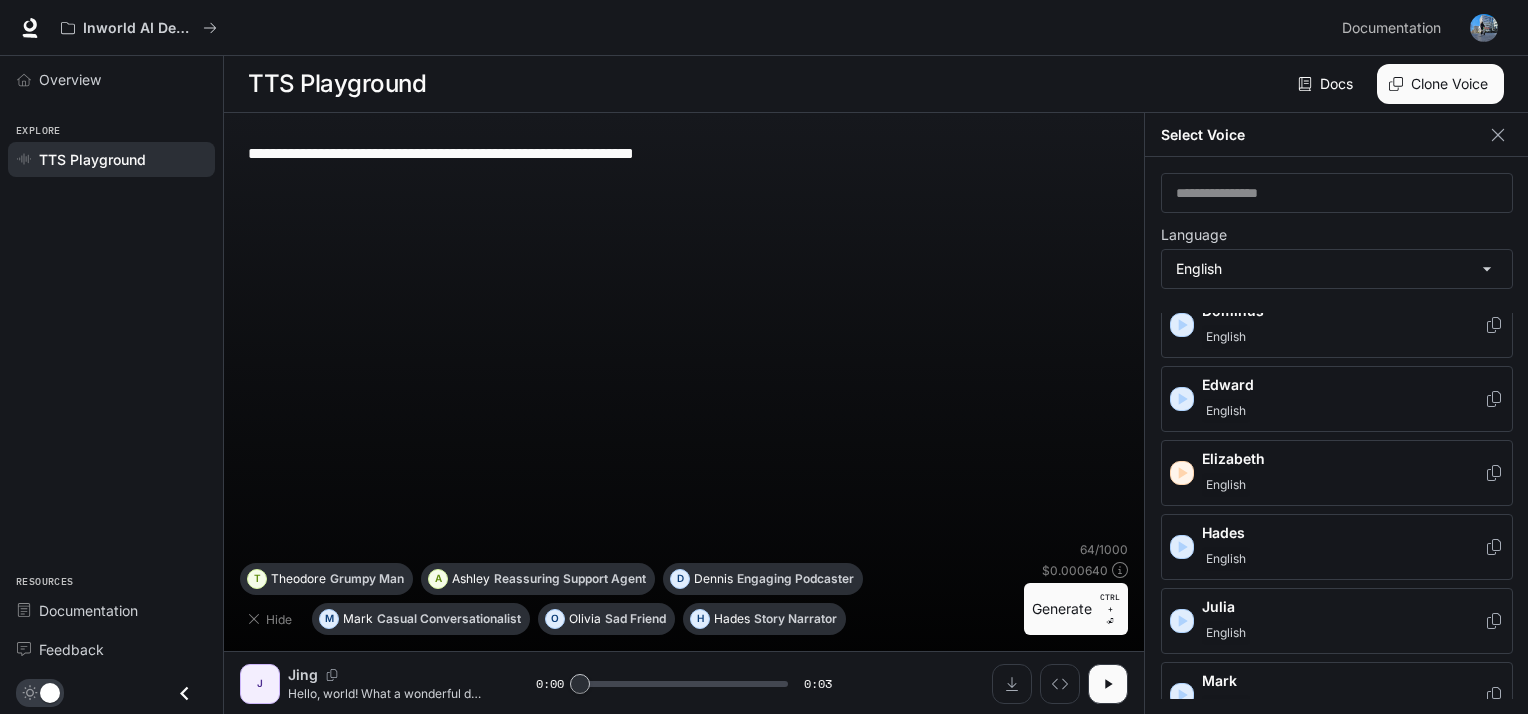 drag, startPoint x: 1181, startPoint y: 382, endPoint x: 1197, endPoint y: 404, distance: 27.202942 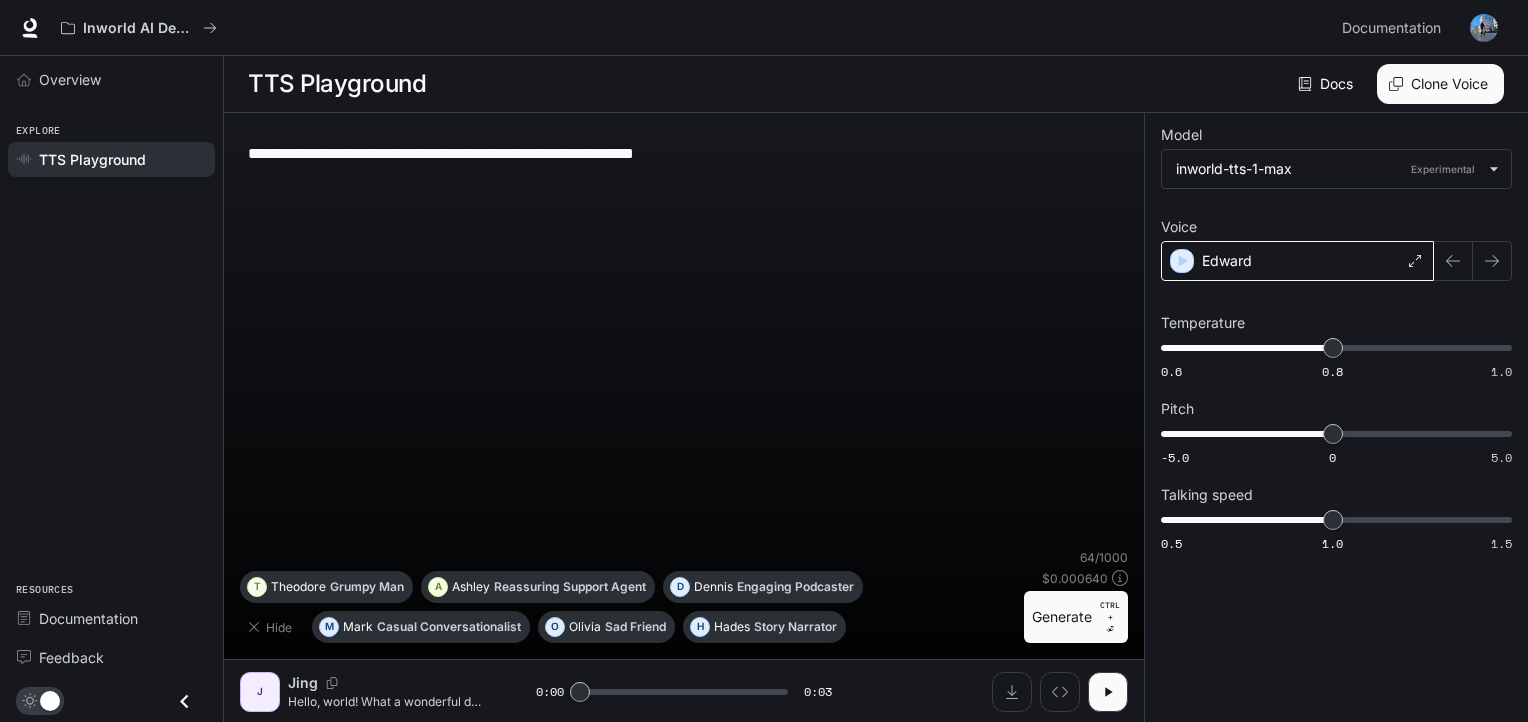 click 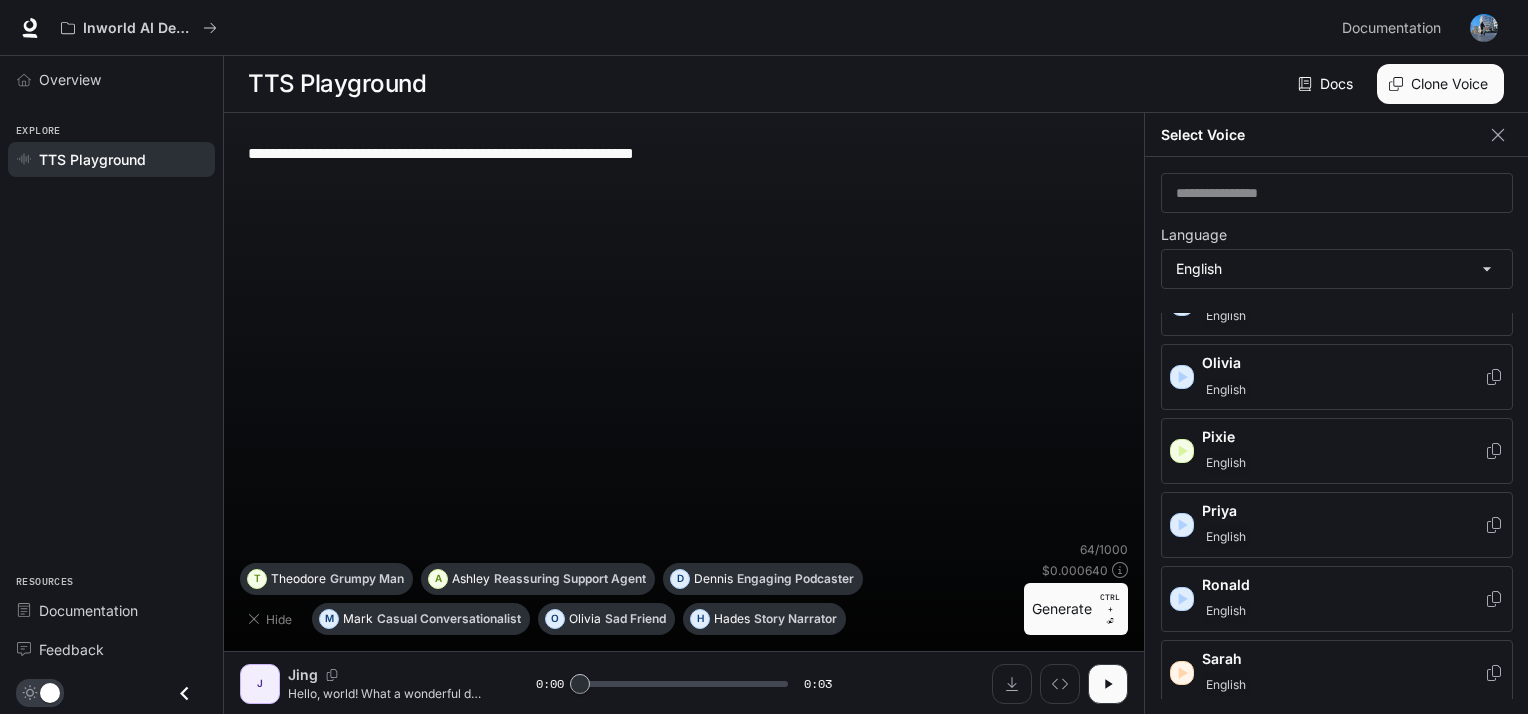 scroll, scrollTop: 1107, scrollLeft: 0, axis: vertical 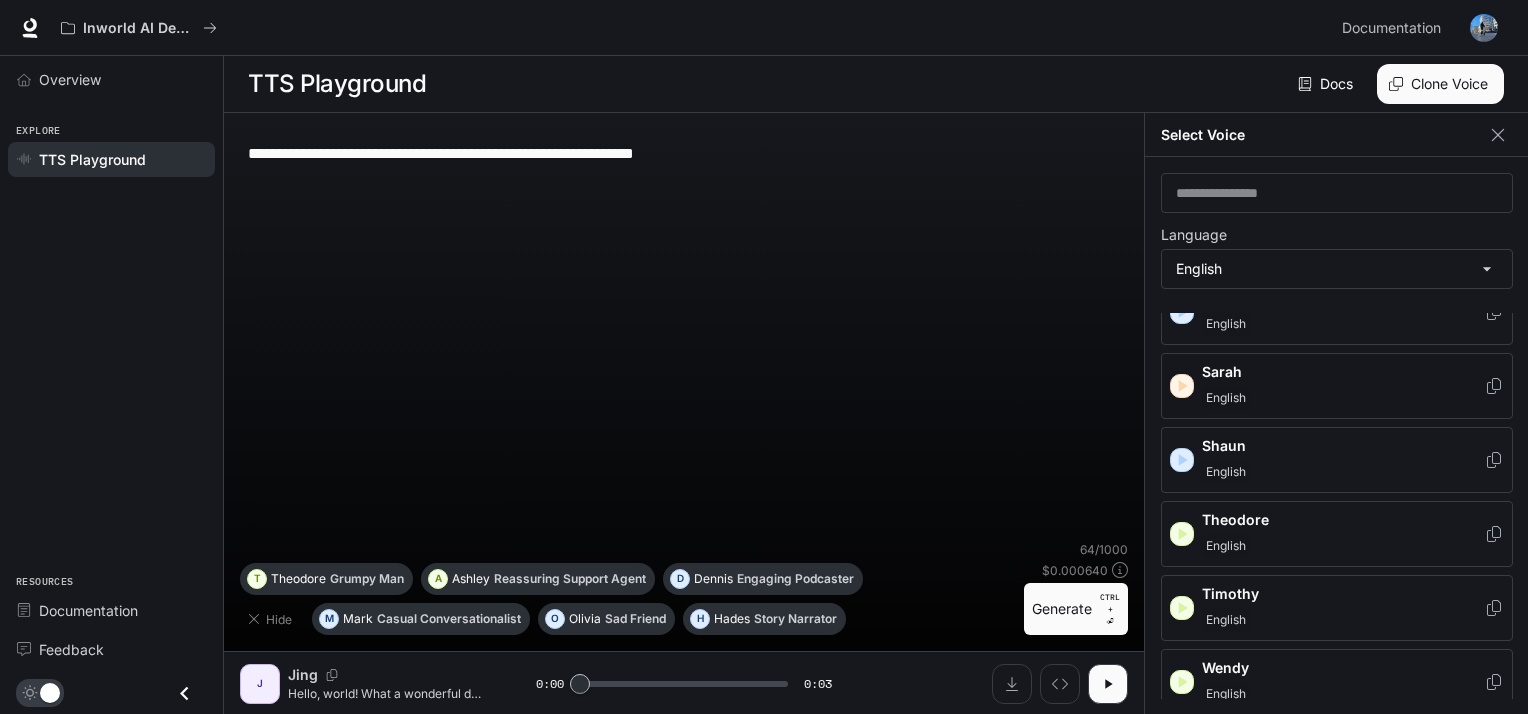 click 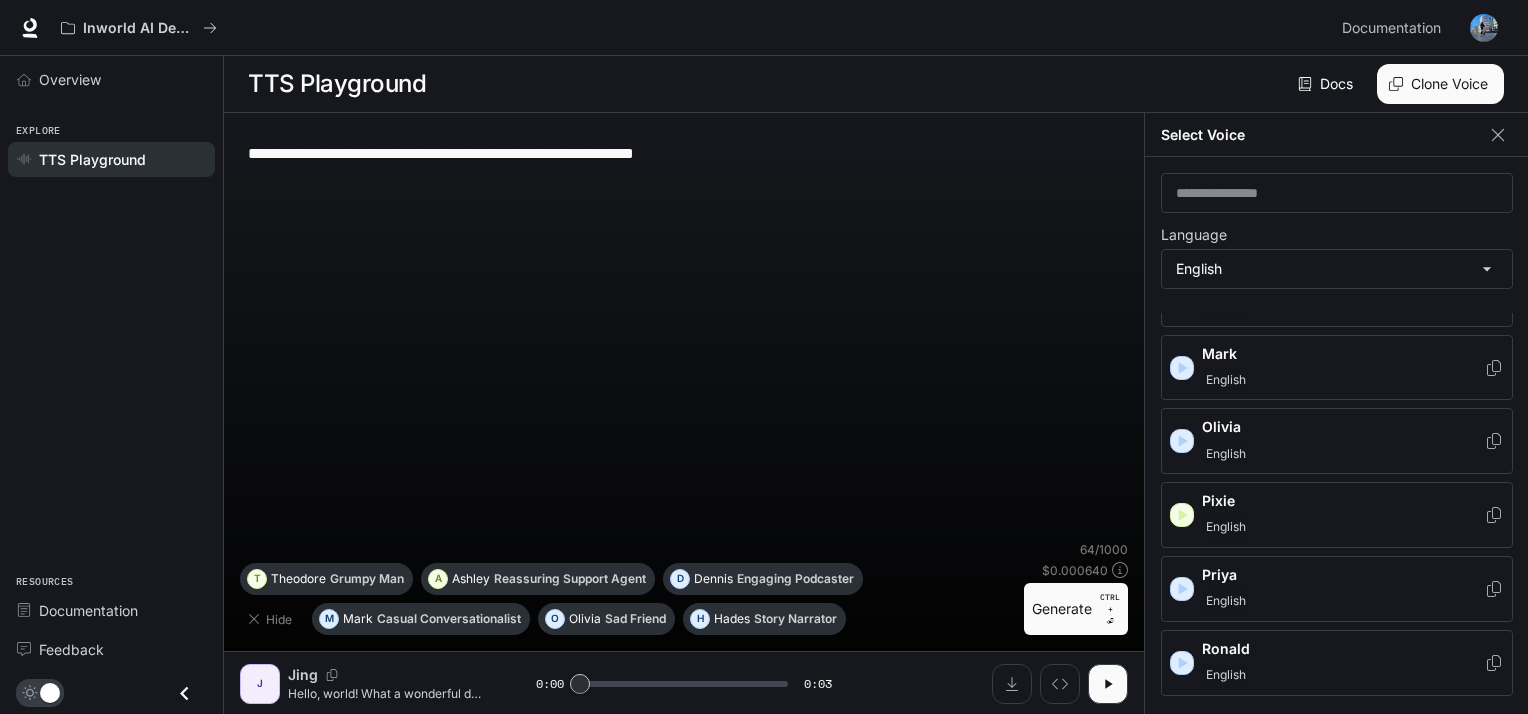 scroll, scrollTop: 747, scrollLeft: 0, axis: vertical 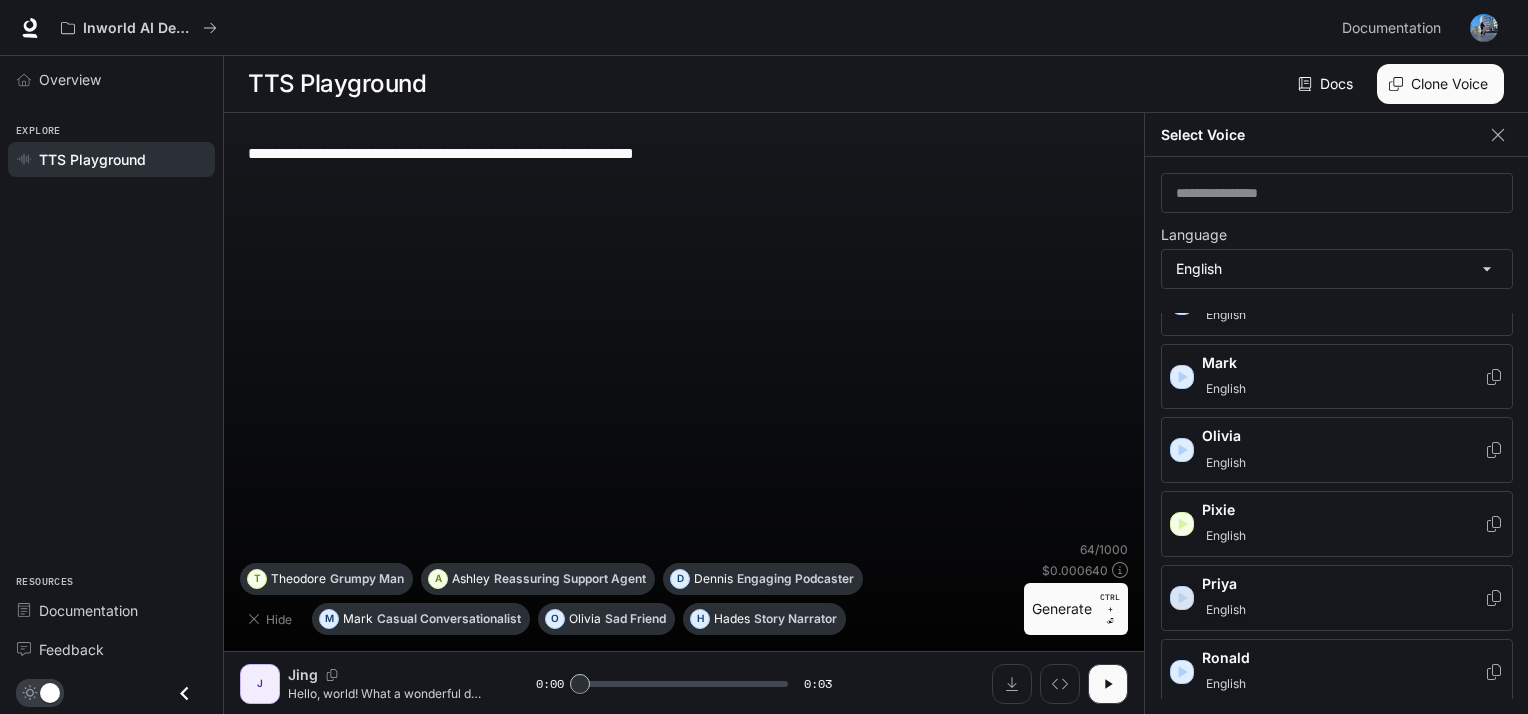 click 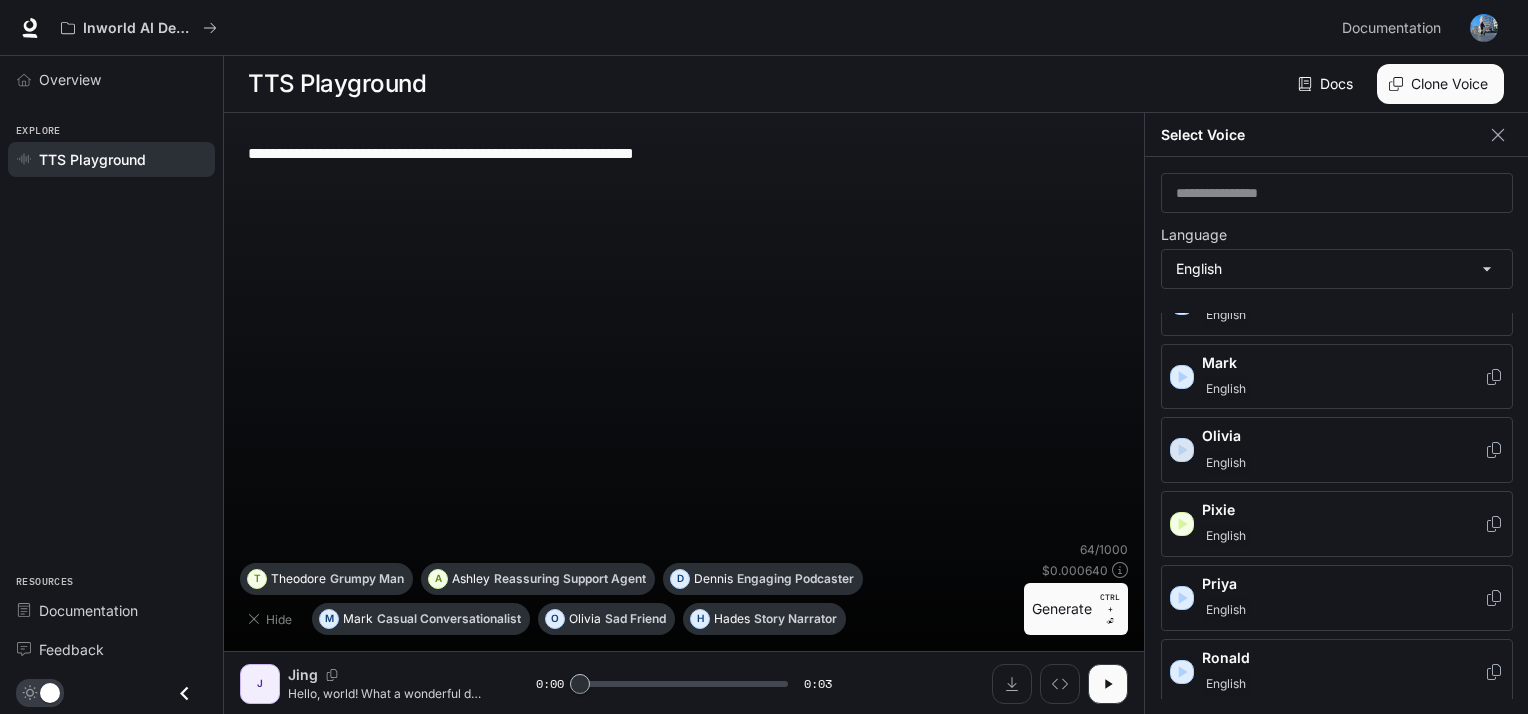 click 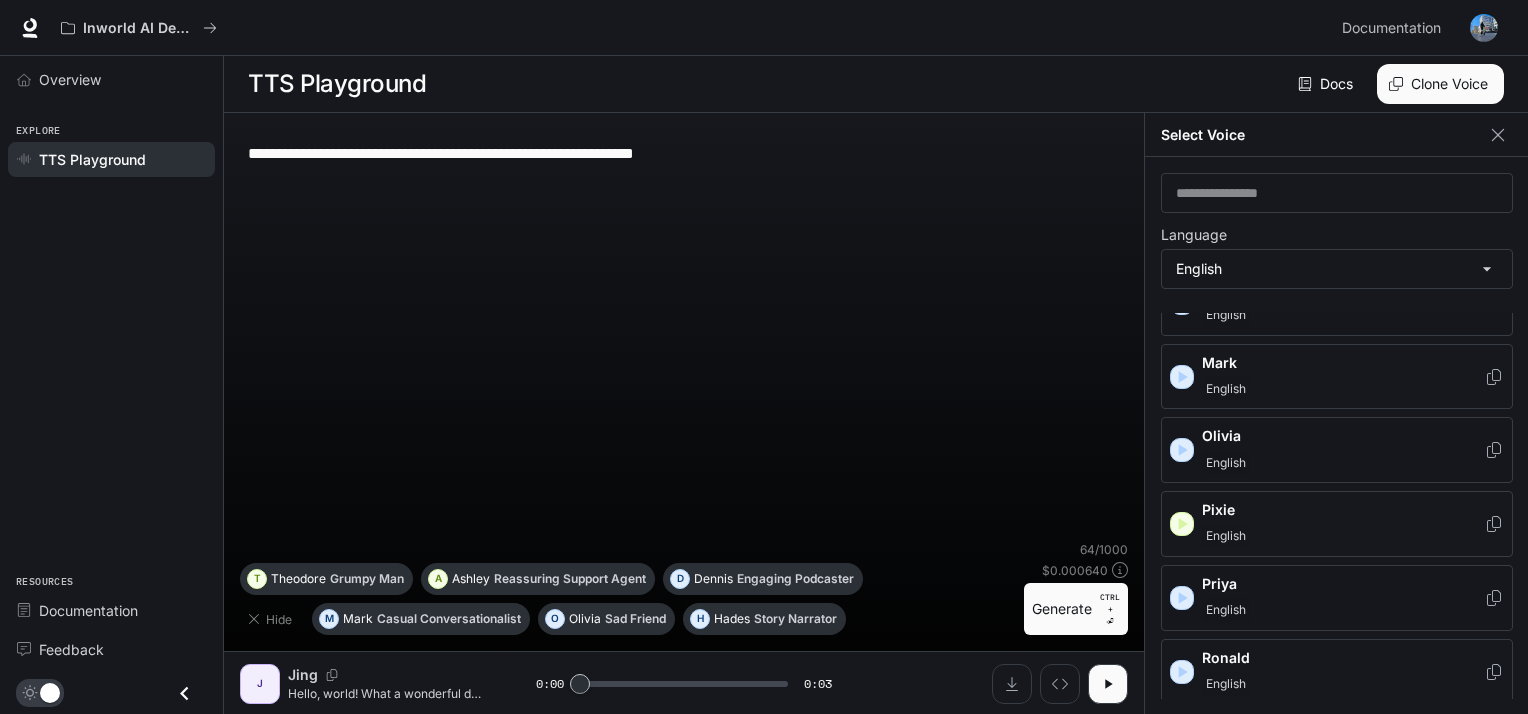 click on "[FIRST] [LAST]" at bounding box center (1337, 303) 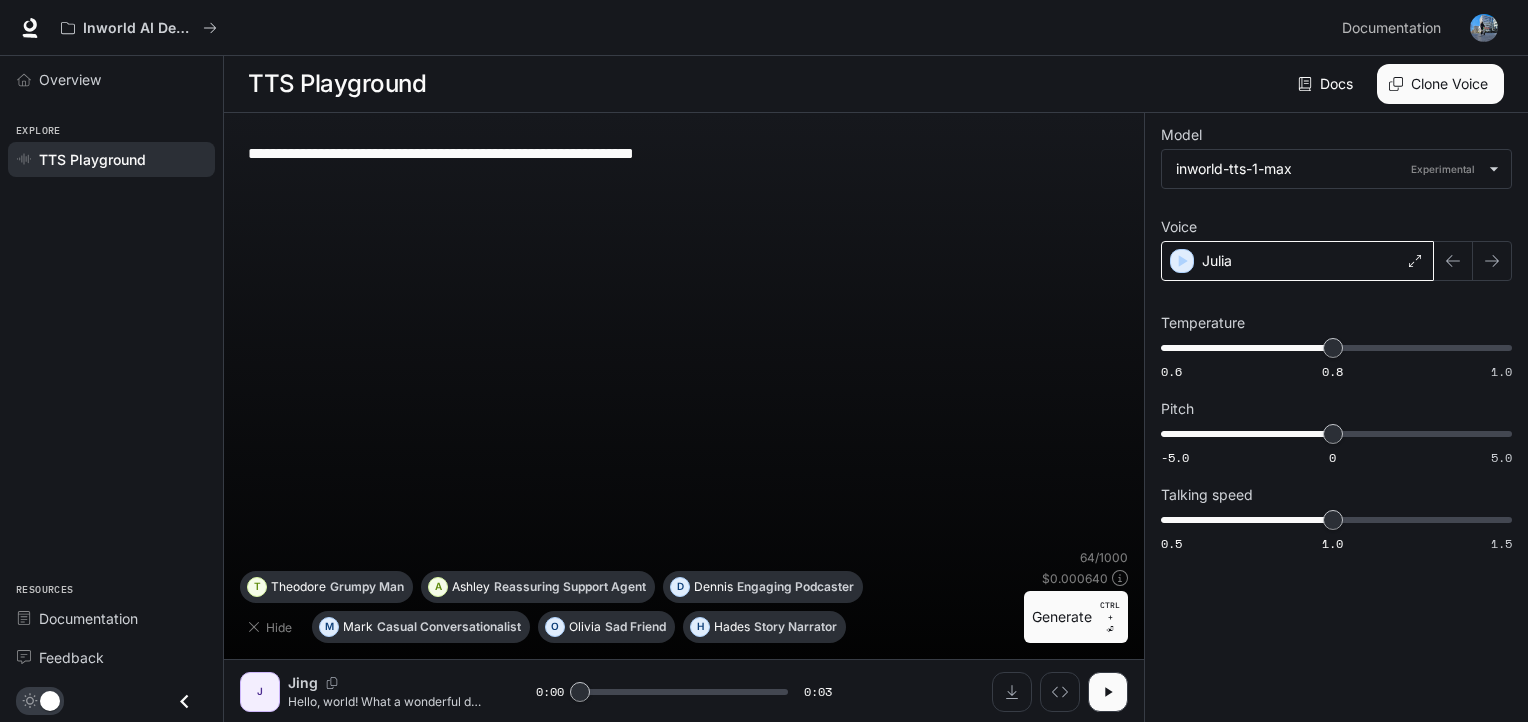click on "Julia" at bounding box center (1297, 261) 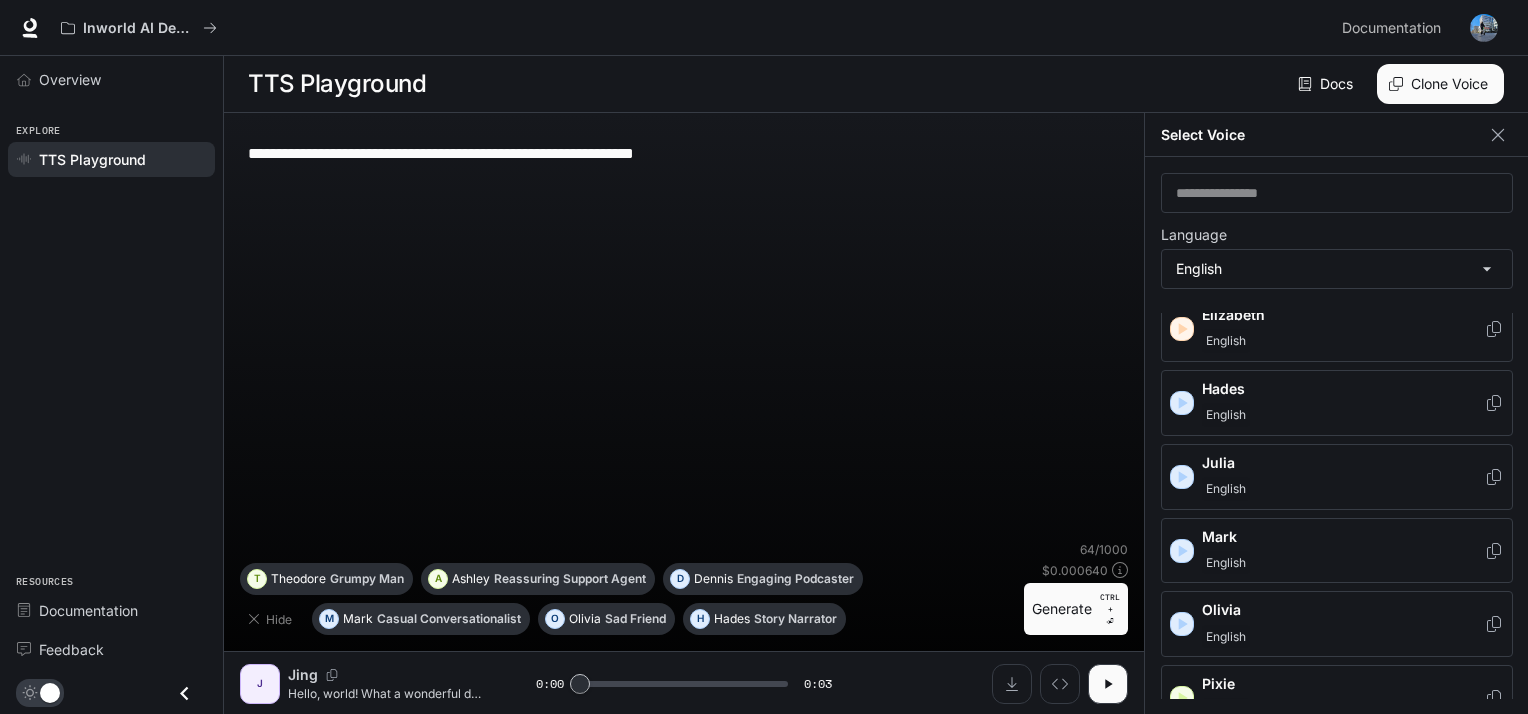 scroll, scrollTop: 564, scrollLeft: 0, axis: vertical 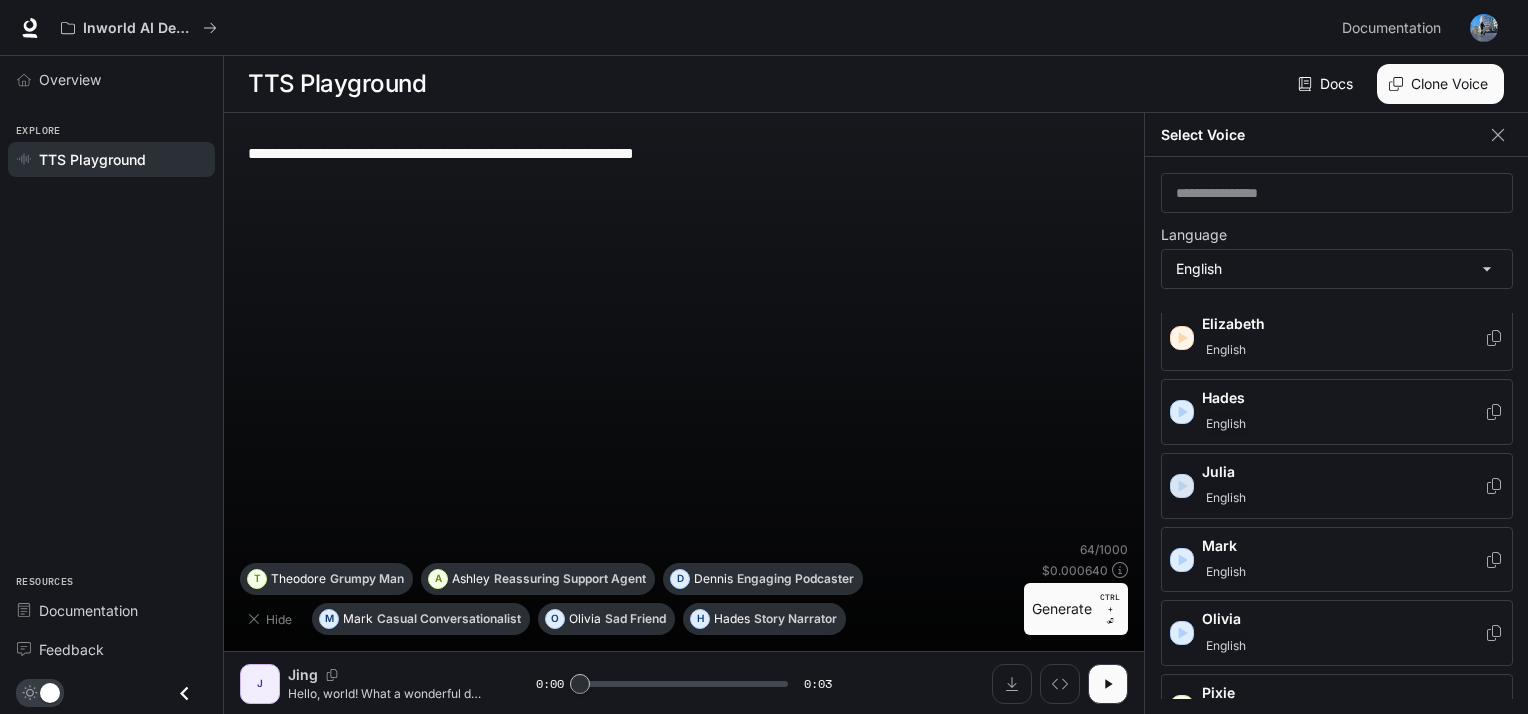 click 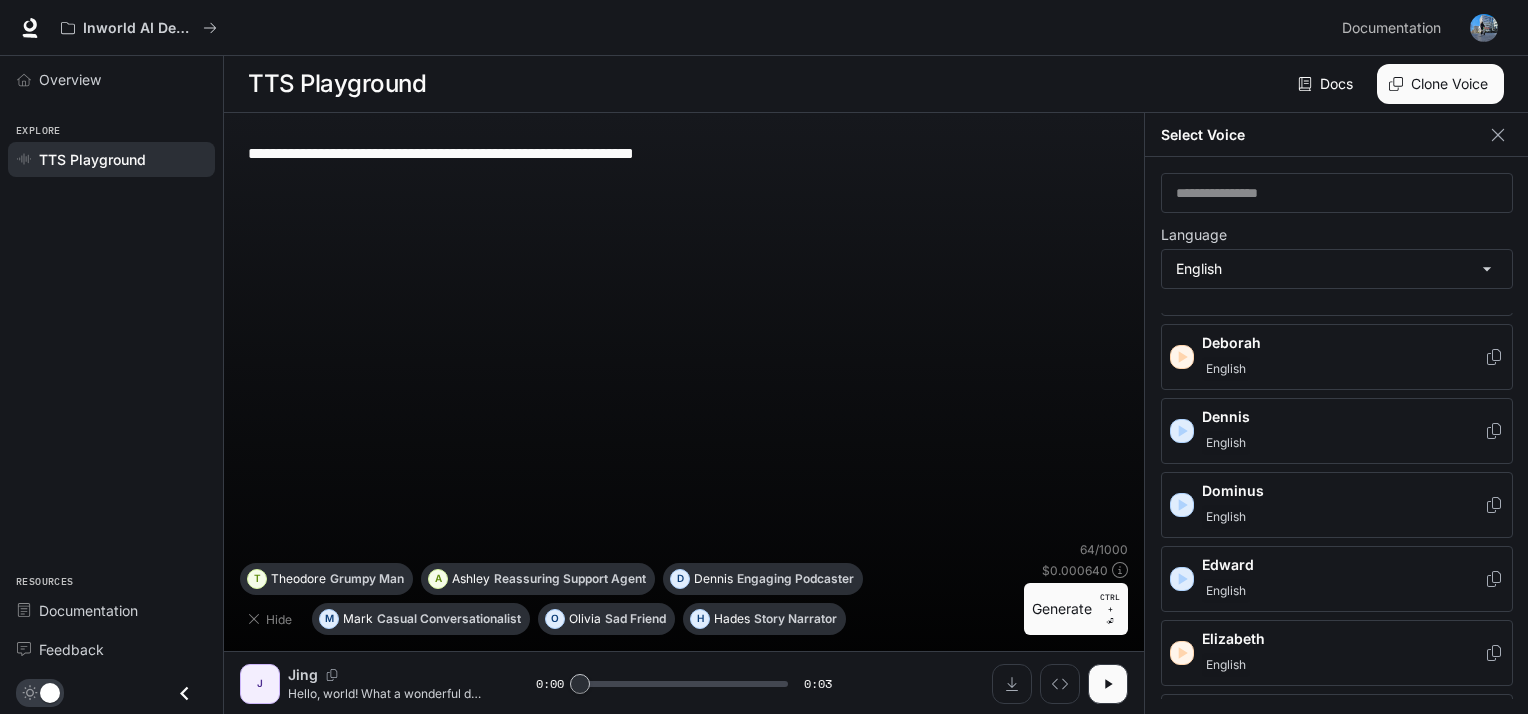 scroll, scrollTop: 238, scrollLeft: 0, axis: vertical 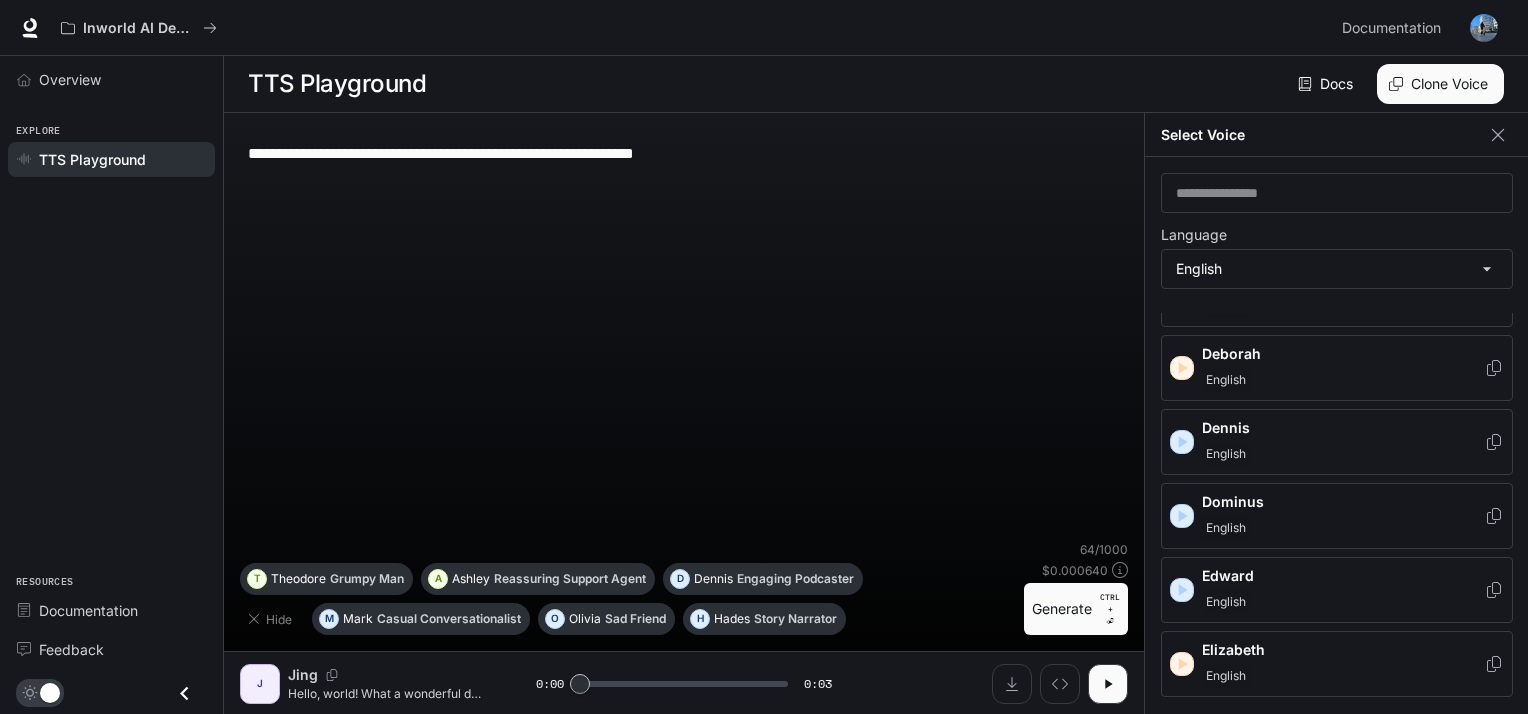 click 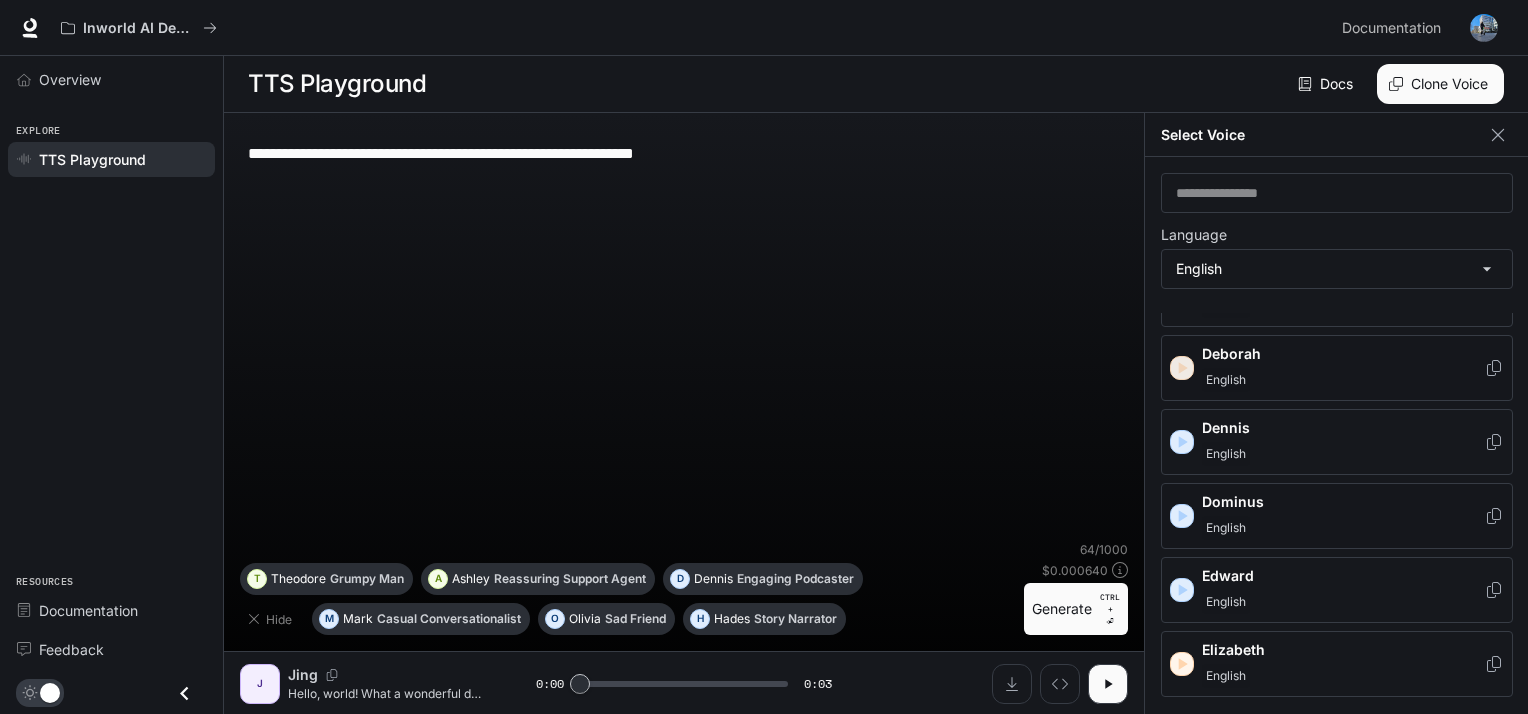 click 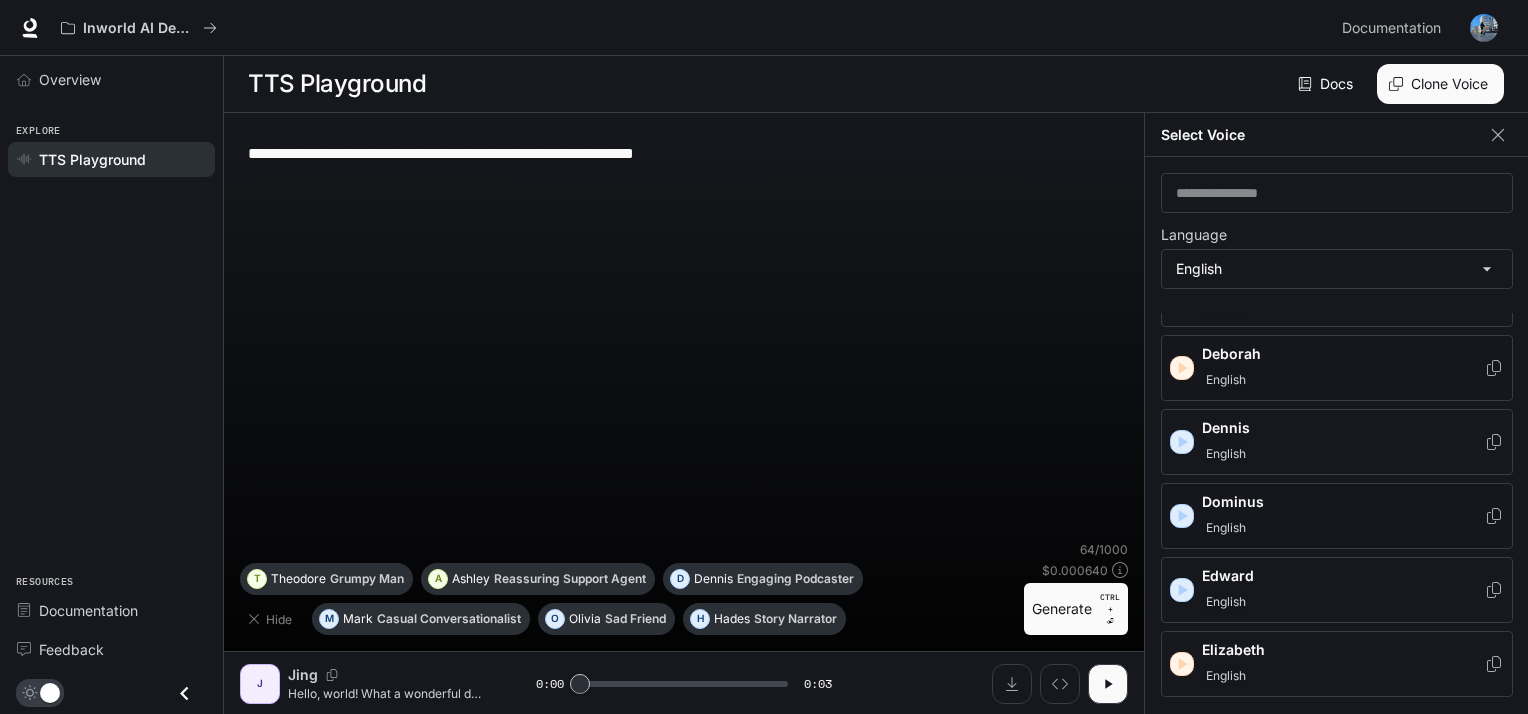 click on "**********" at bounding box center (684, 335) 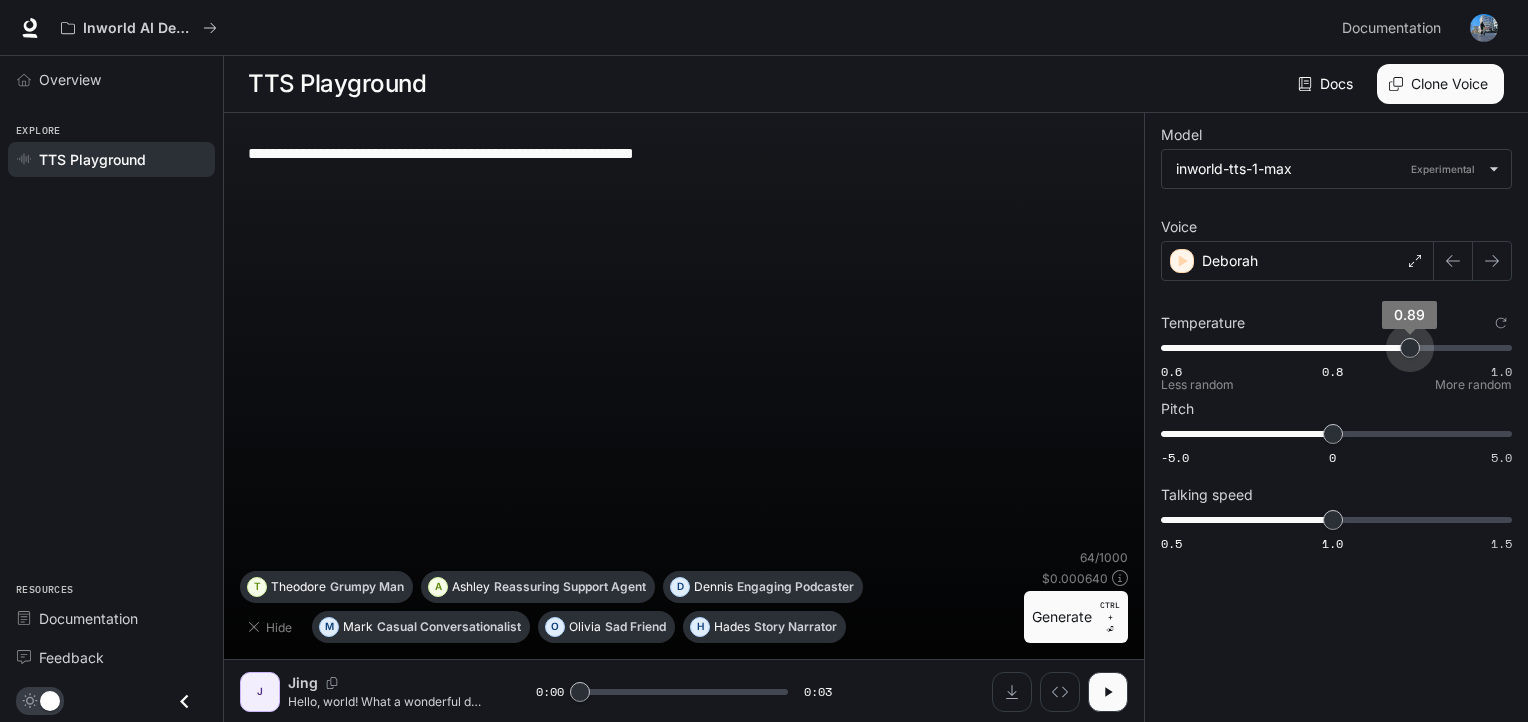 type on "***" 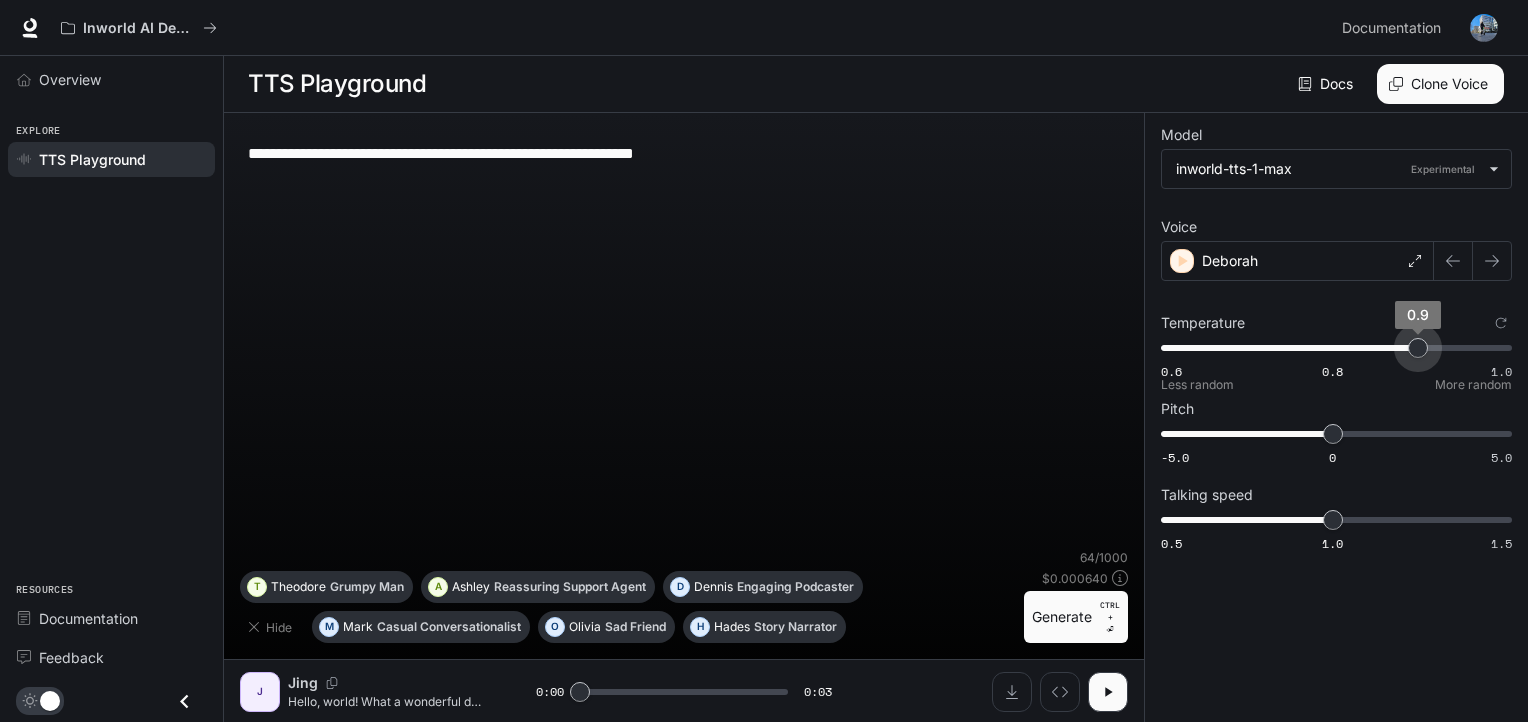 drag, startPoint x: 1330, startPoint y: 351, endPoint x: 1422, endPoint y: 349, distance: 92.021736 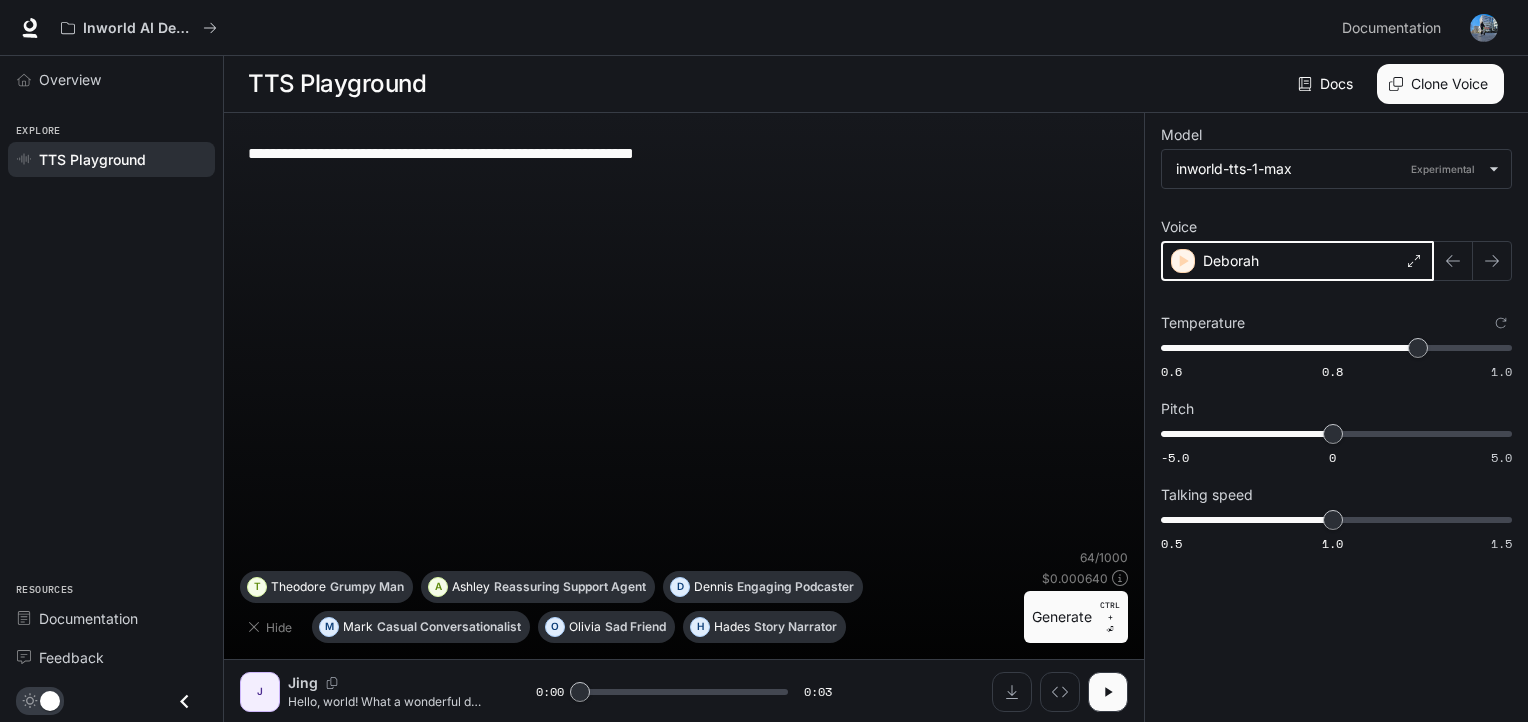click 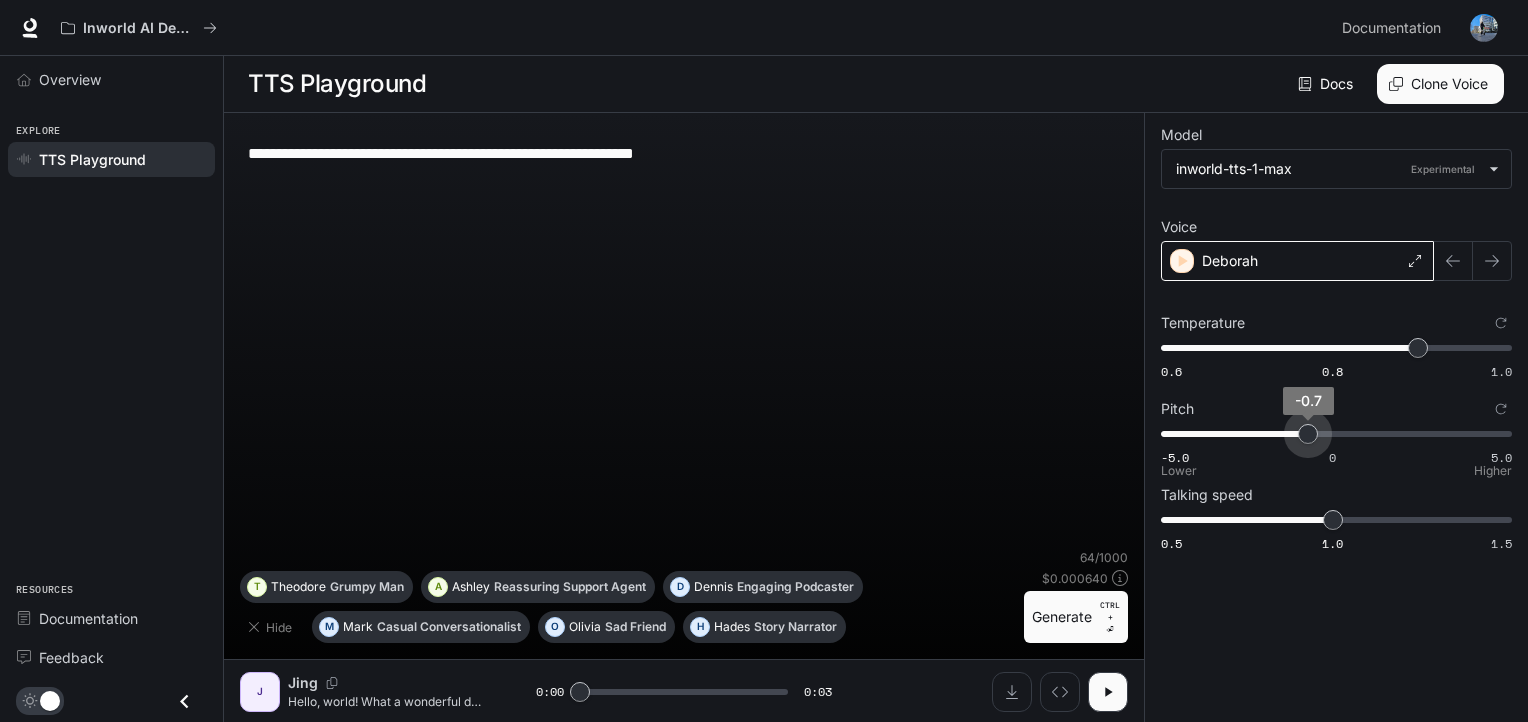type on "****" 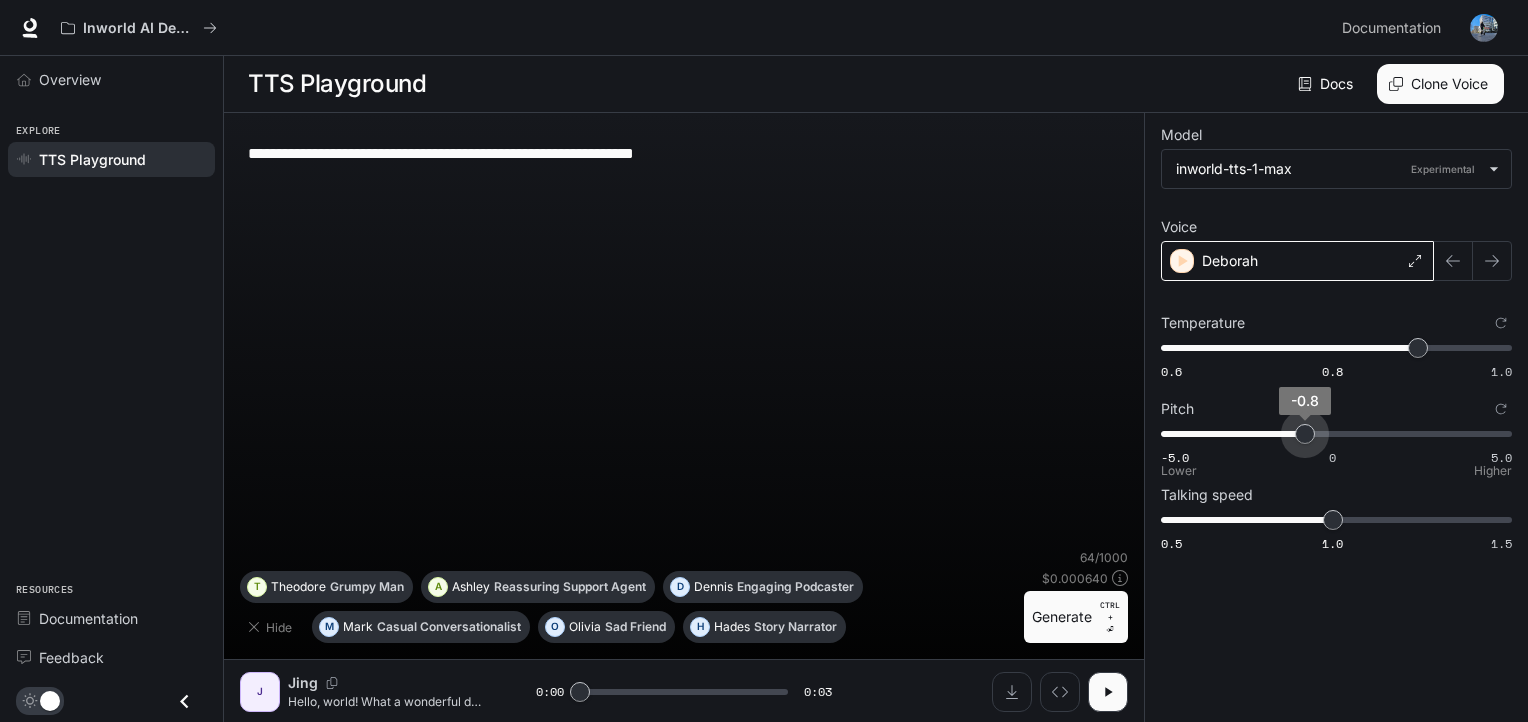 drag, startPoint x: 1336, startPoint y: 429, endPoint x: 1305, endPoint y: 430, distance: 31.016125 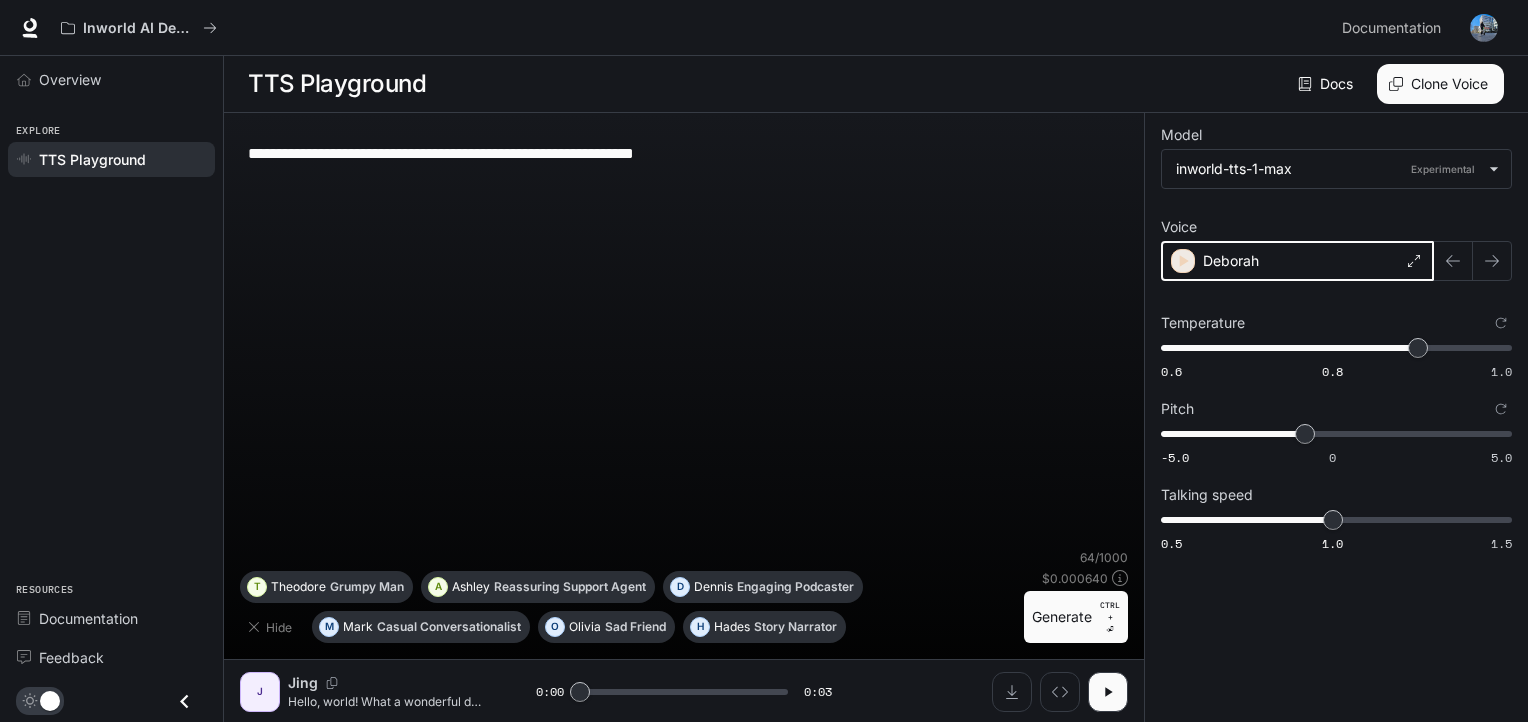 click 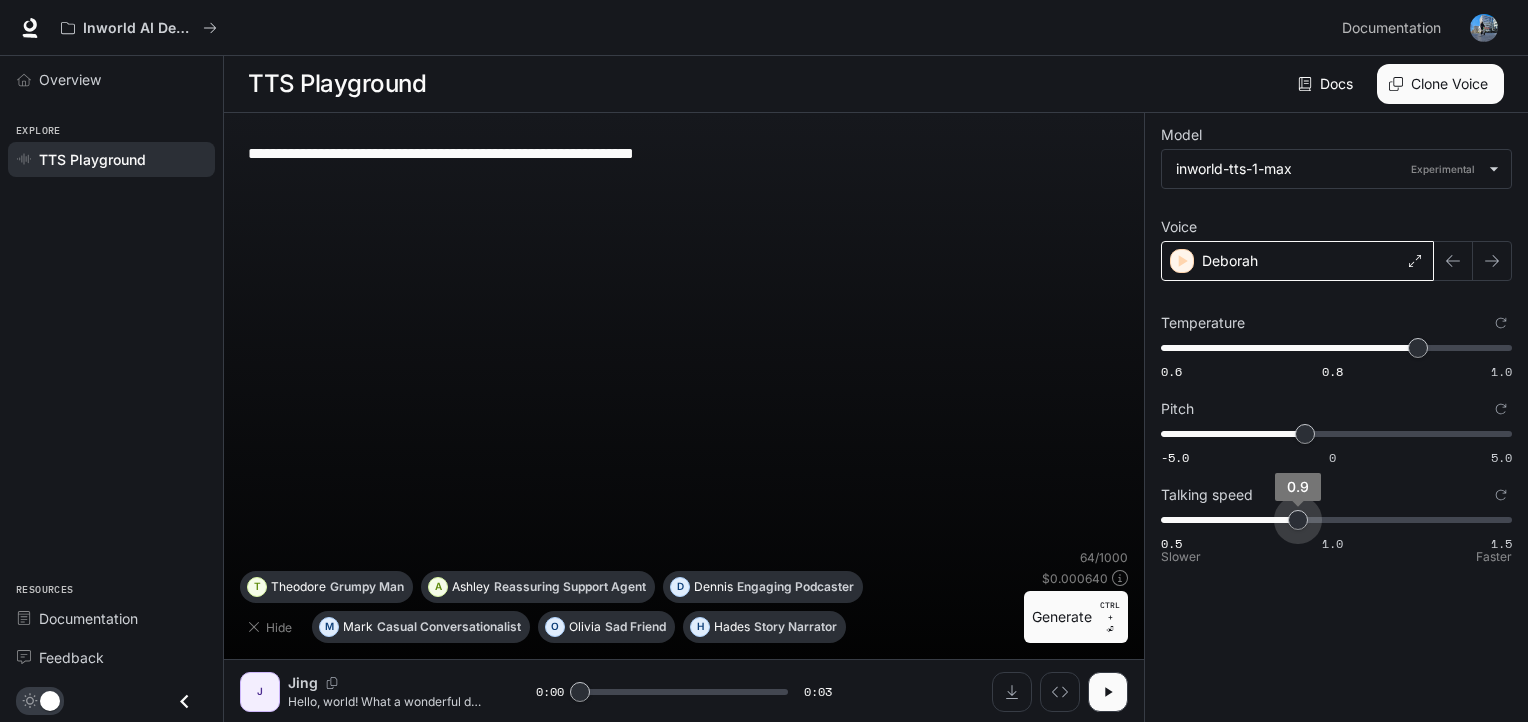 type on "***" 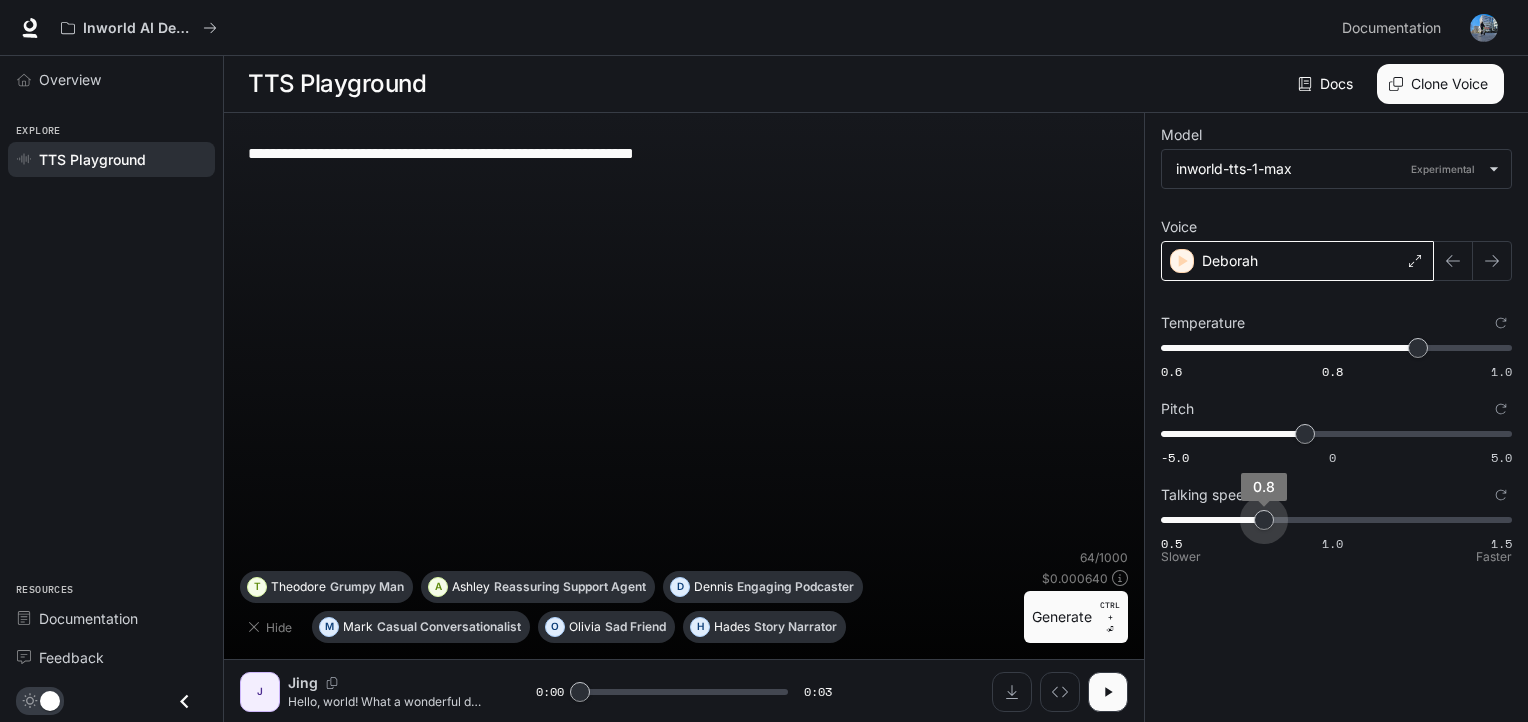 drag, startPoint x: 1332, startPoint y: 517, endPoint x: 1279, endPoint y: 518, distance: 53.009434 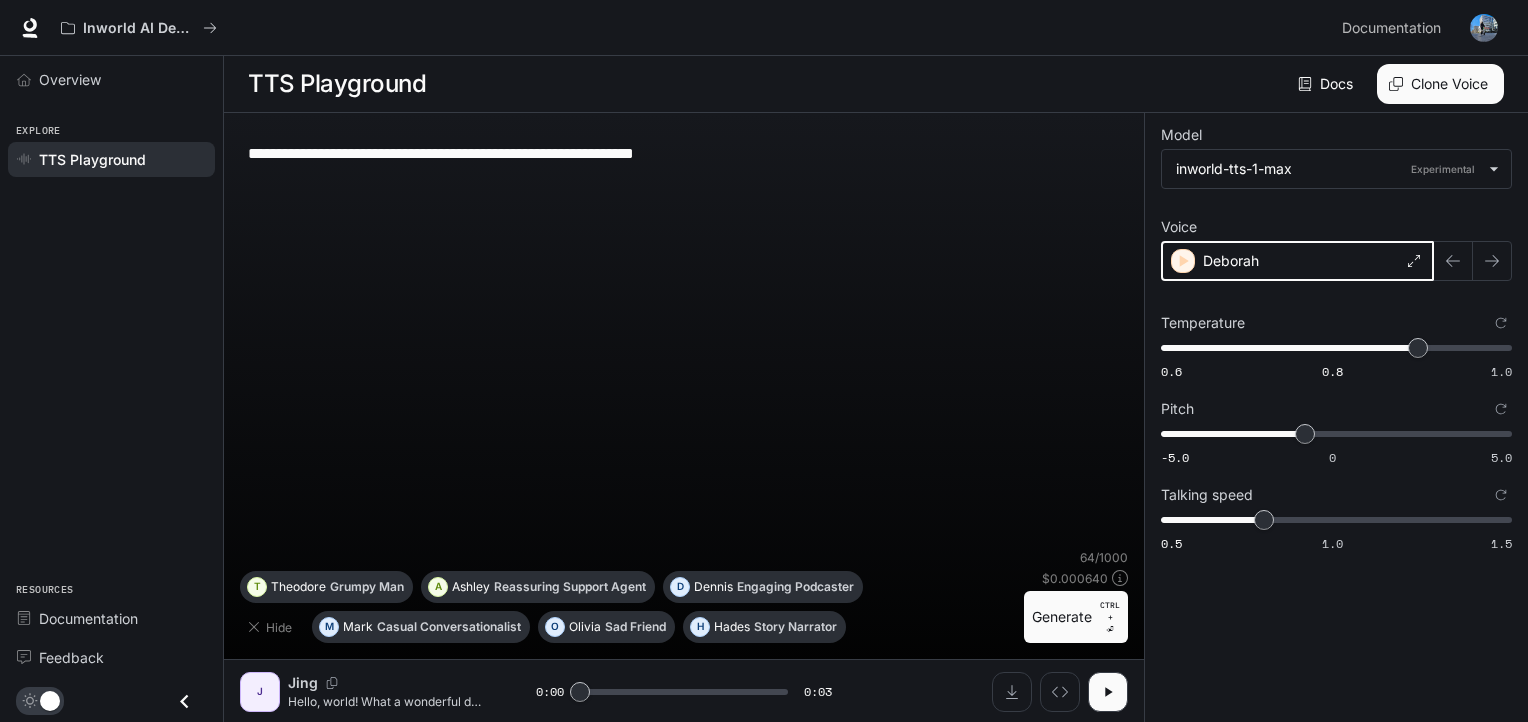 click 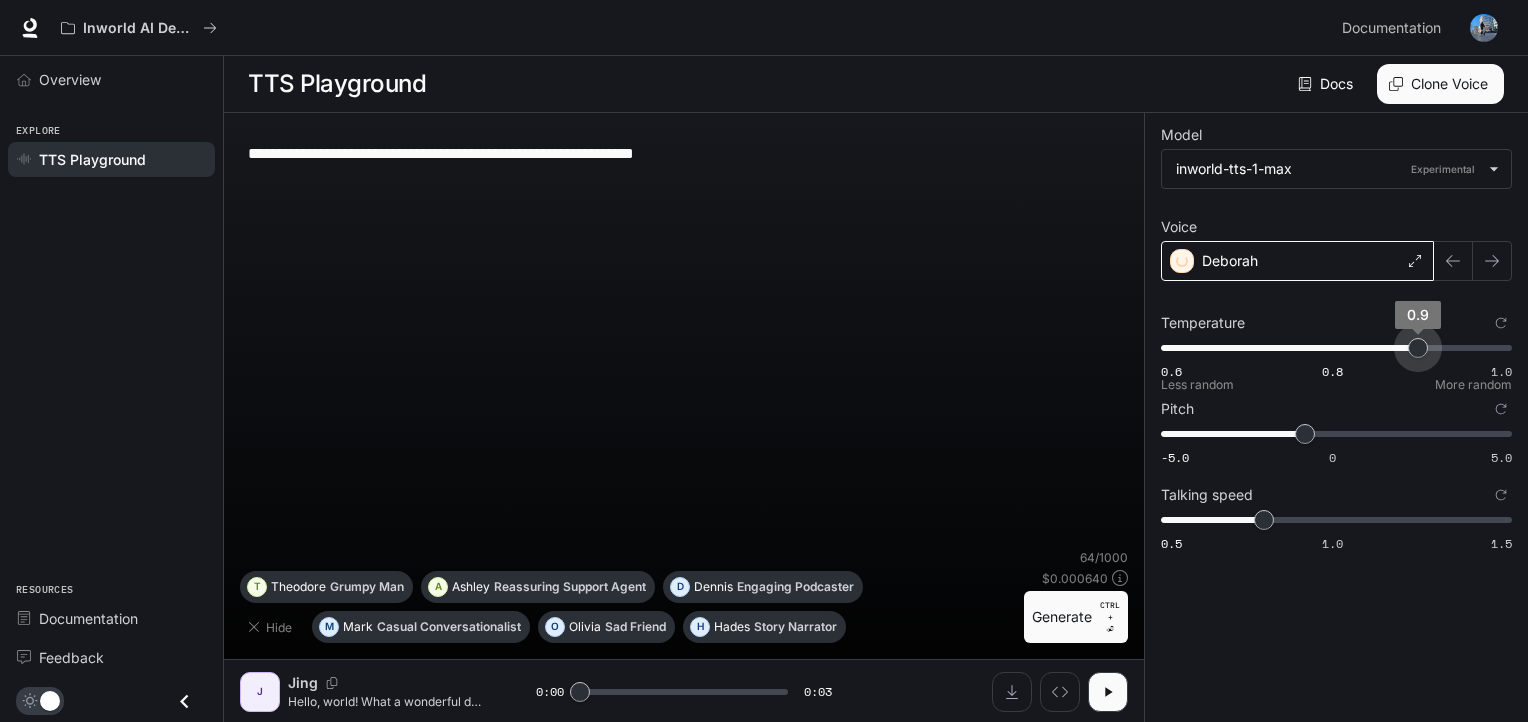 type on "*" 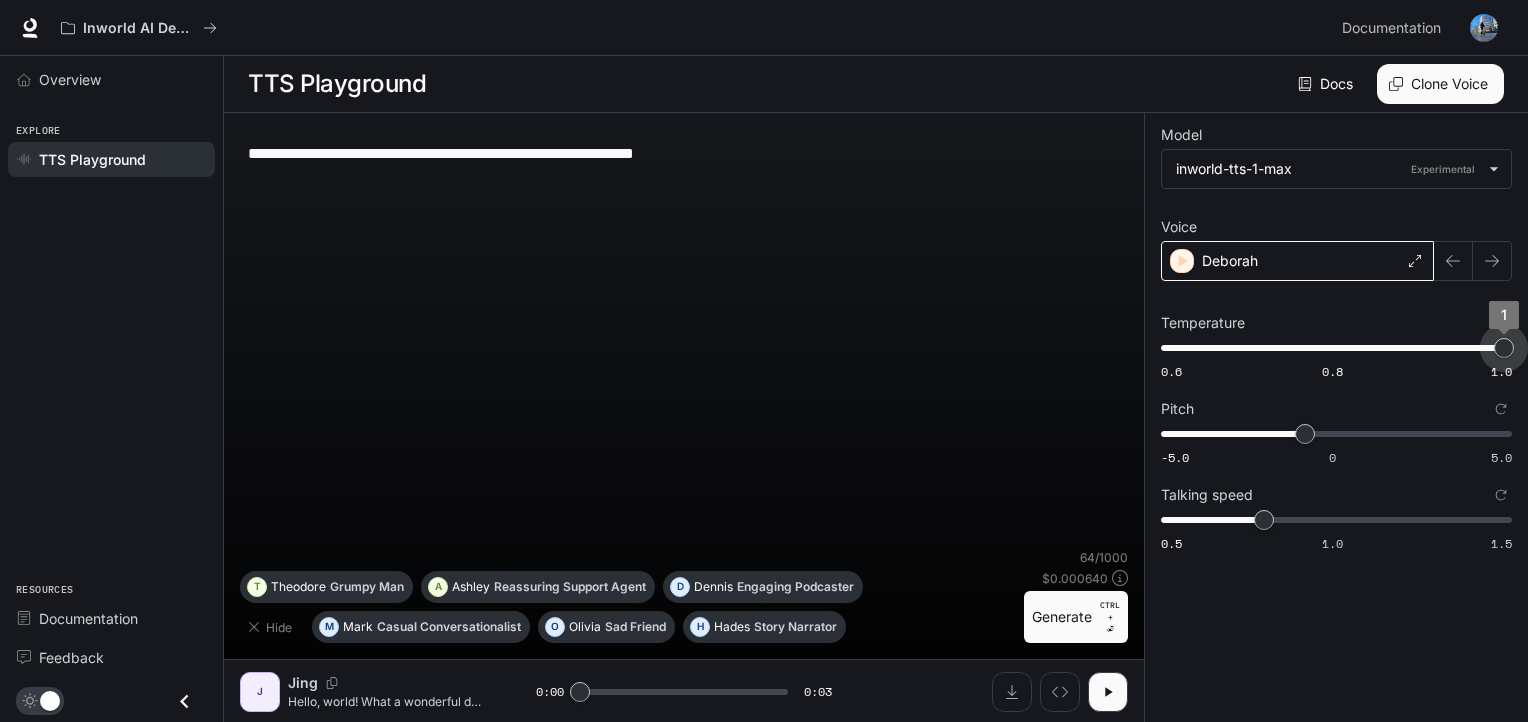 drag, startPoint x: 1416, startPoint y: 345, endPoint x: 1535, endPoint y: 345, distance: 119 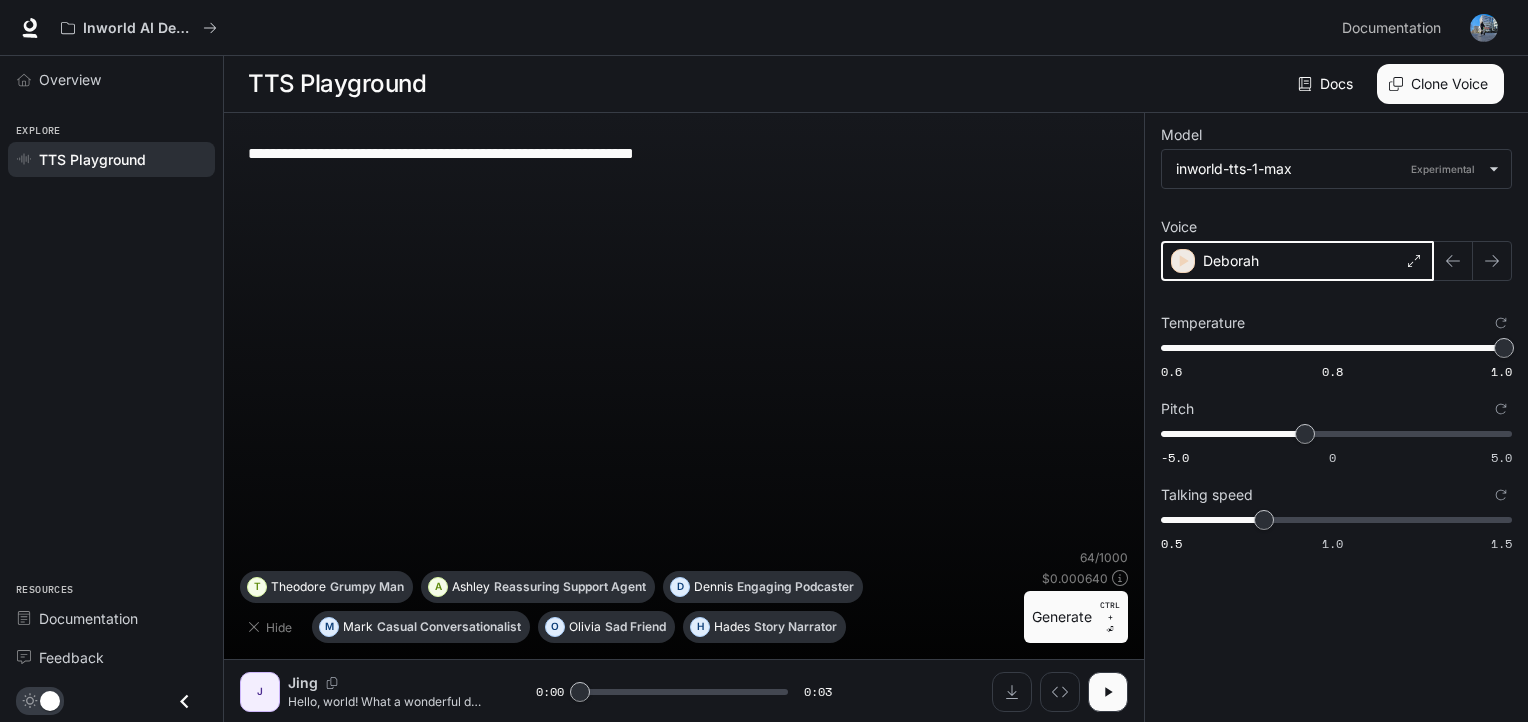 click 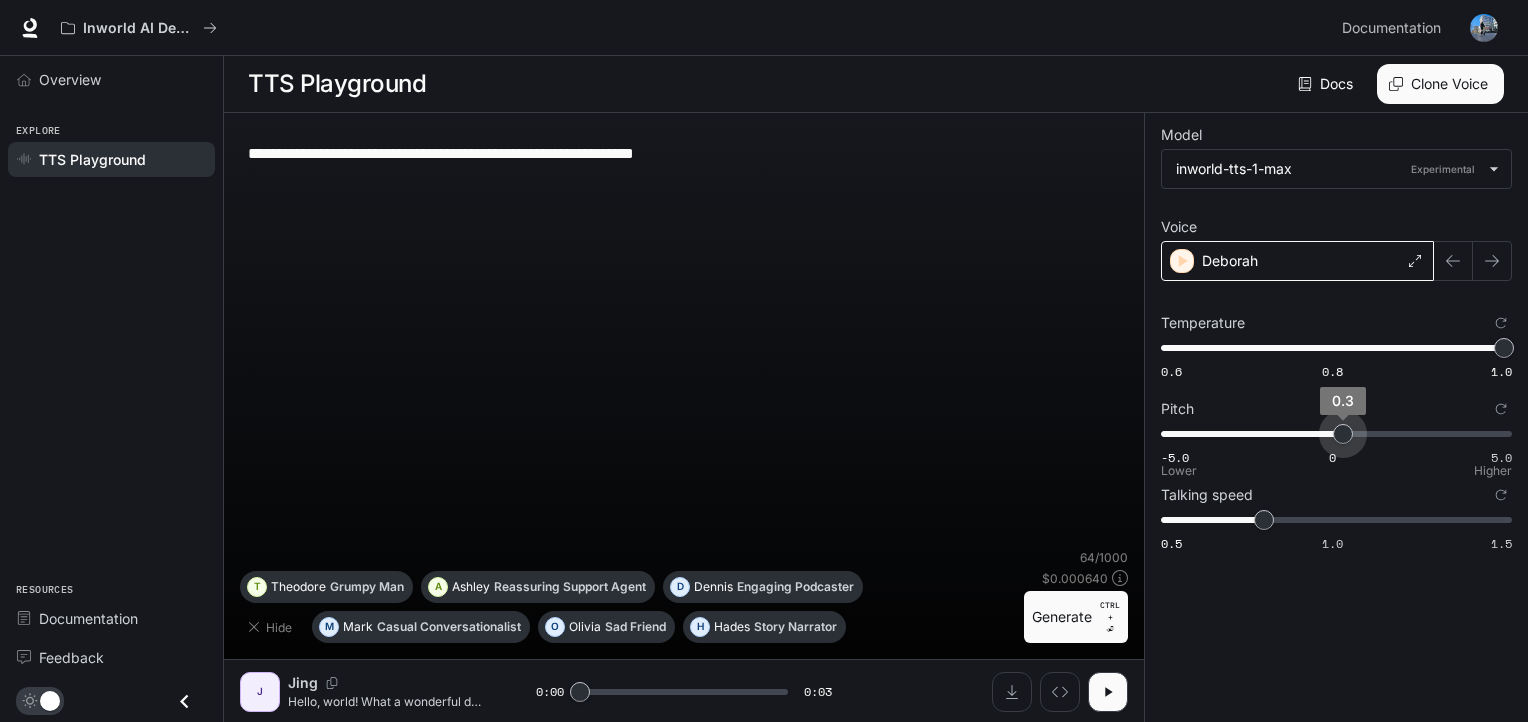 type on "***" 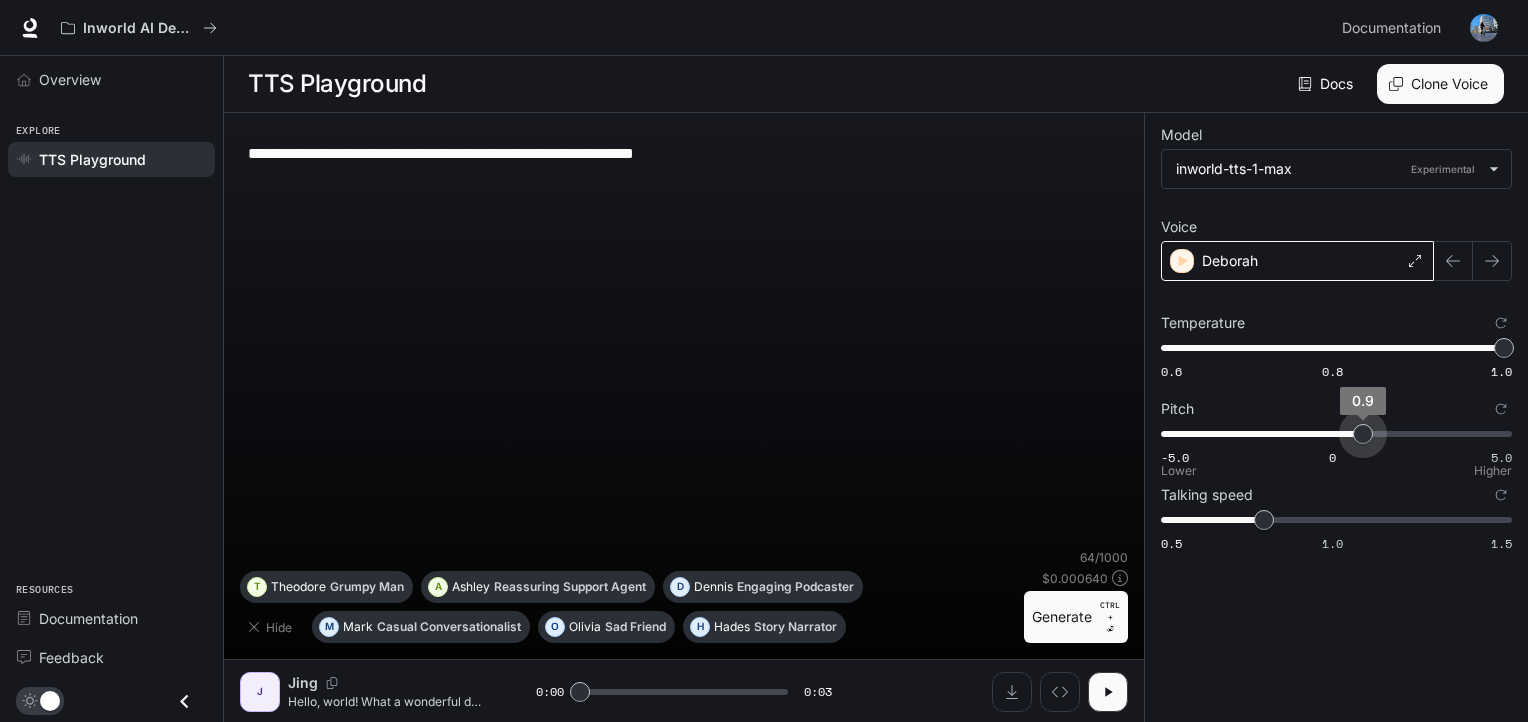 drag, startPoint x: 1299, startPoint y: 429, endPoint x: 1362, endPoint y: 416, distance: 64.327286 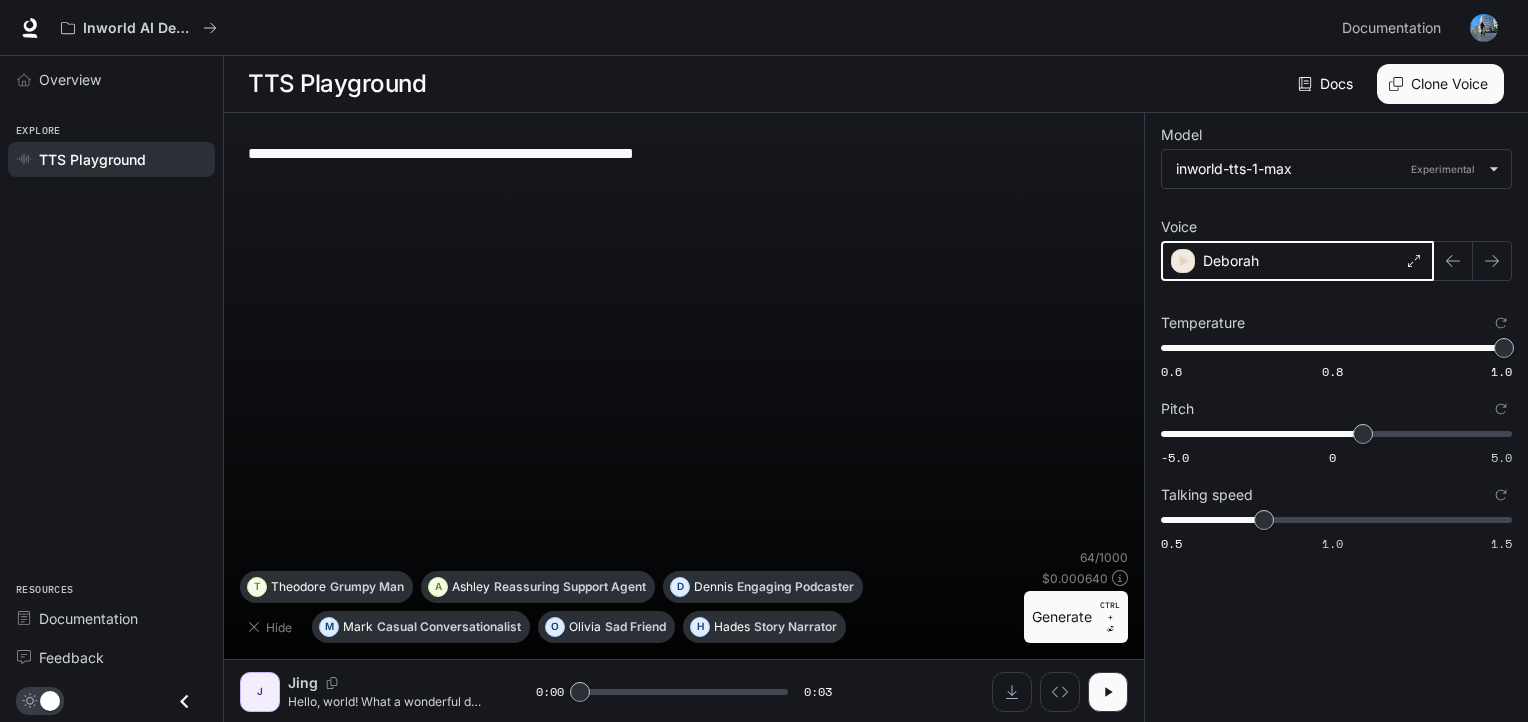 click 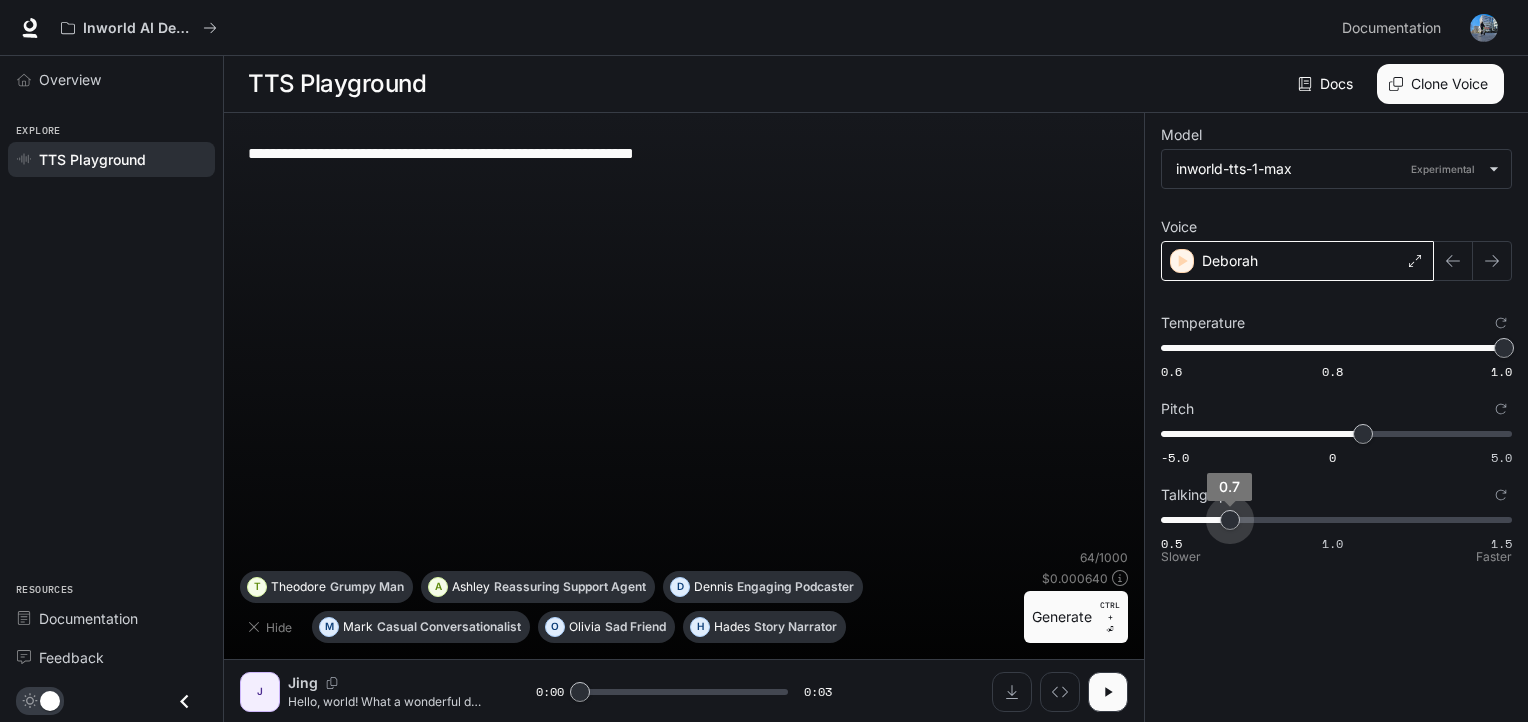 type on "***" 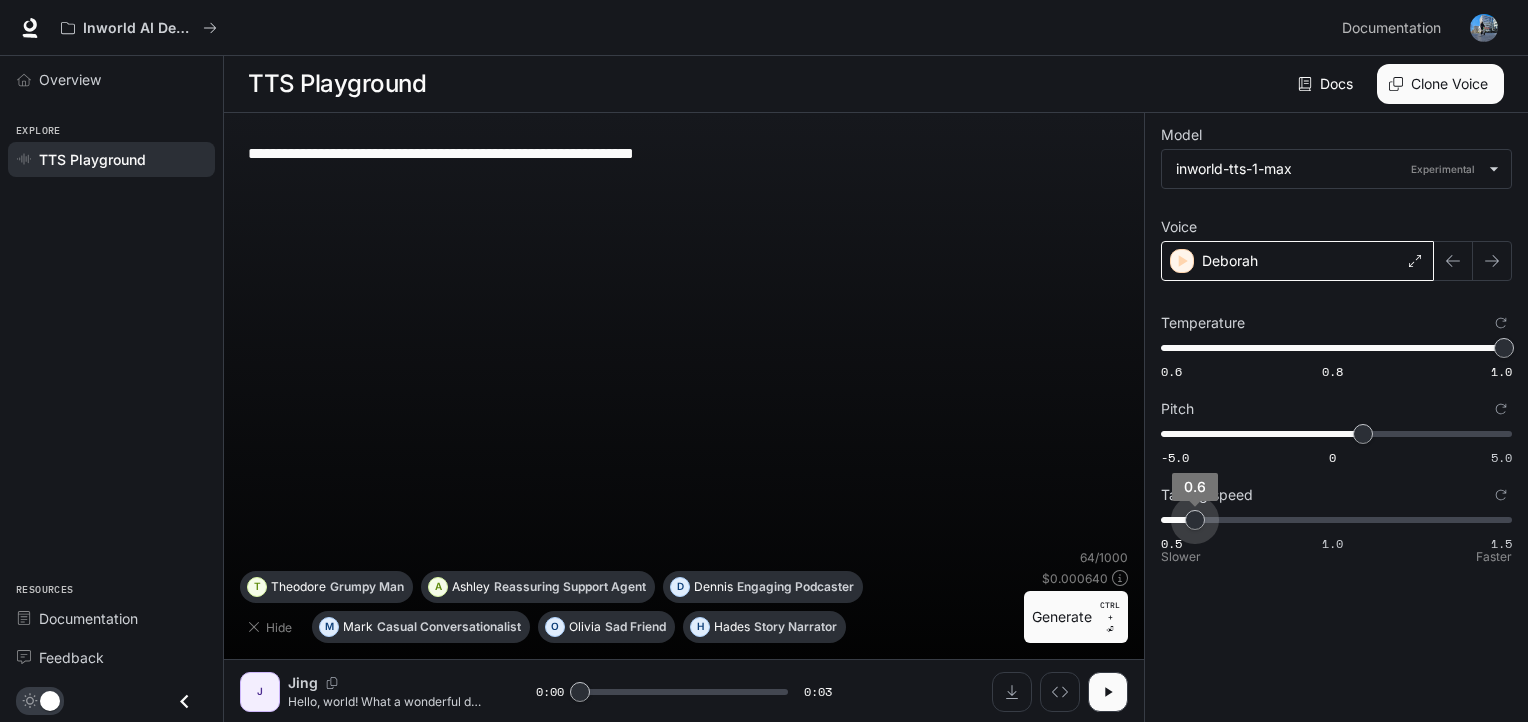 drag, startPoint x: 1263, startPoint y: 521, endPoint x: 1204, endPoint y: 527, distance: 59.3043 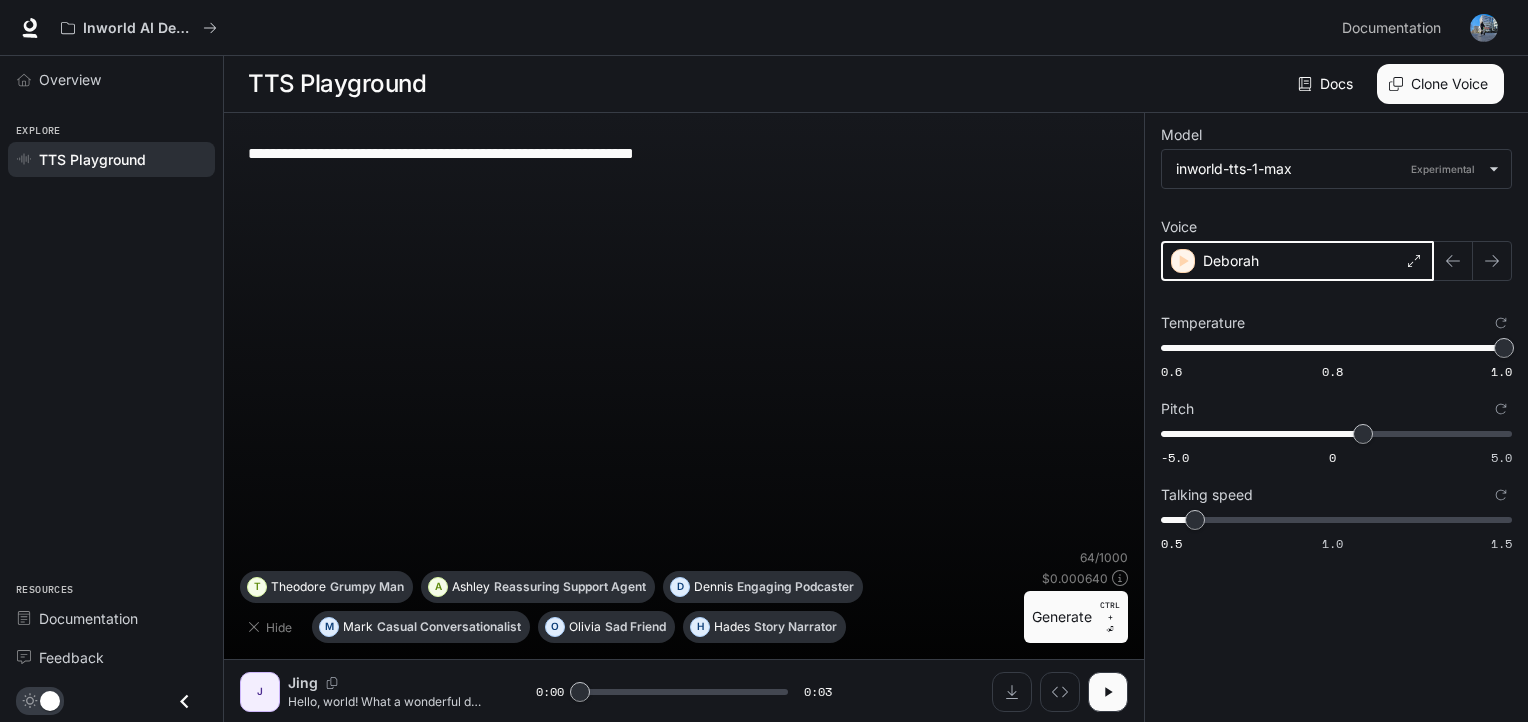 click 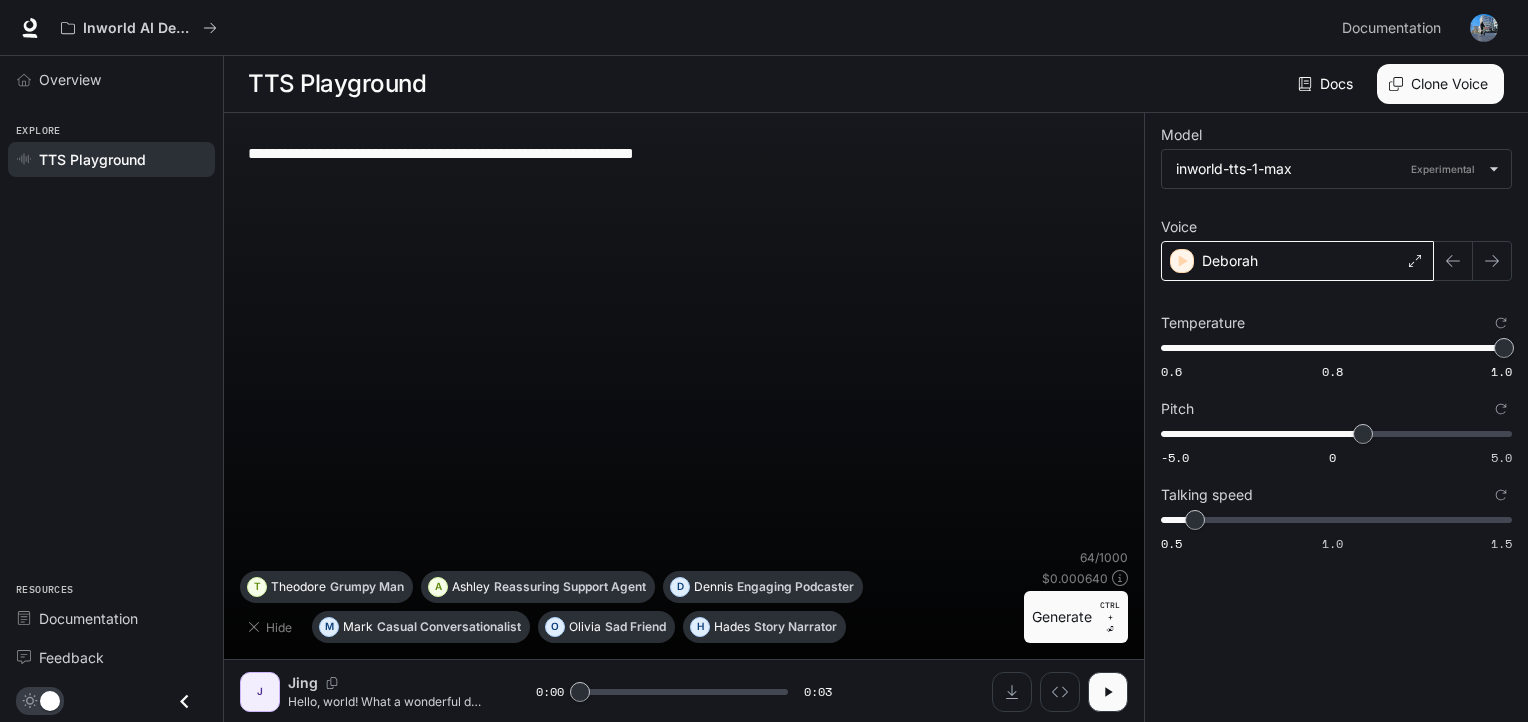 click 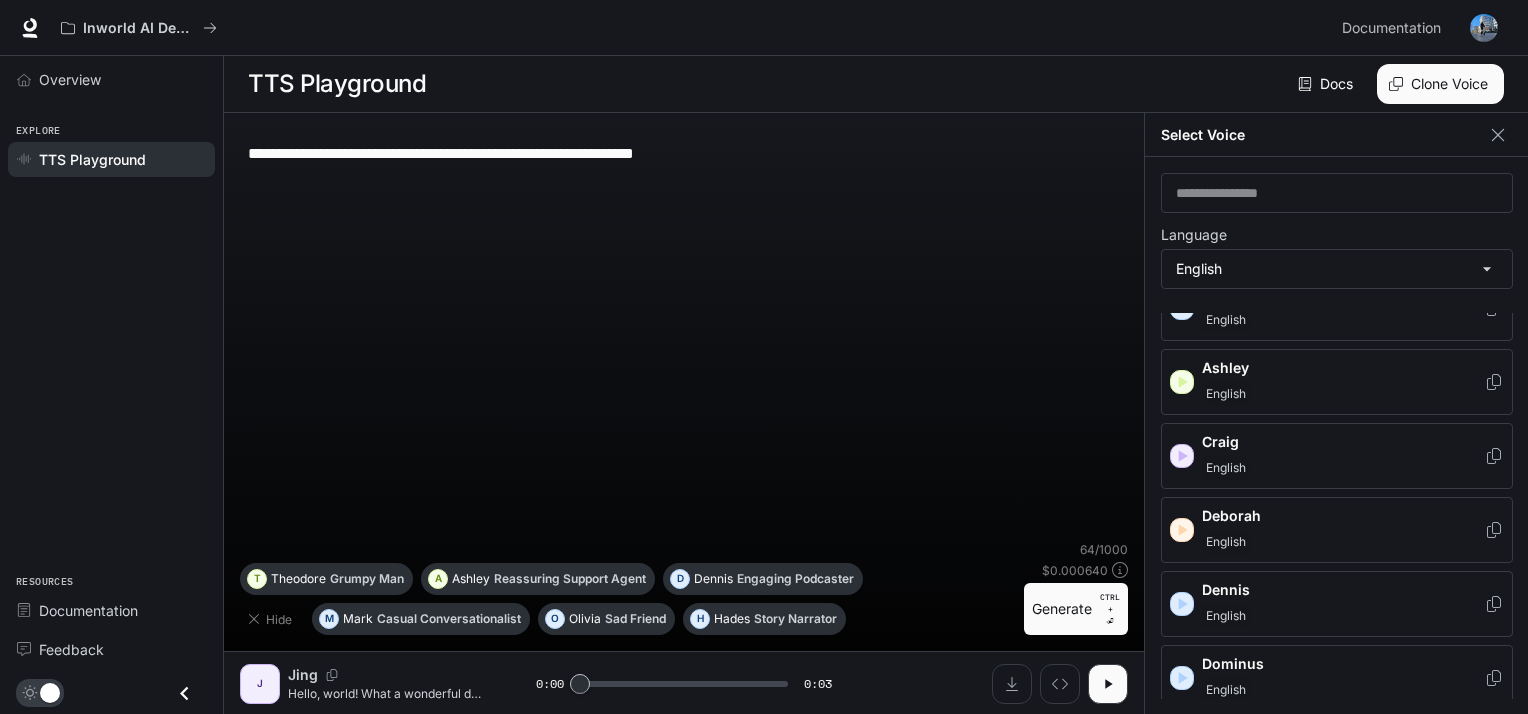 scroll, scrollTop: 70, scrollLeft: 0, axis: vertical 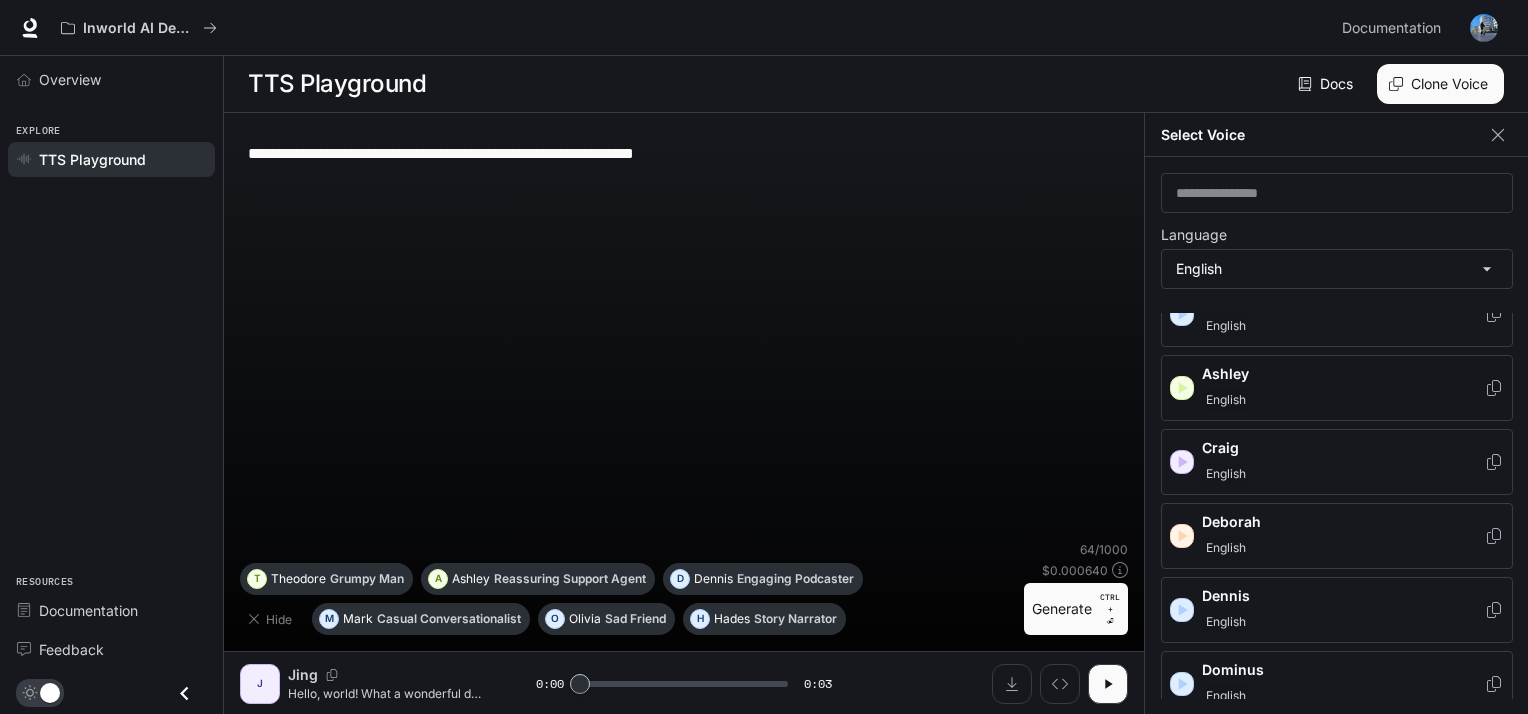 click 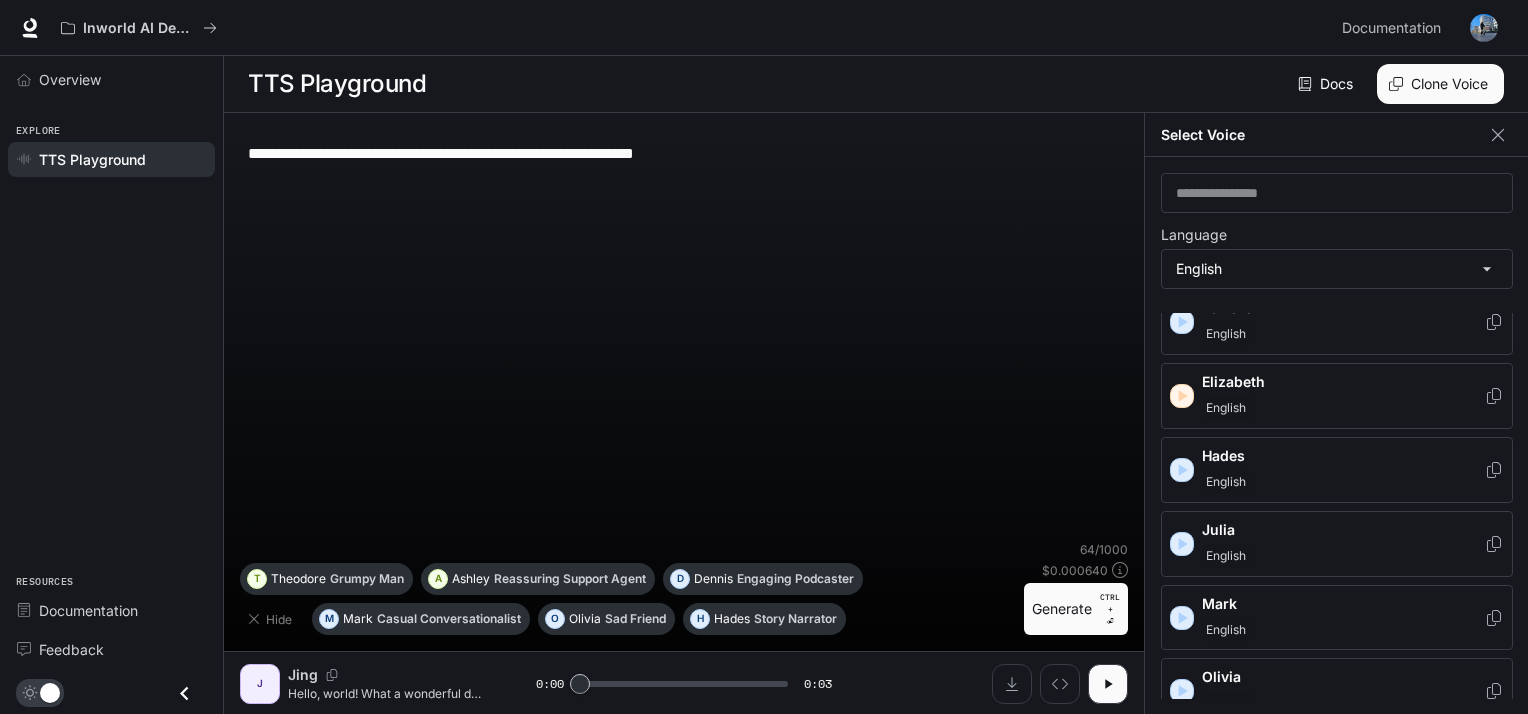 scroll, scrollTop: 500, scrollLeft: 0, axis: vertical 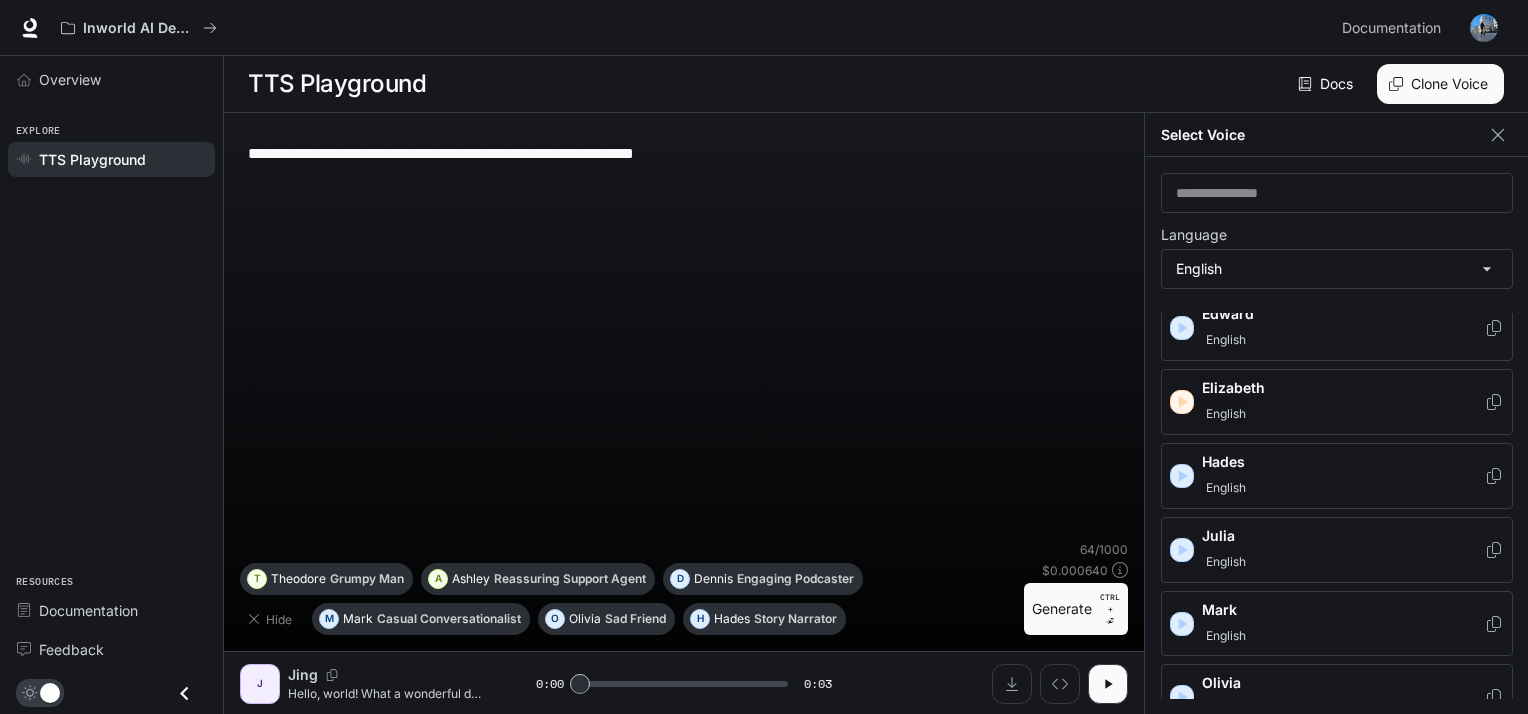 click 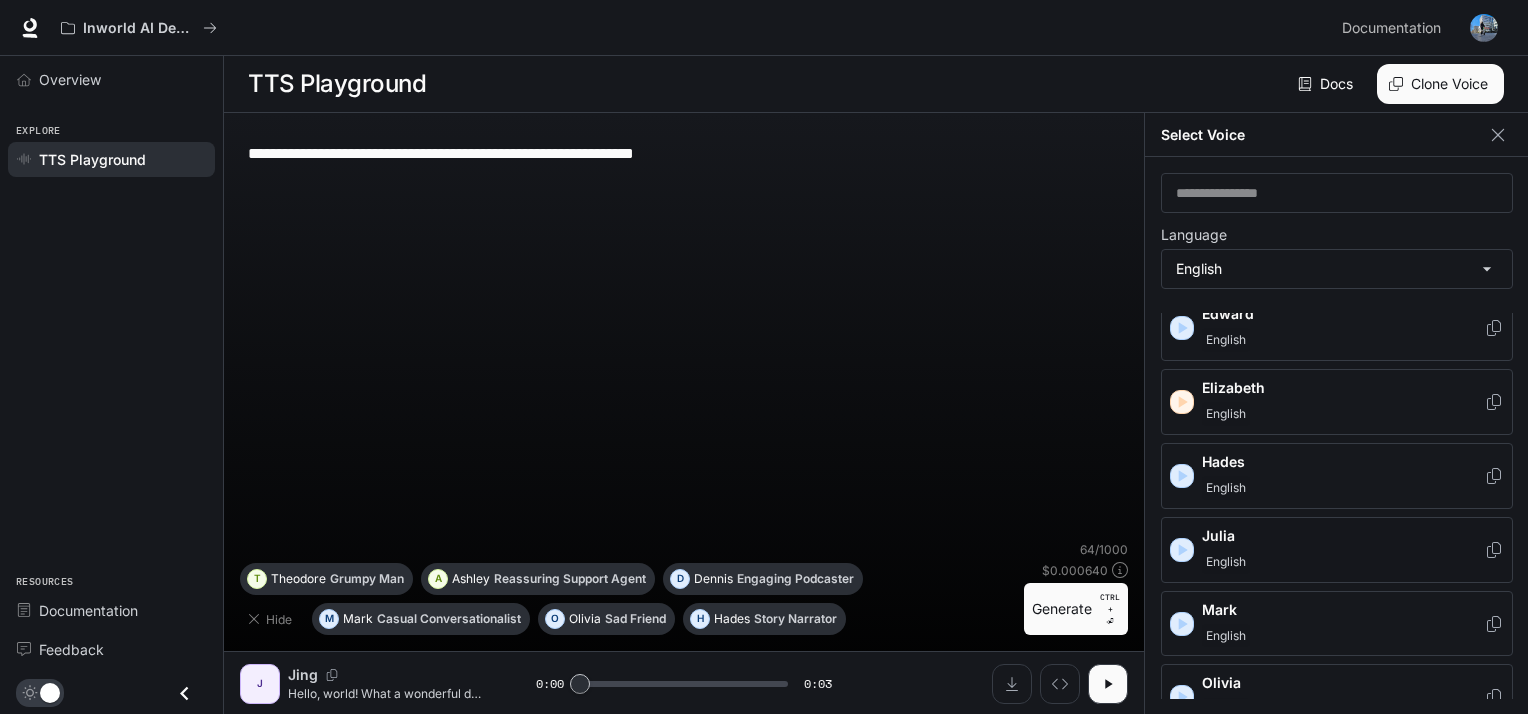 click 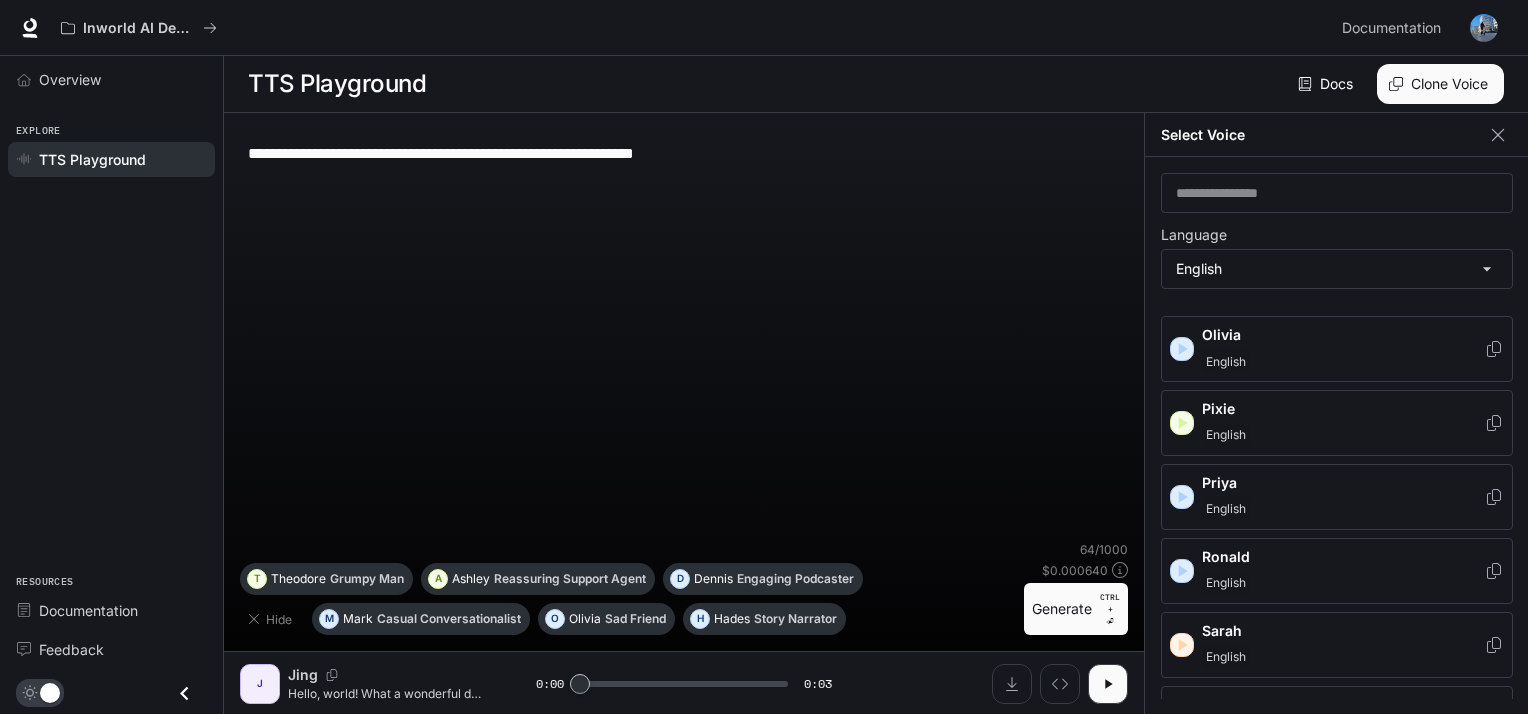 scroll, scrollTop: 863, scrollLeft: 0, axis: vertical 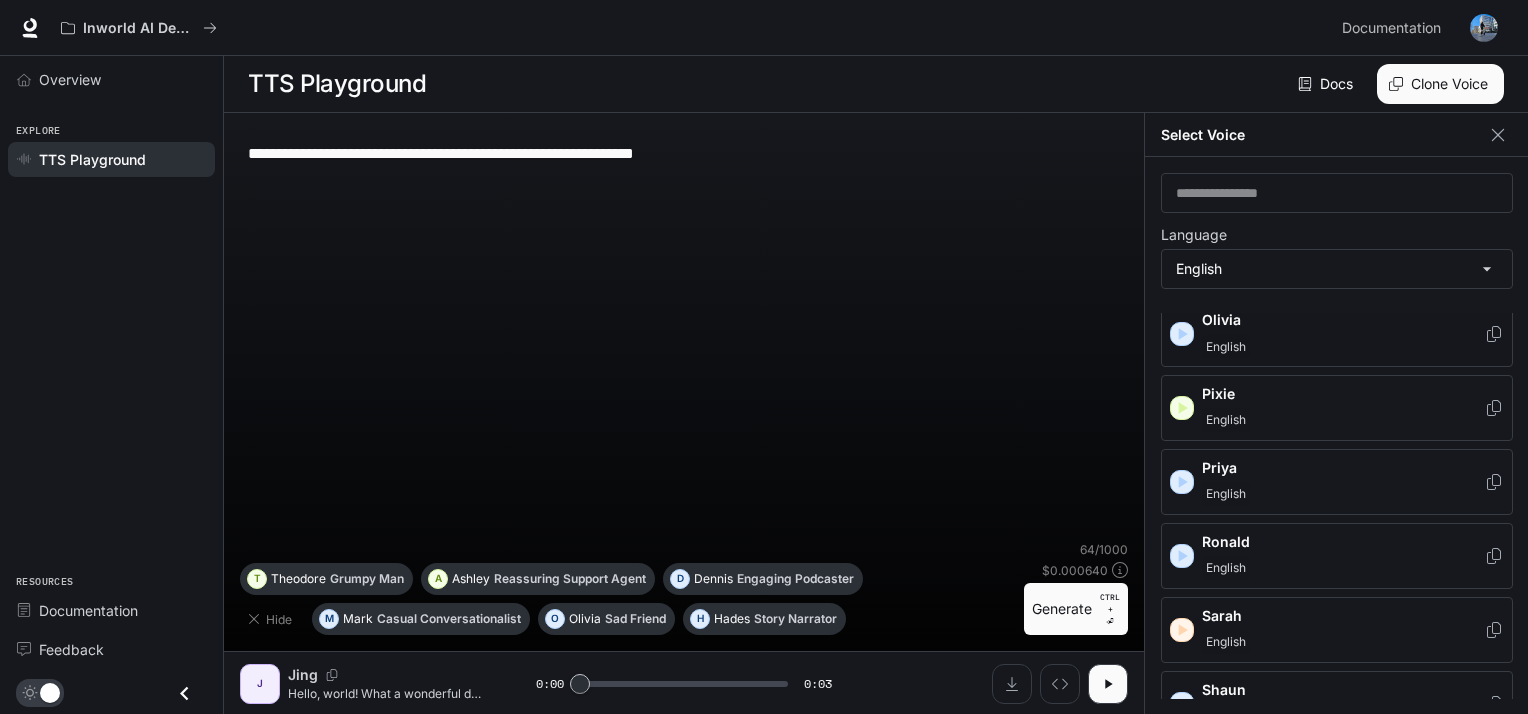 click 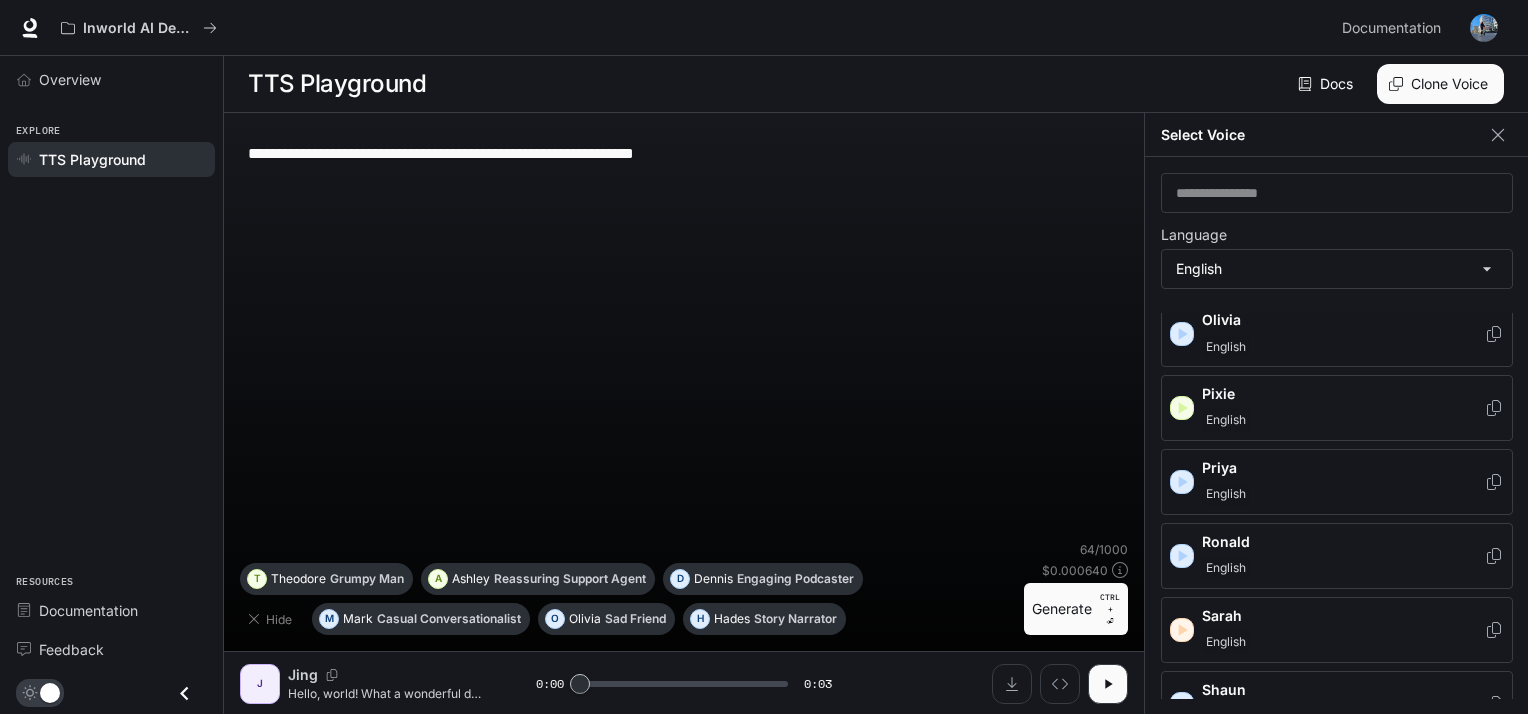 click 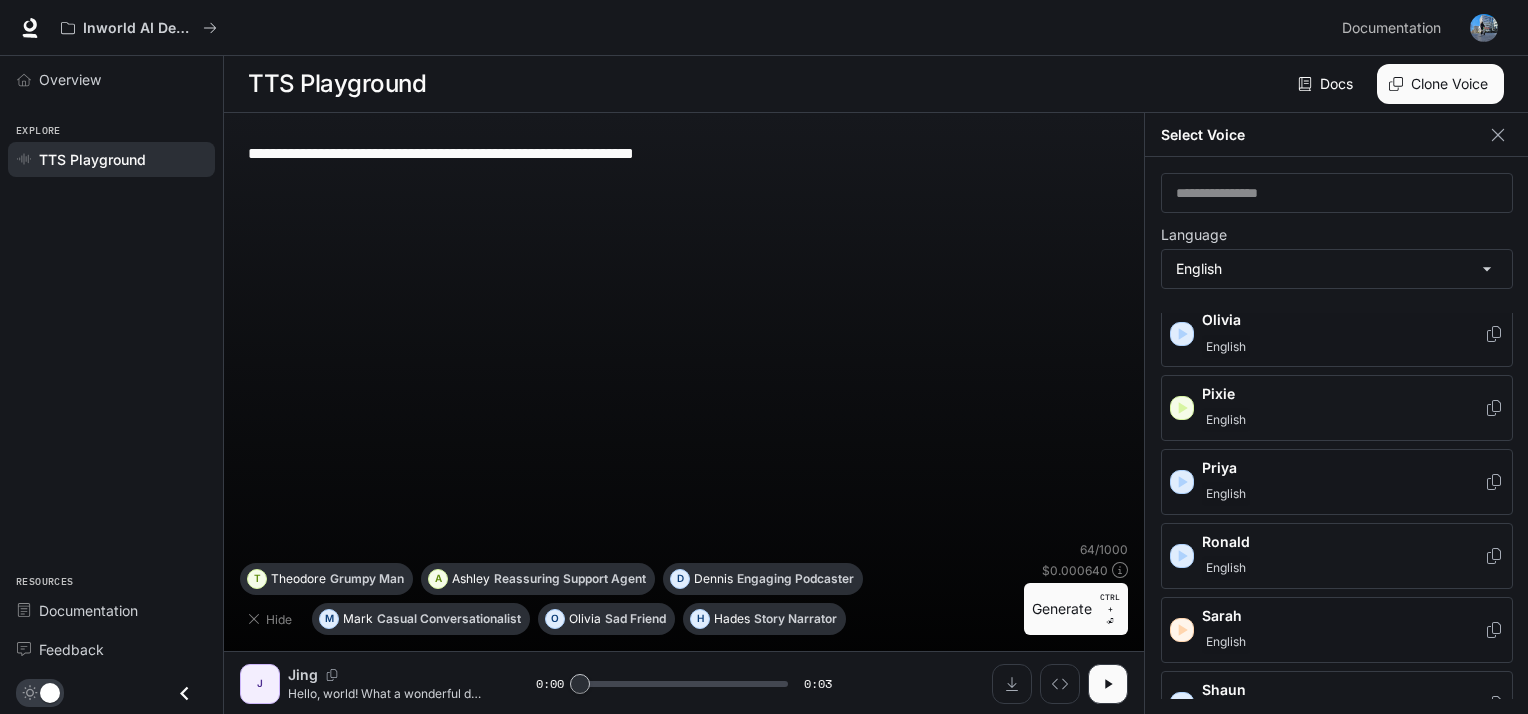 click 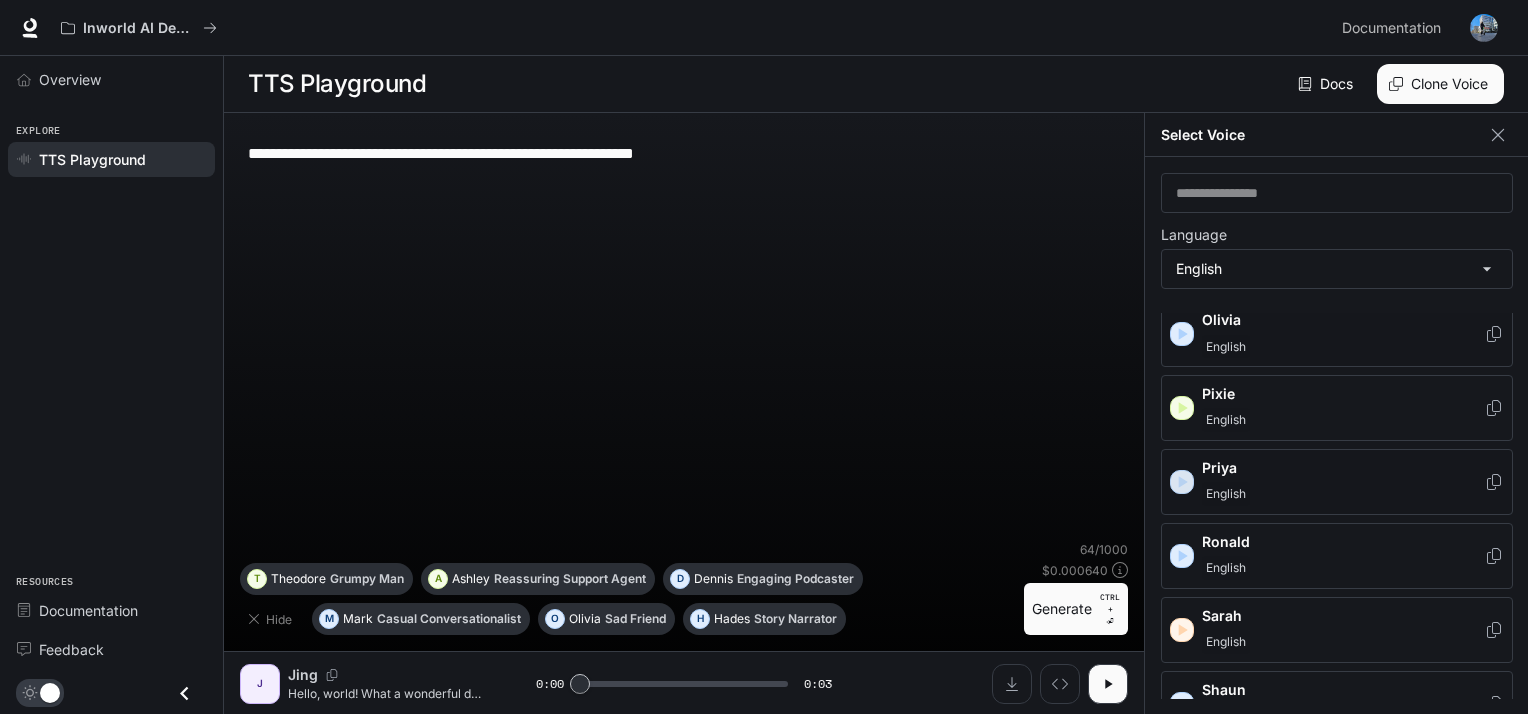 click 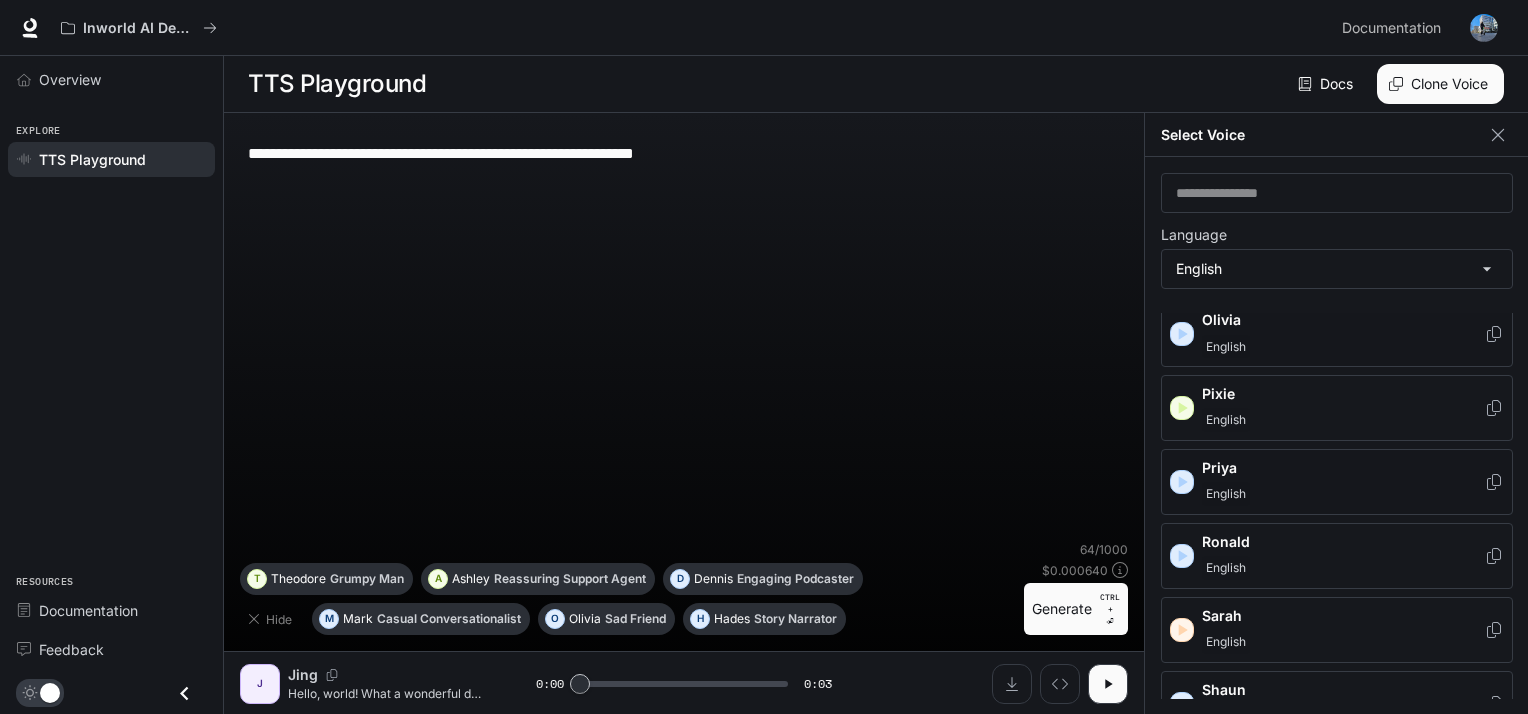 click on "Priya English" at bounding box center [1343, 482] 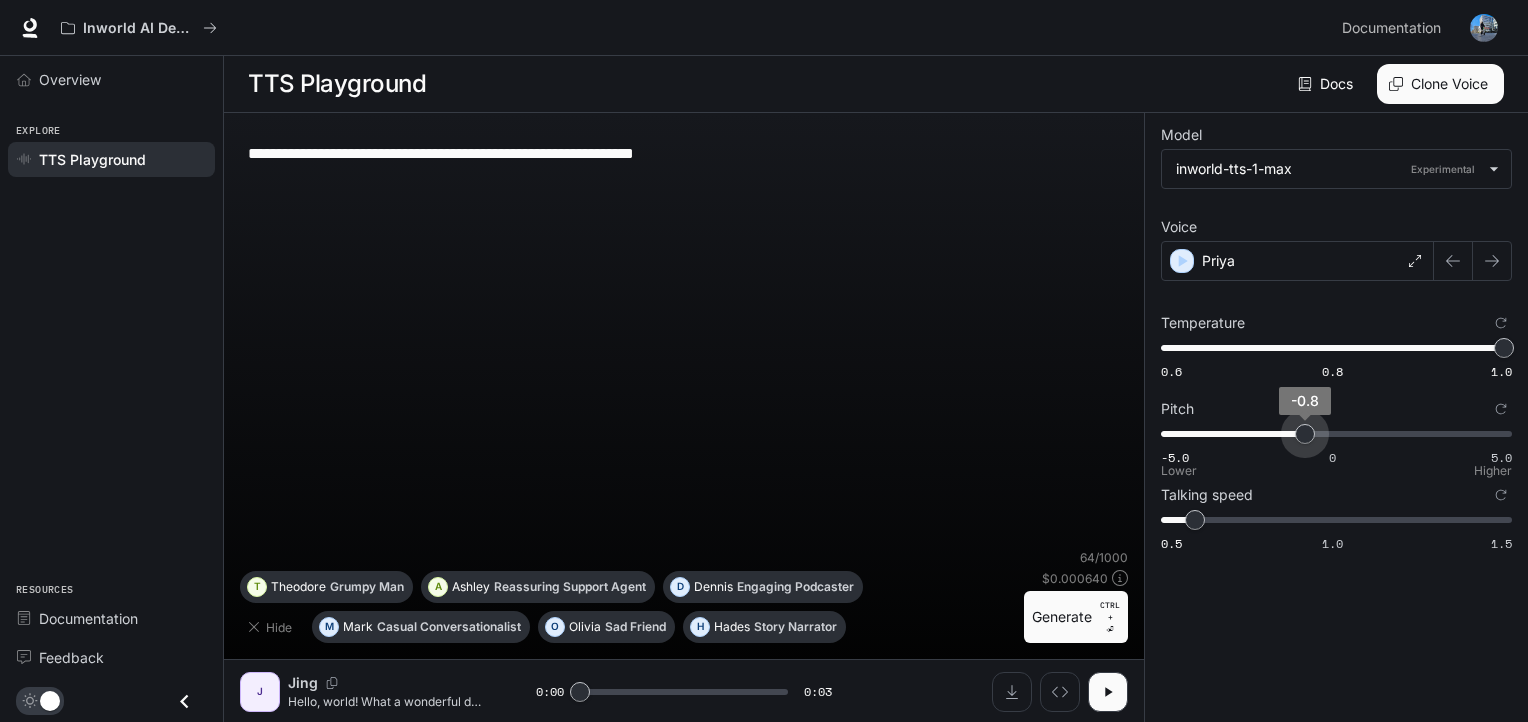 drag, startPoint x: 1364, startPoint y: 422, endPoint x: 1306, endPoint y: 430, distance: 58.549126 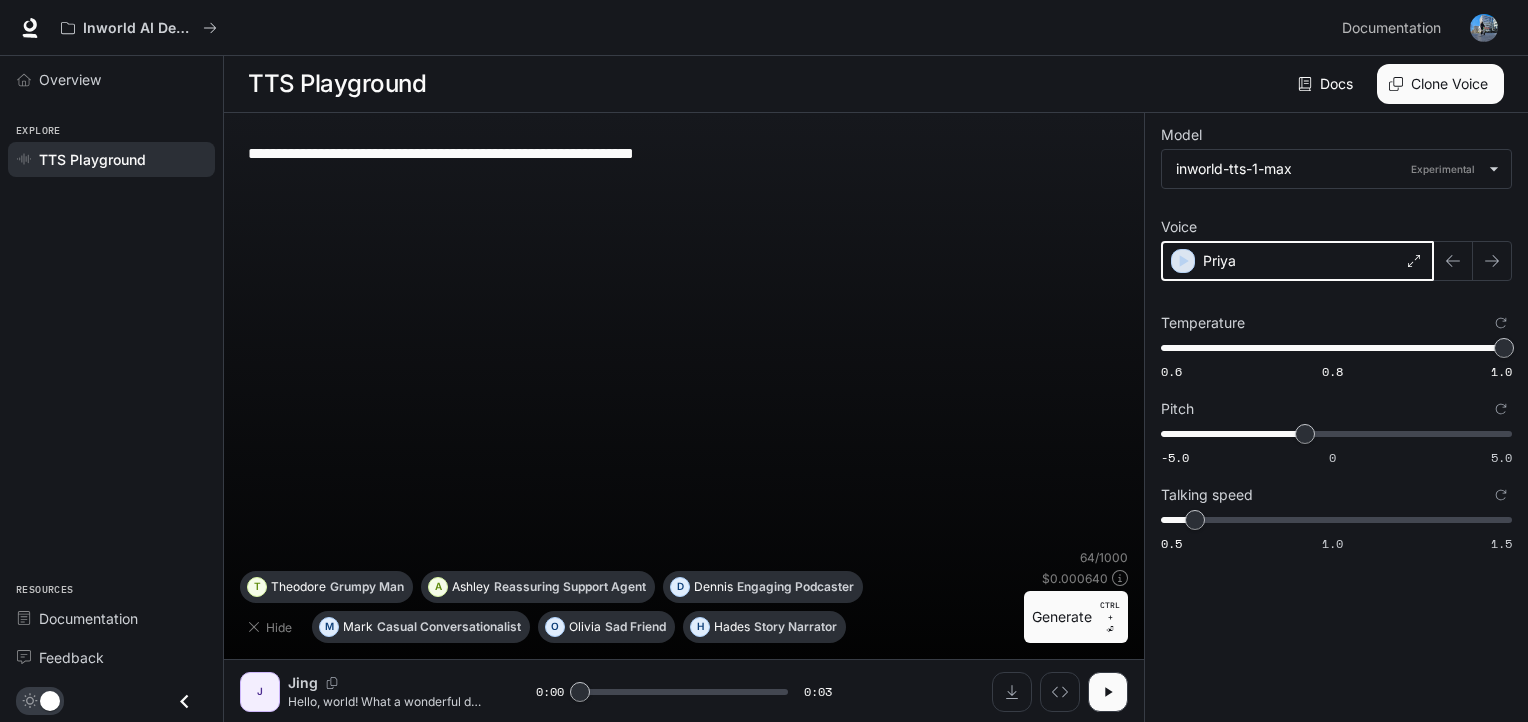 click 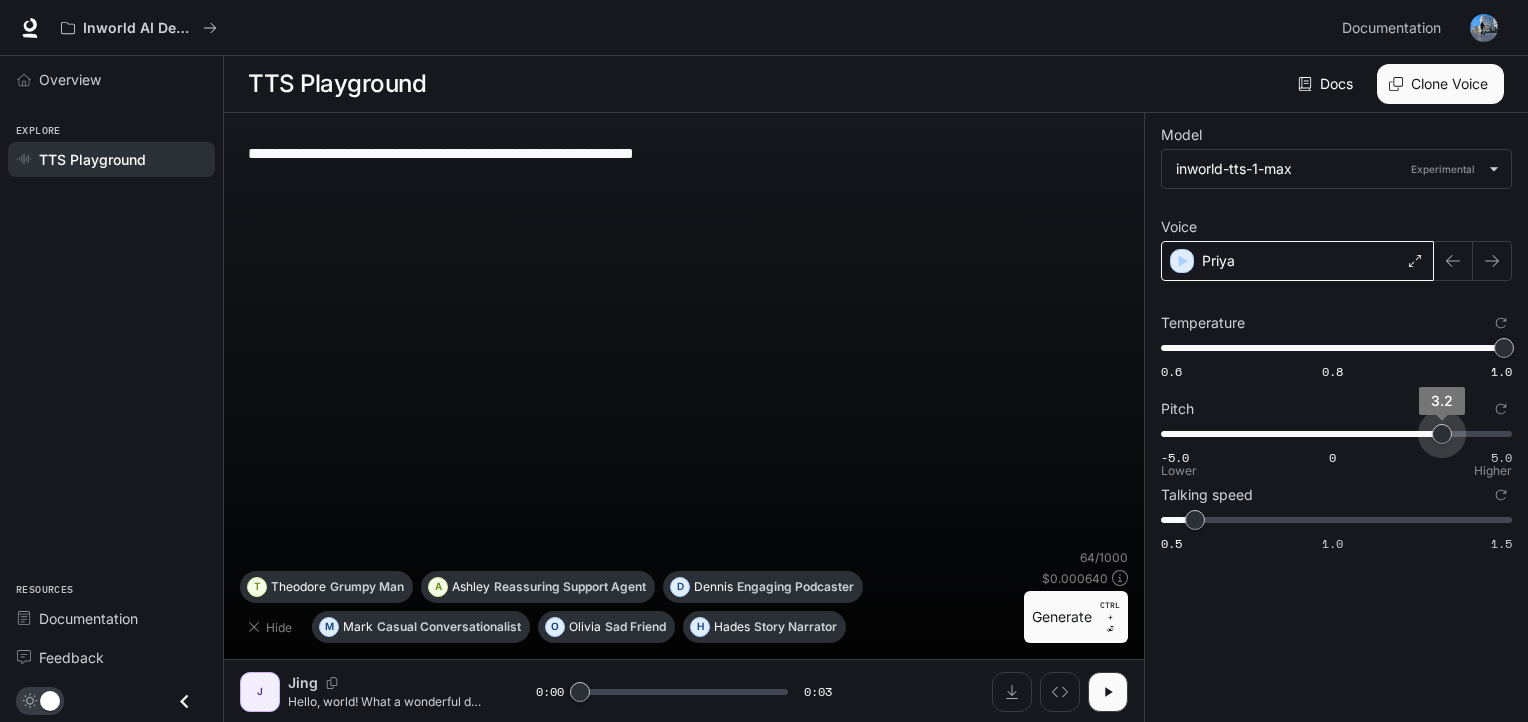 drag, startPoint x: 1344, startPoint y: 427, endPoint x: 1440, endPoint y: 427, distance: 96 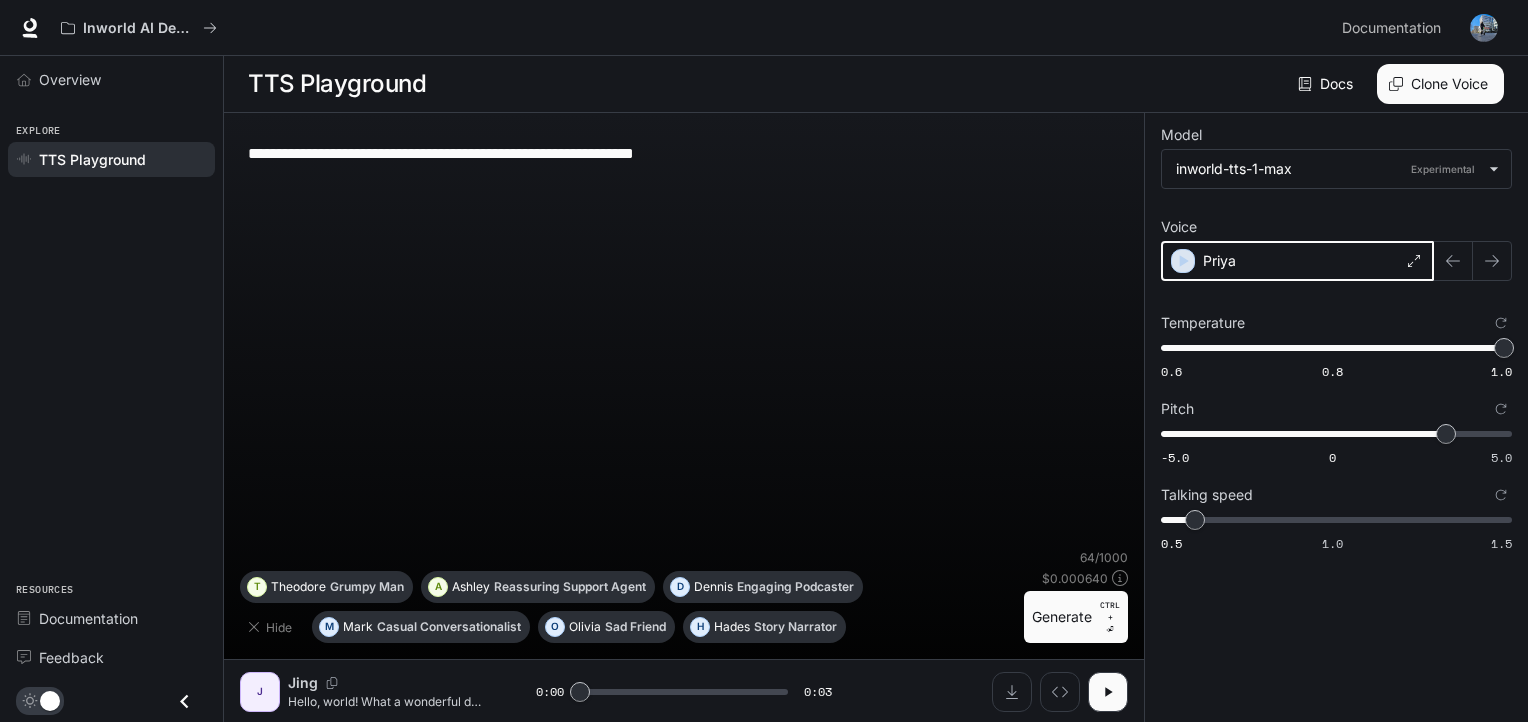 click 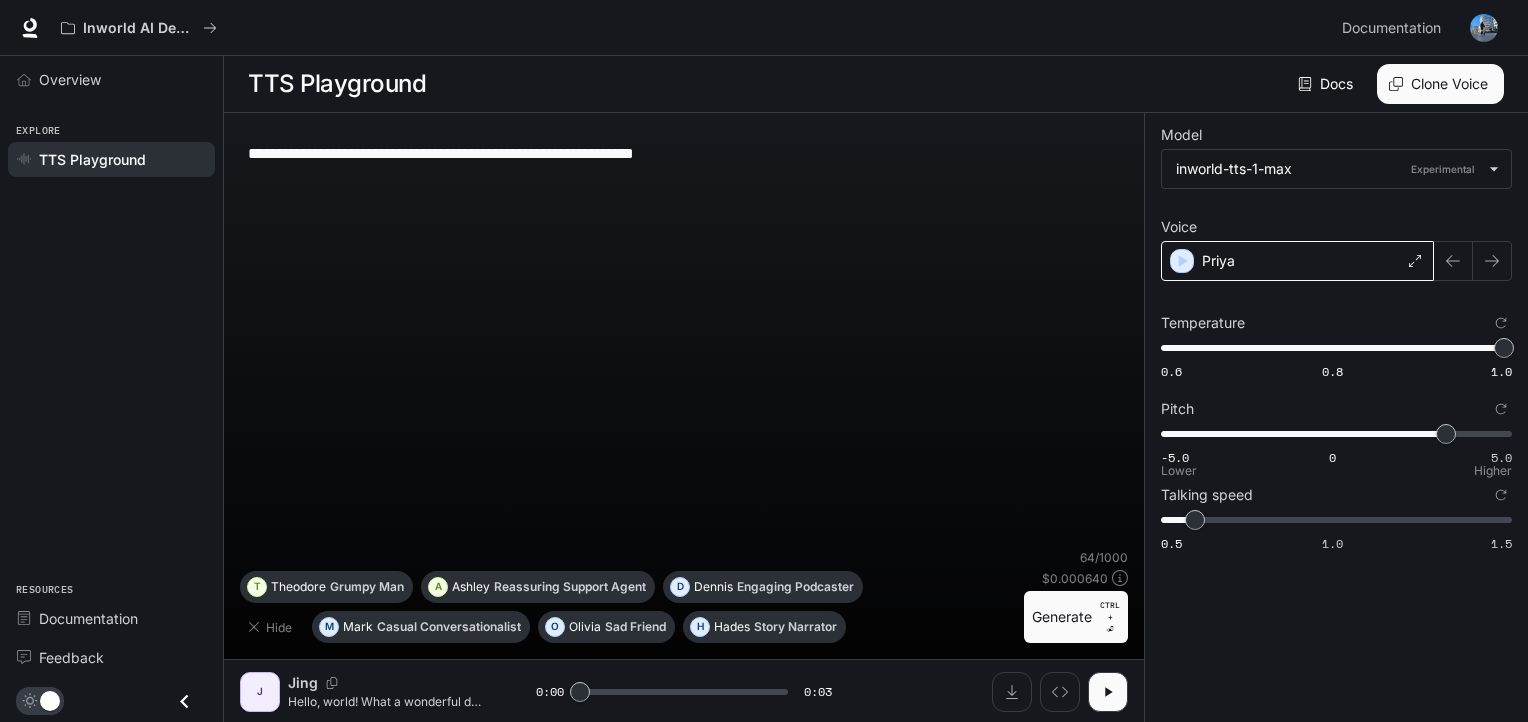 type on "****" 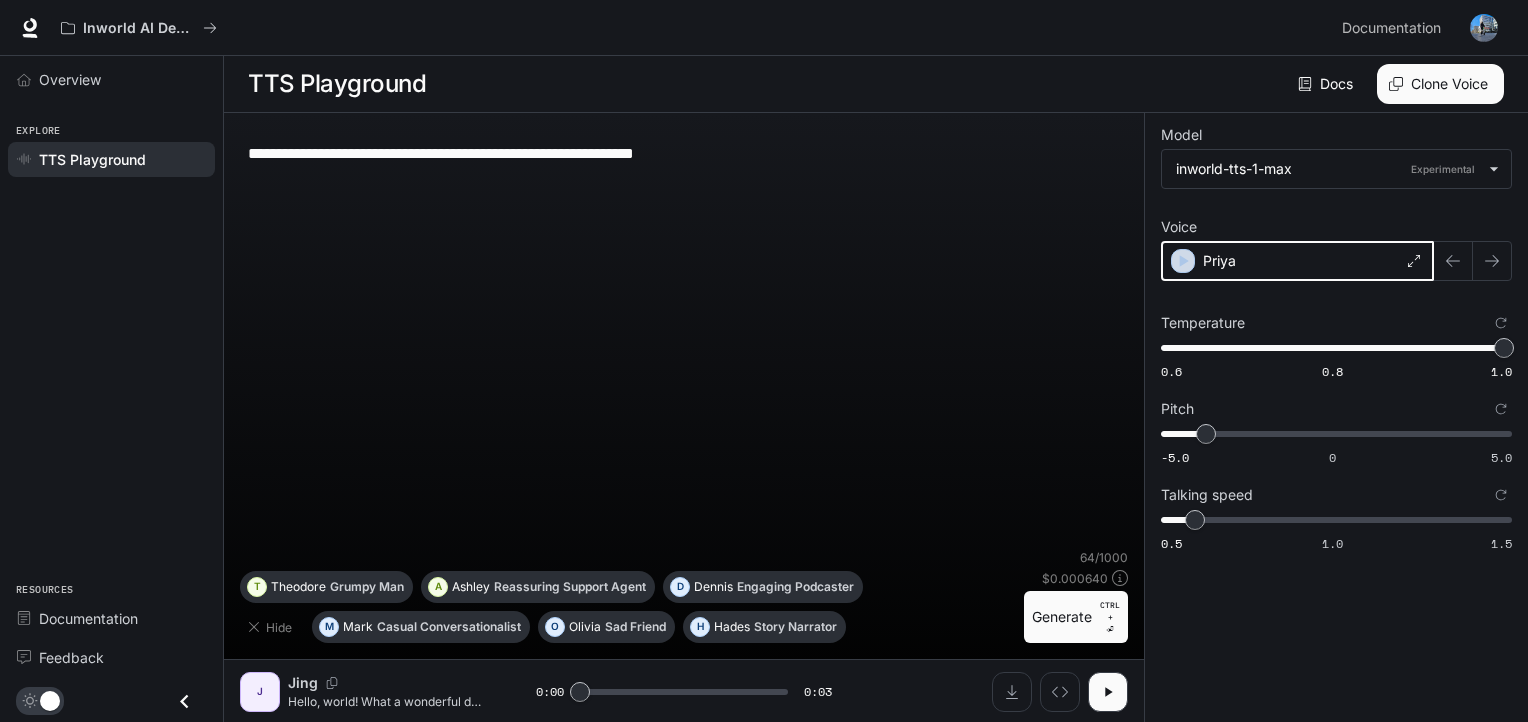 click at bounding box center (1183, 261) 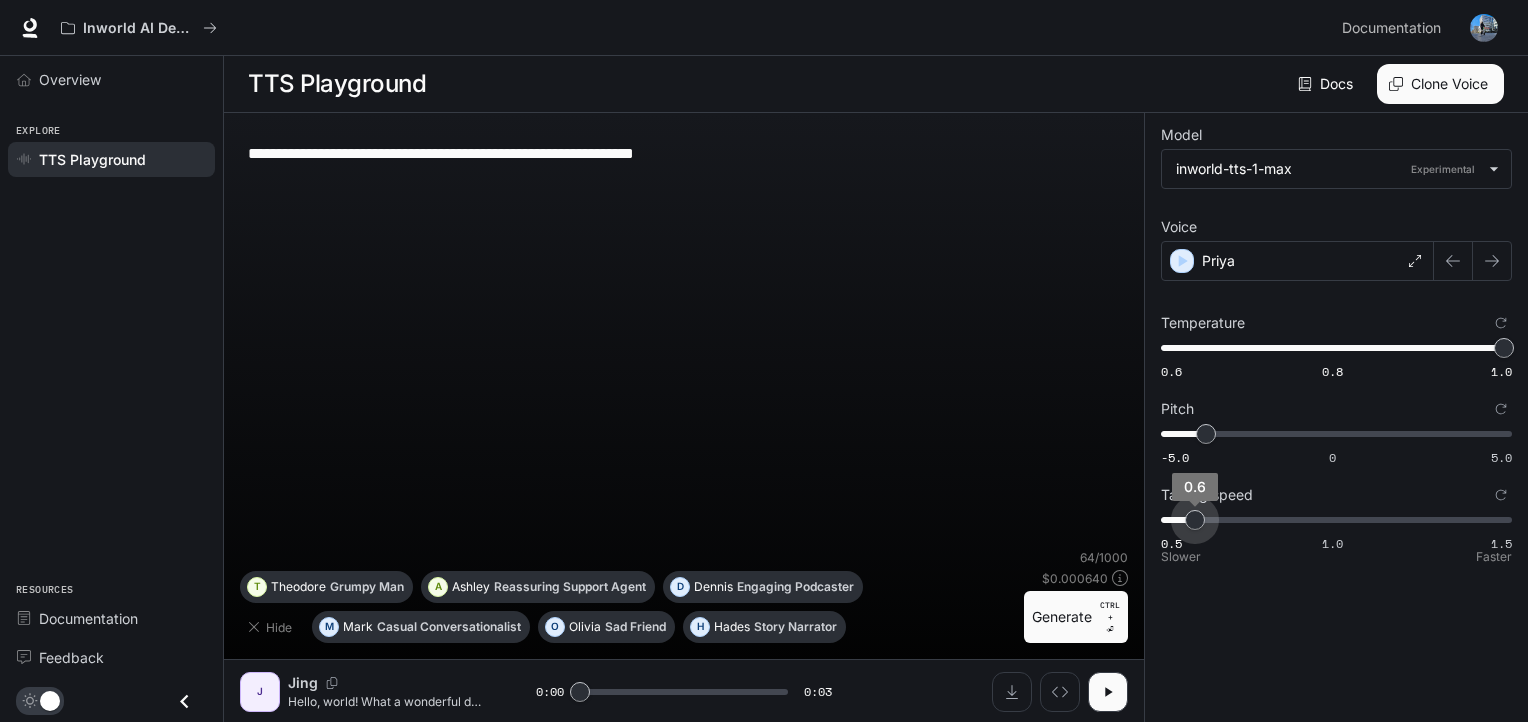 type on "***" 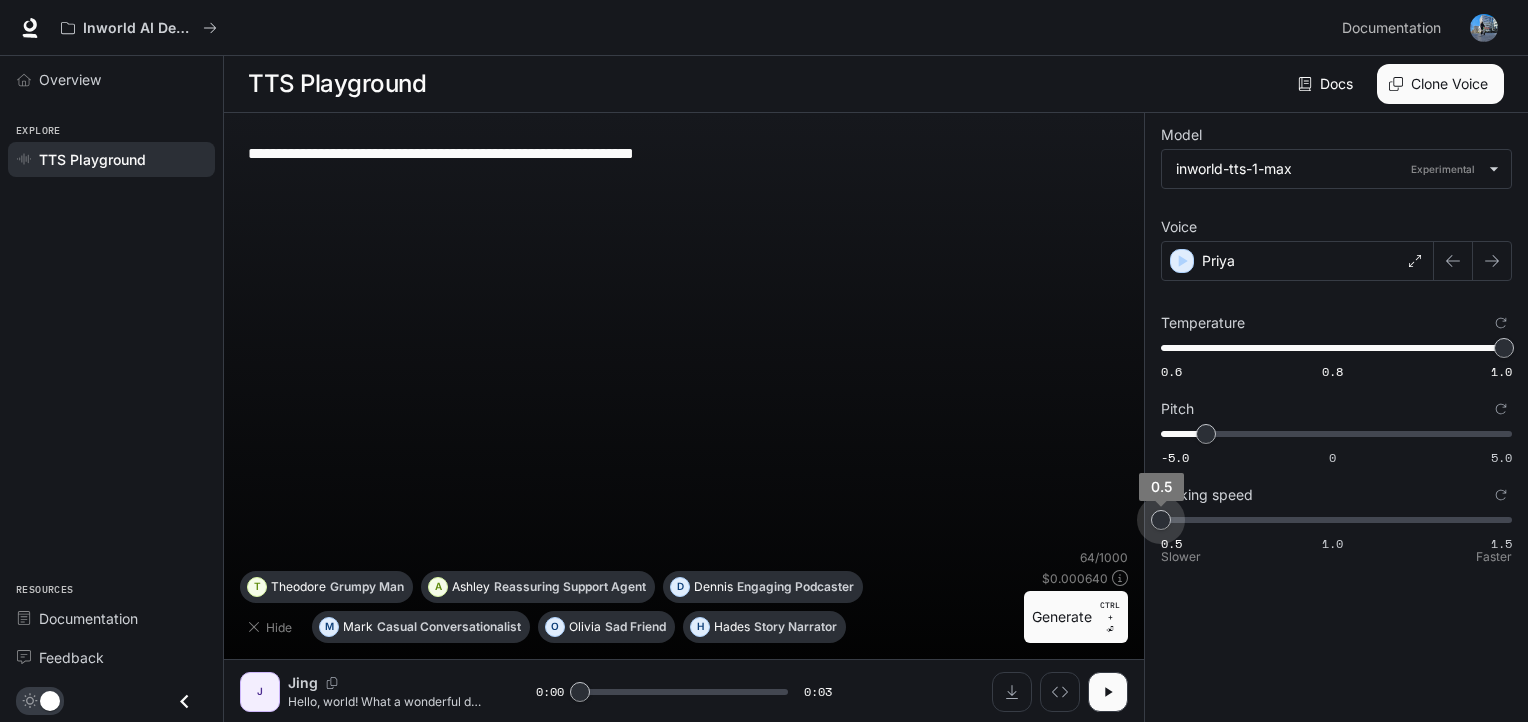 drag, startPoint x: 1196, startPoint y: 518, endPoint x: 1157, endPoint y: 520, distance: 39.051247 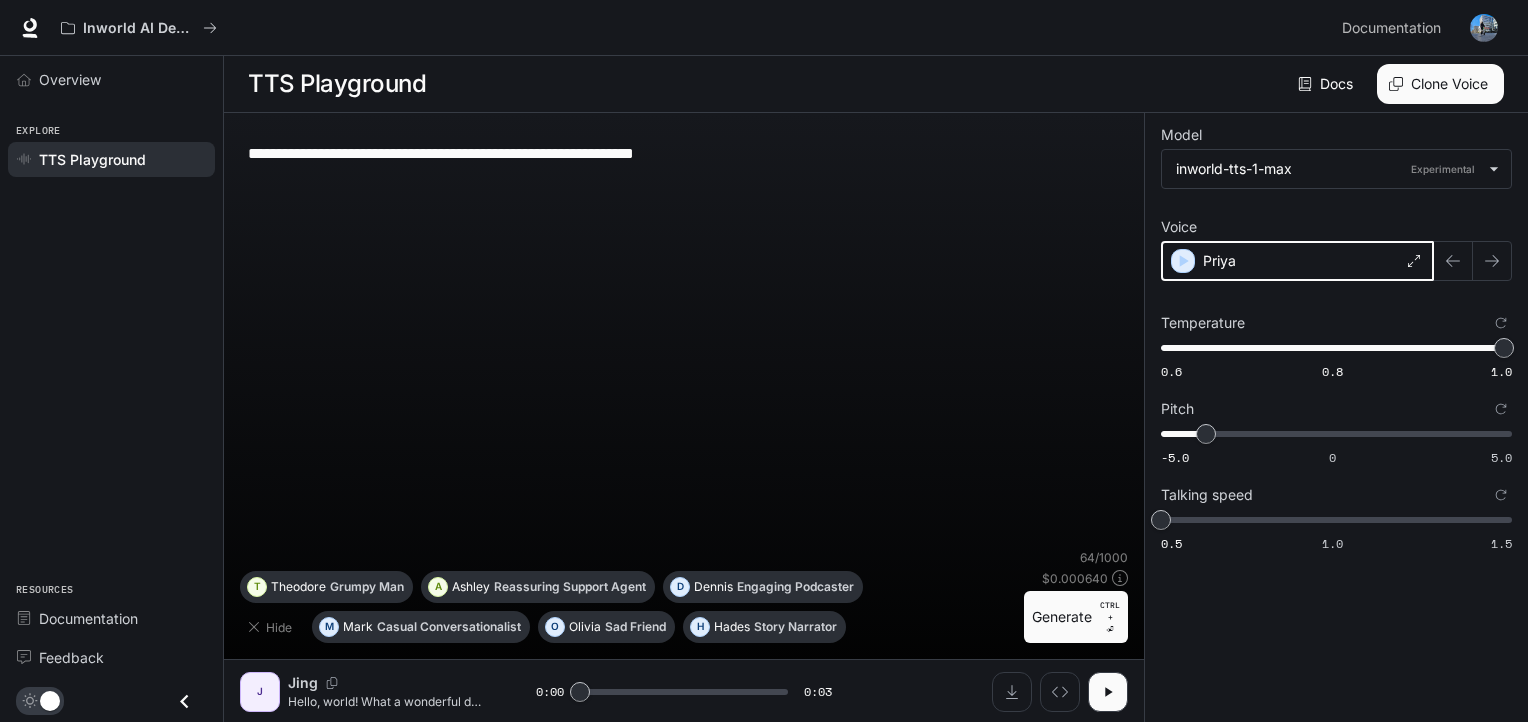 click 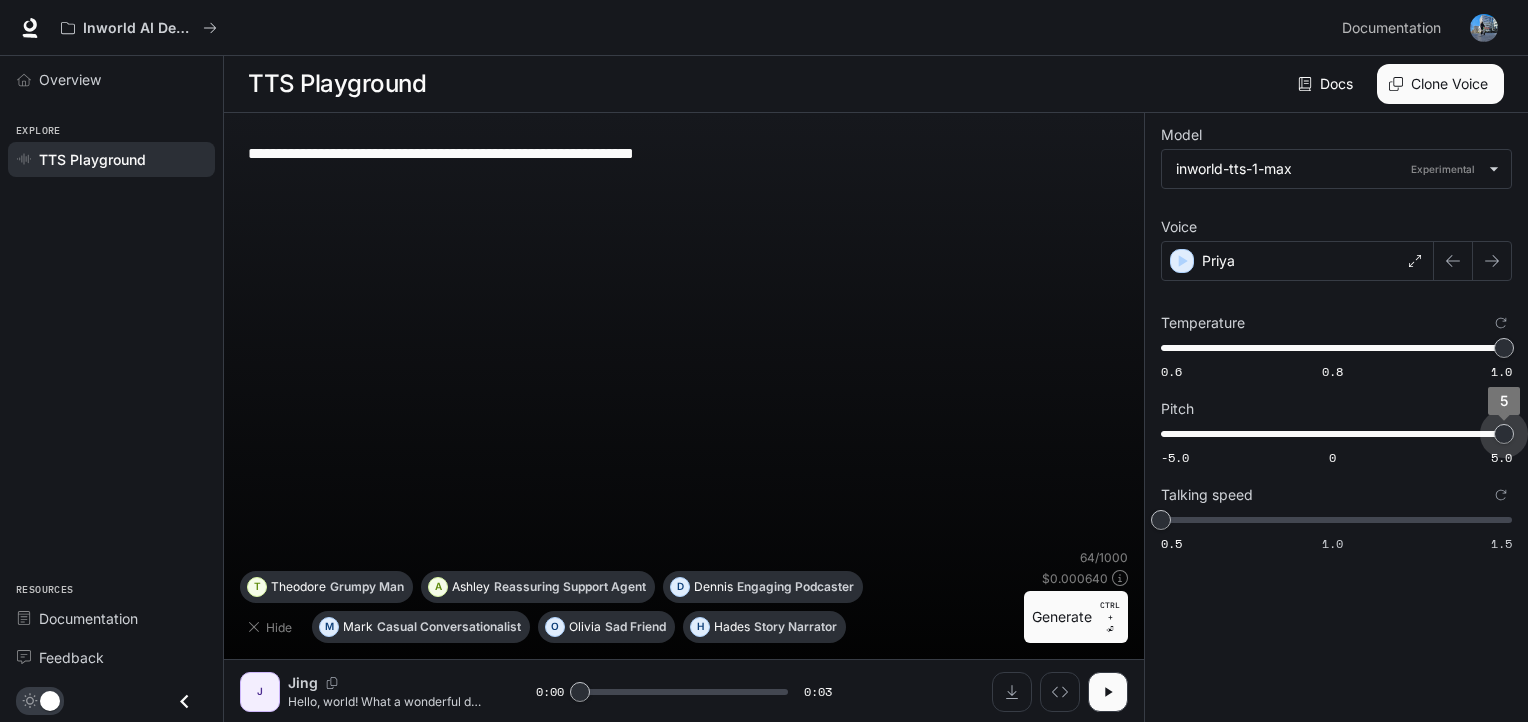 drag, startPoint x: 1228, startPoint y: 431, endPoint x: 1535, endPoint y: 437, distance: 307.05862 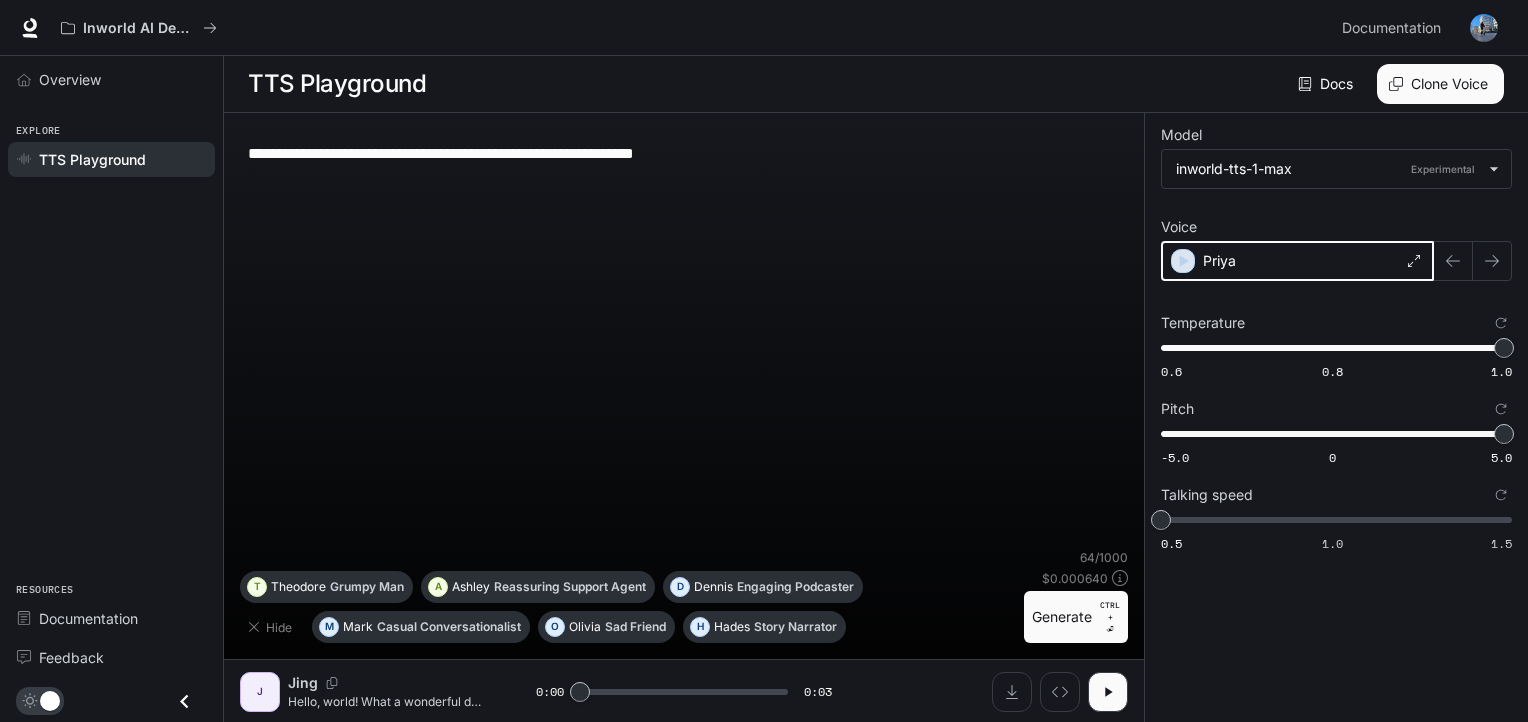 click 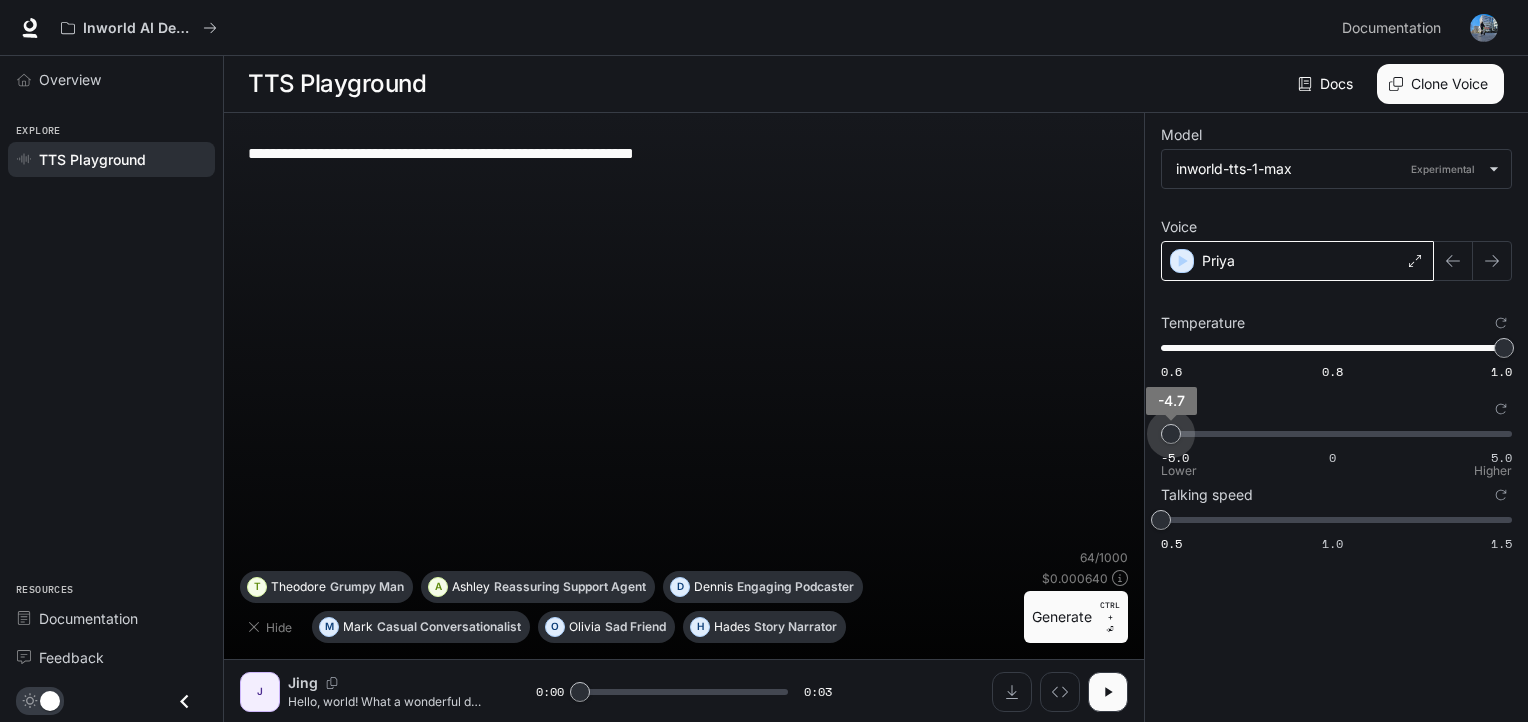 type on "****" 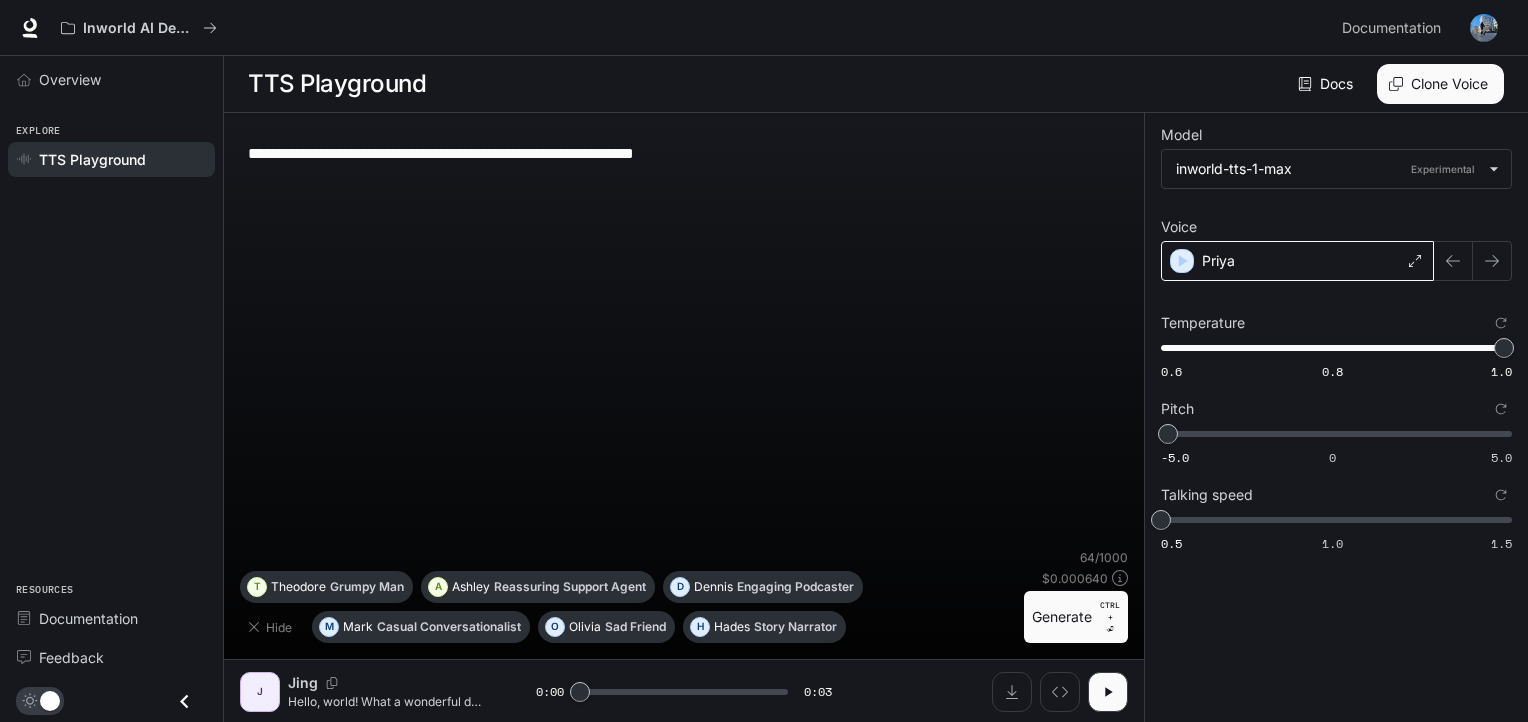 click on "Priya" at bounding box center (1297, 261) 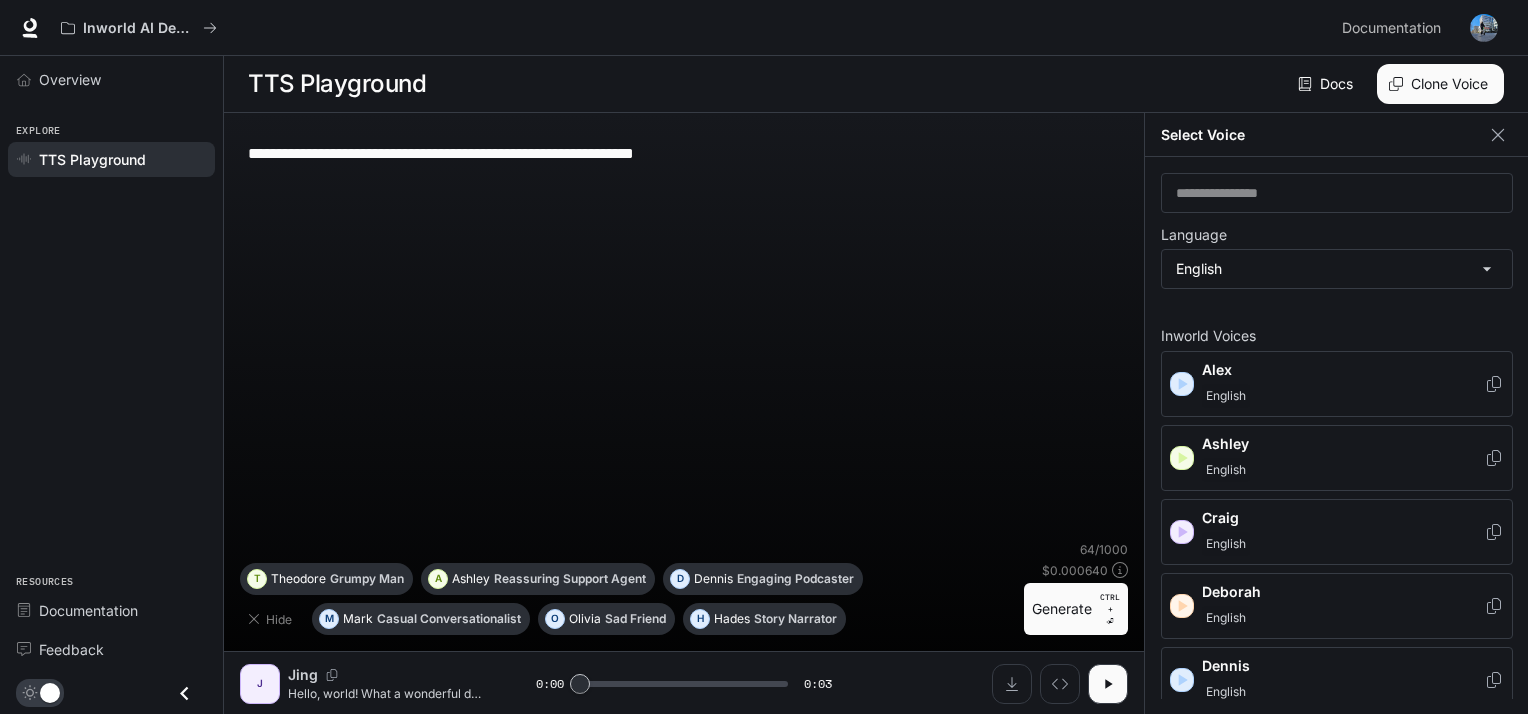 click on "**********" at bounding box center (684, 335) 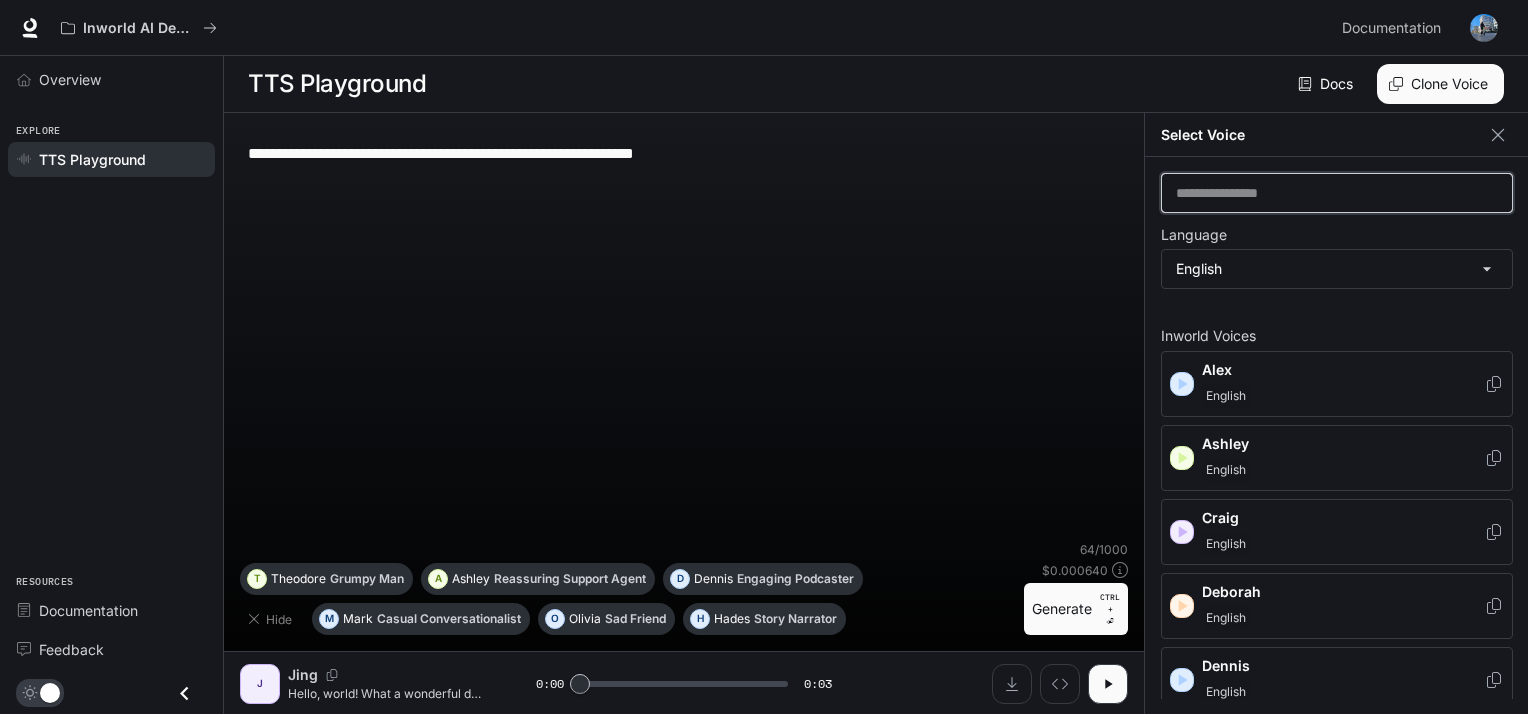 click at bounding box center [1337, 193] 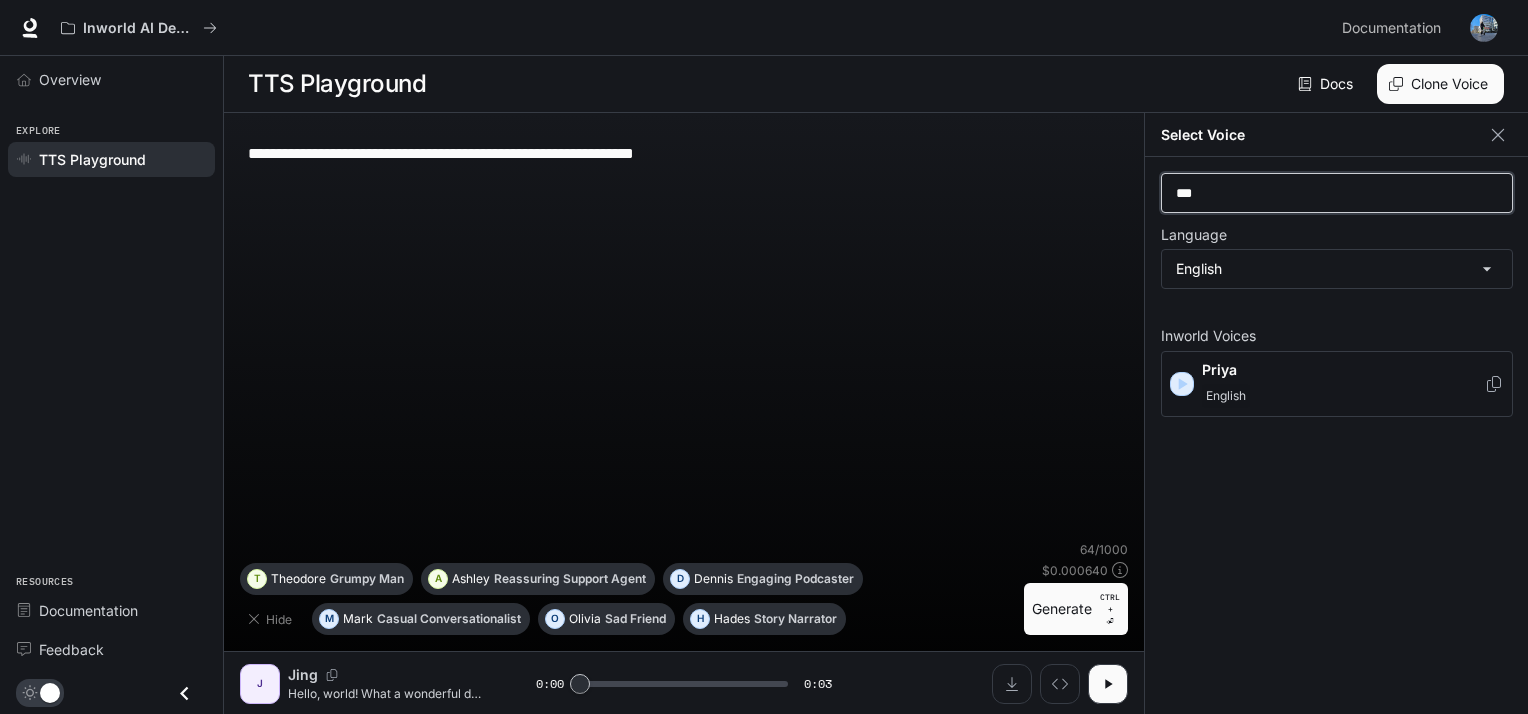 type on "***" 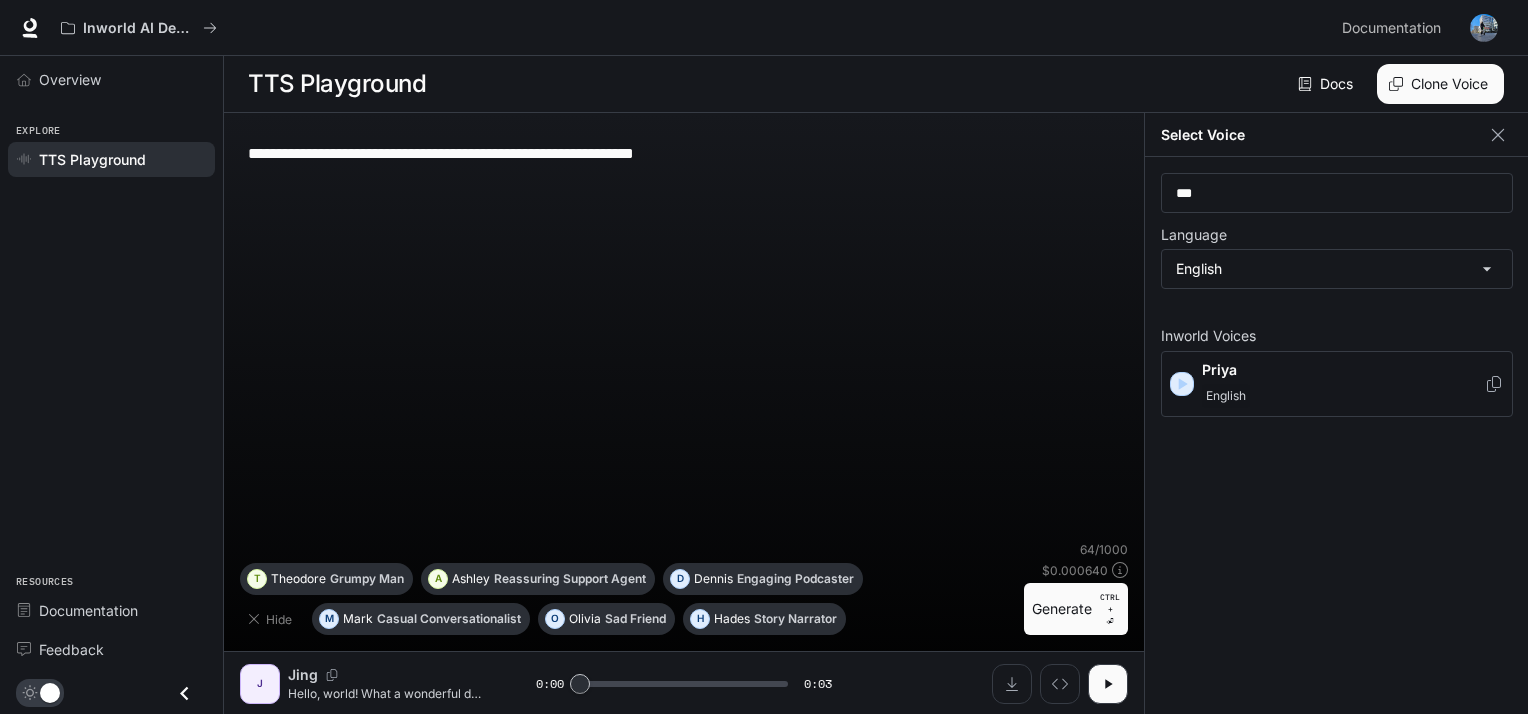 click on "English" at bounding box center (1343, 396) 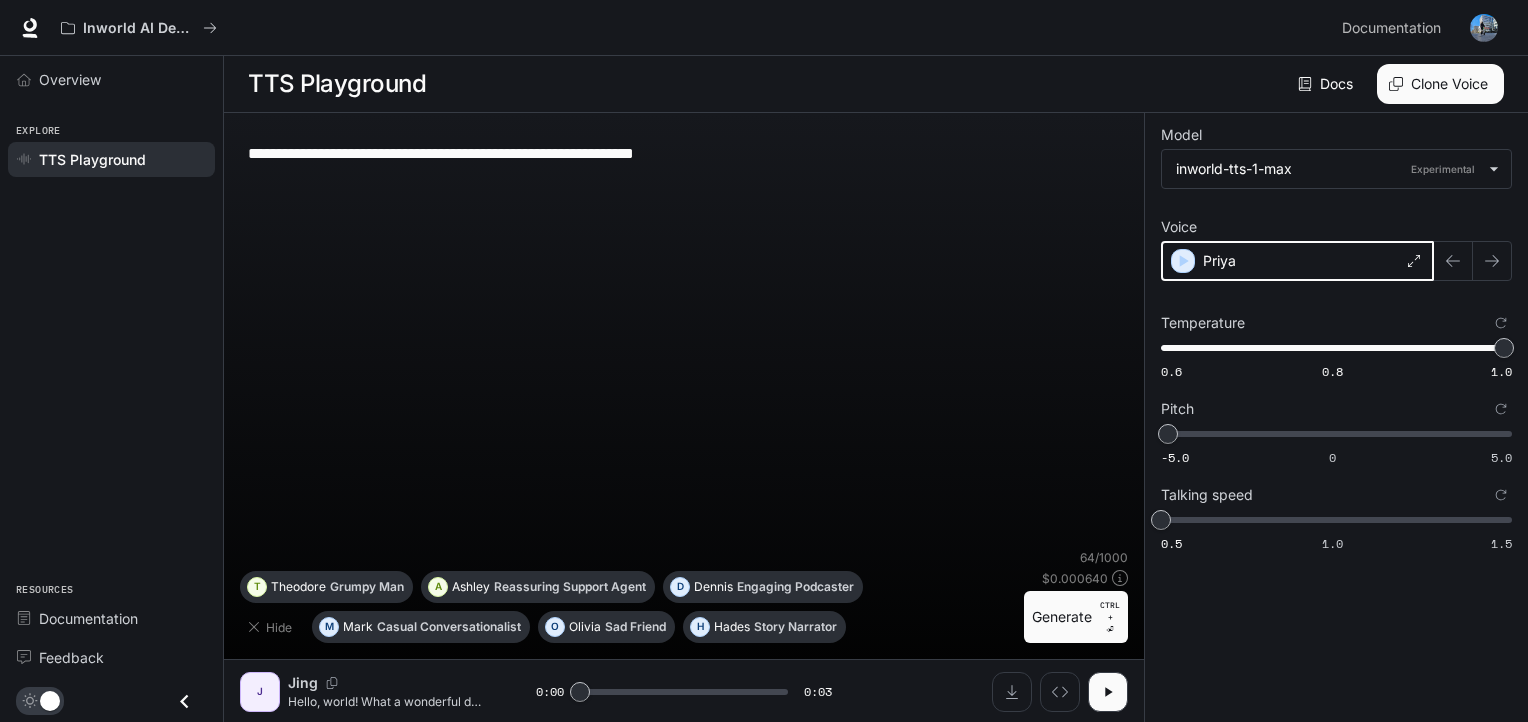 click 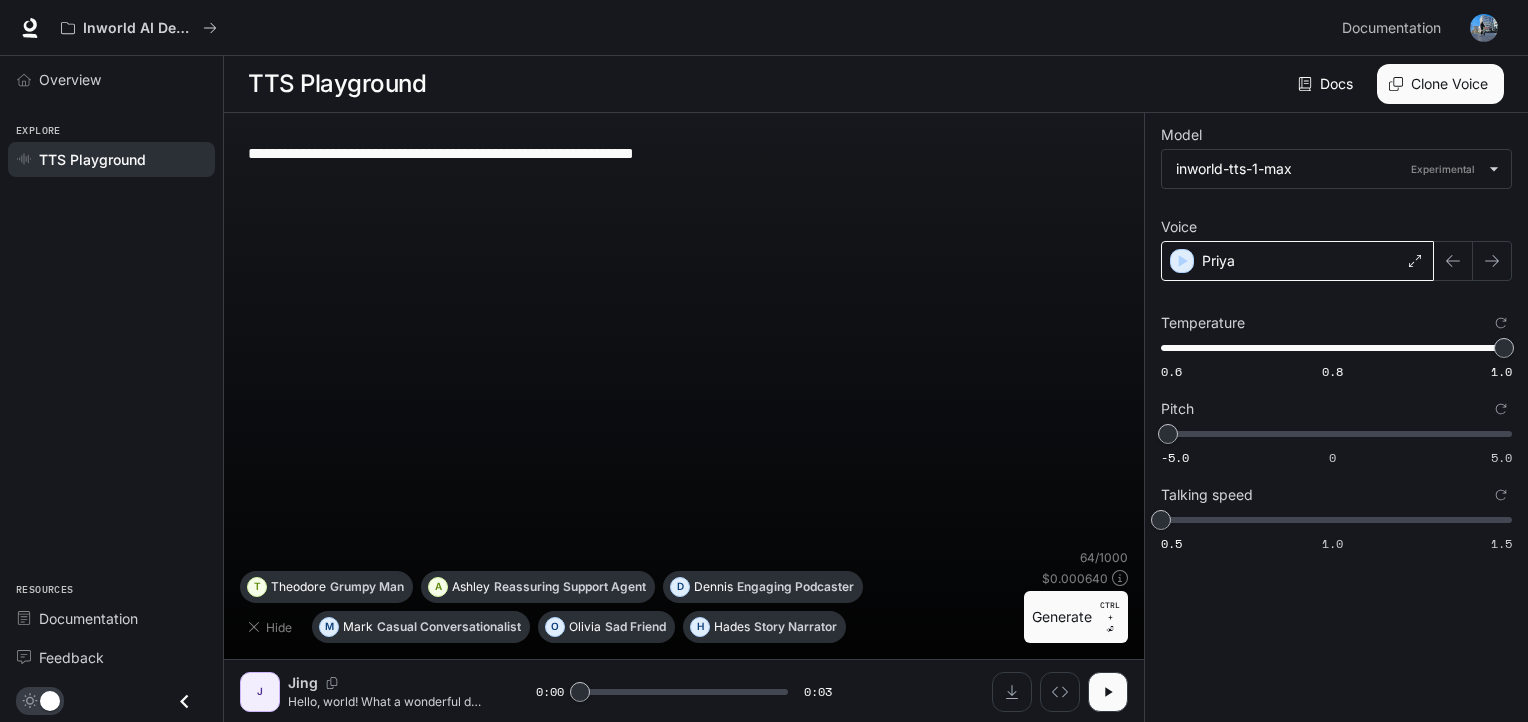 click on "**********" at bounding box center (684, 153) 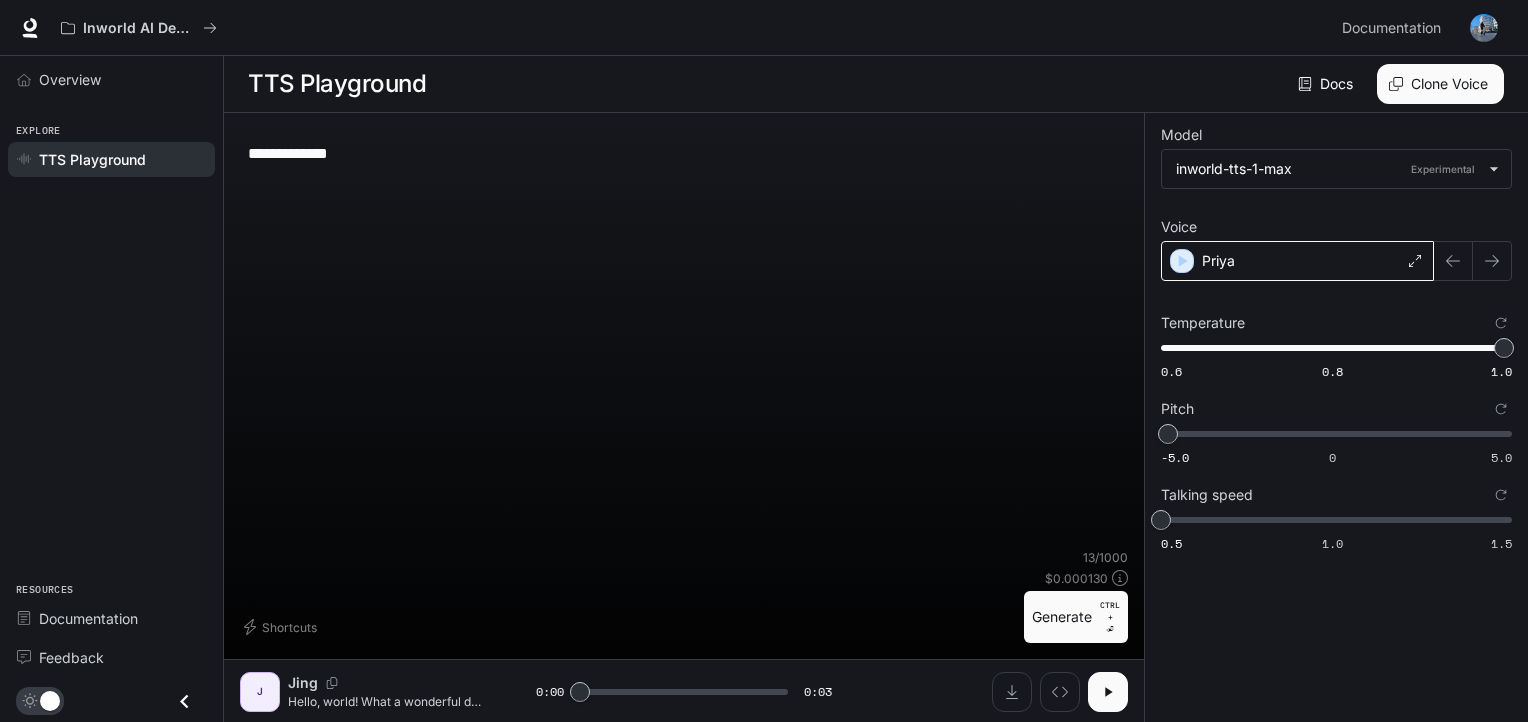 type on "**********" 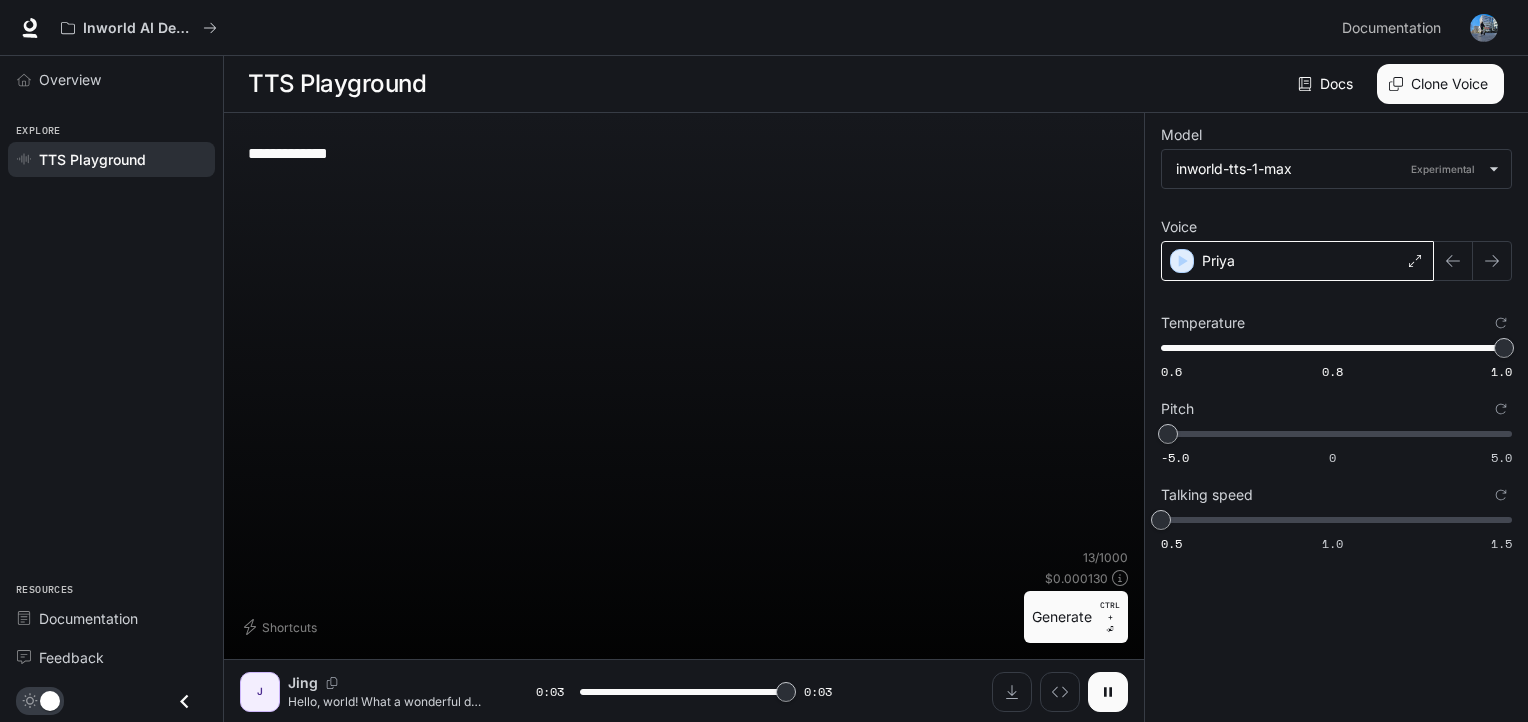 type on "*" 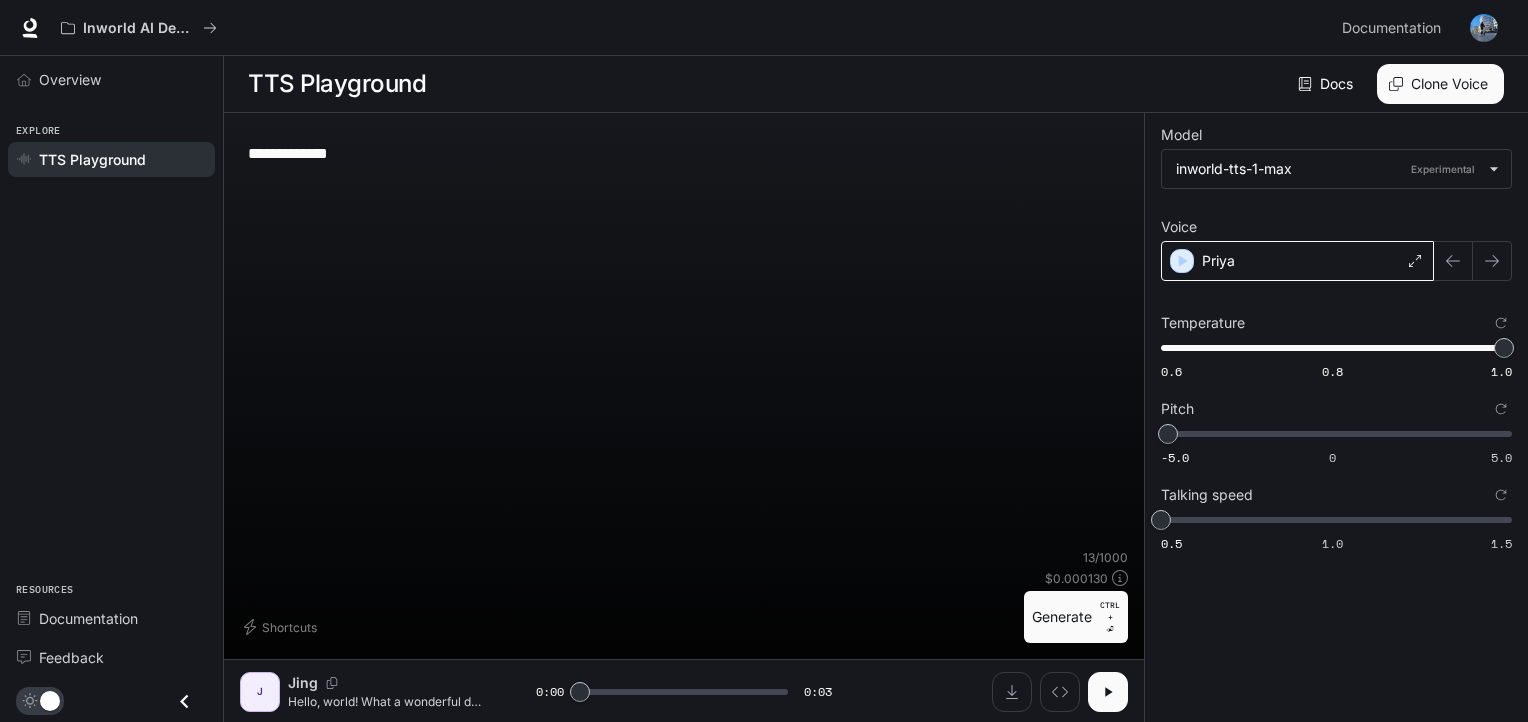 click on "**********" at bounding box center [684, 153] 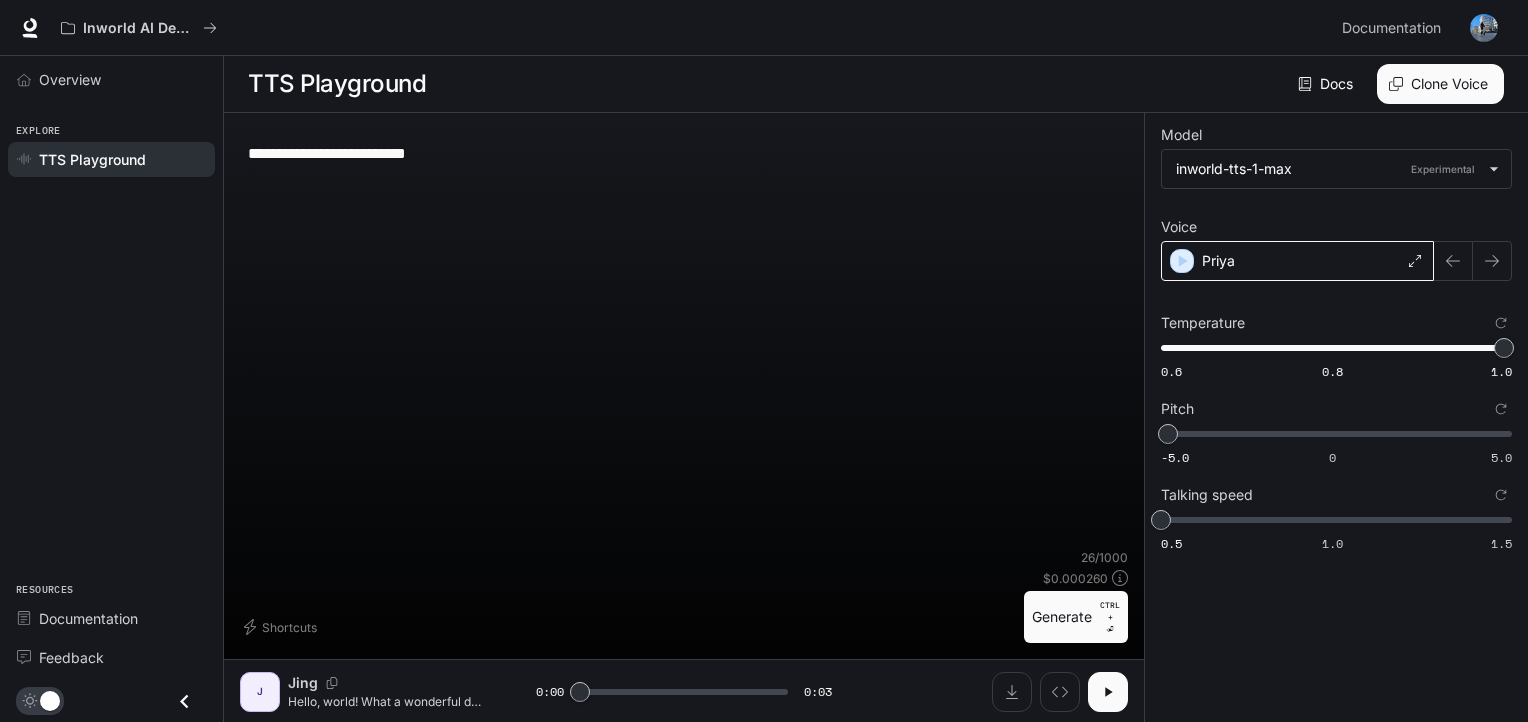 type on "**********" 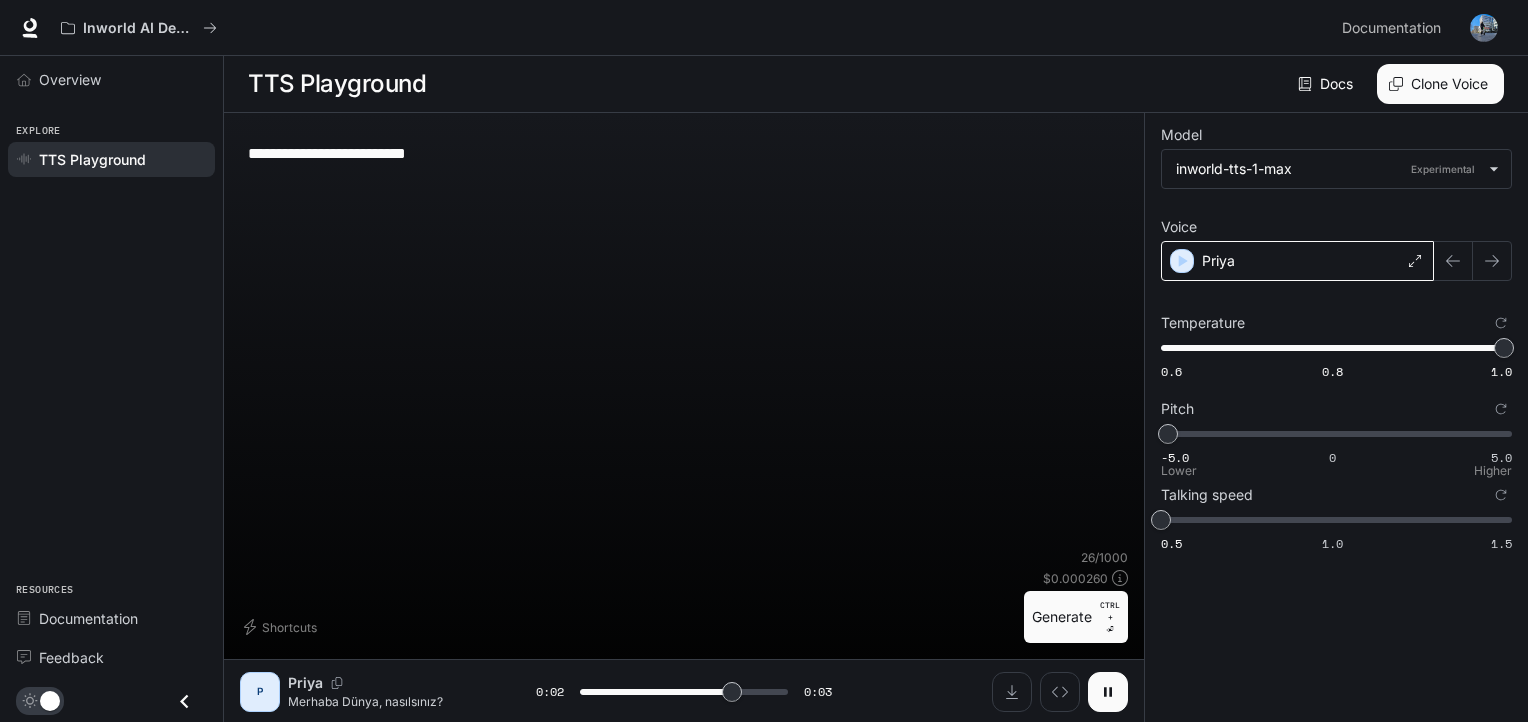 type on "***" 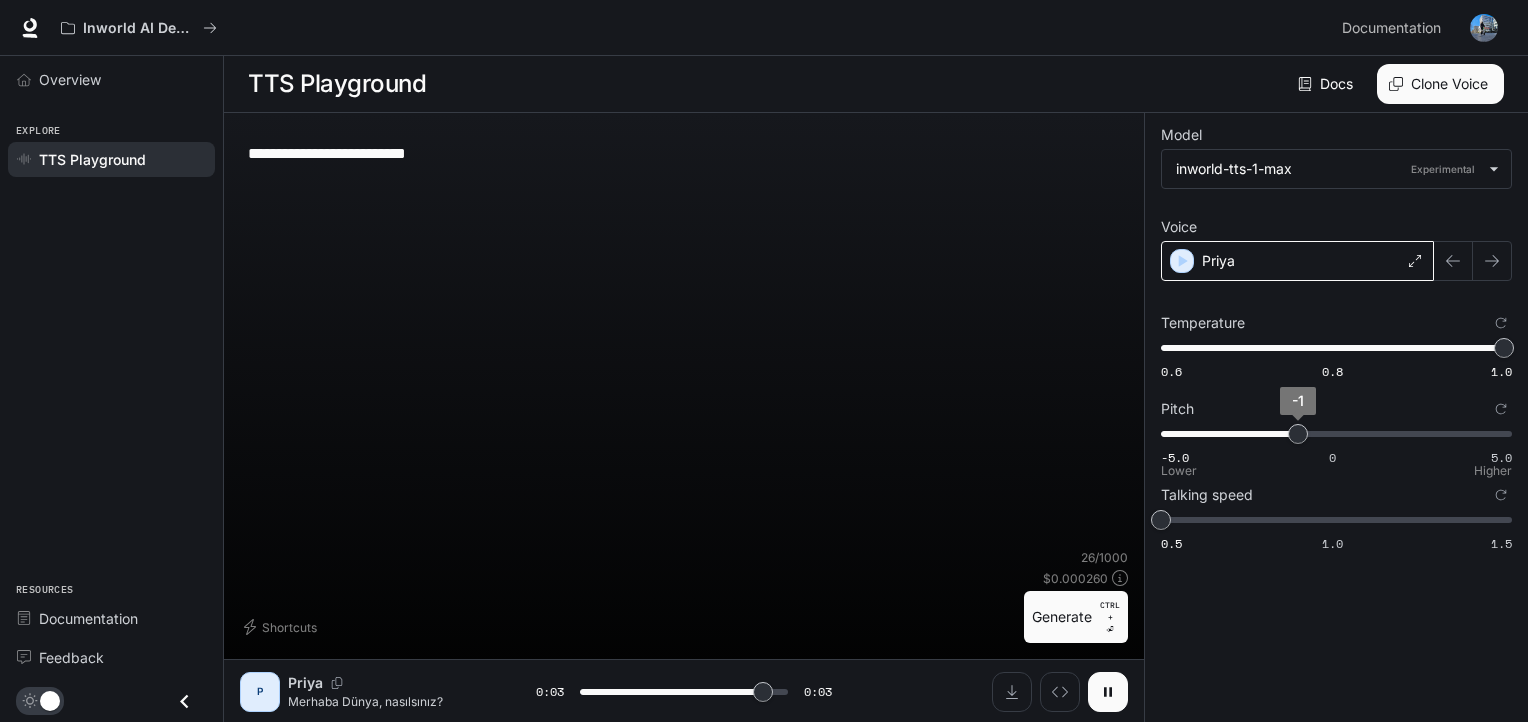 type on "***" 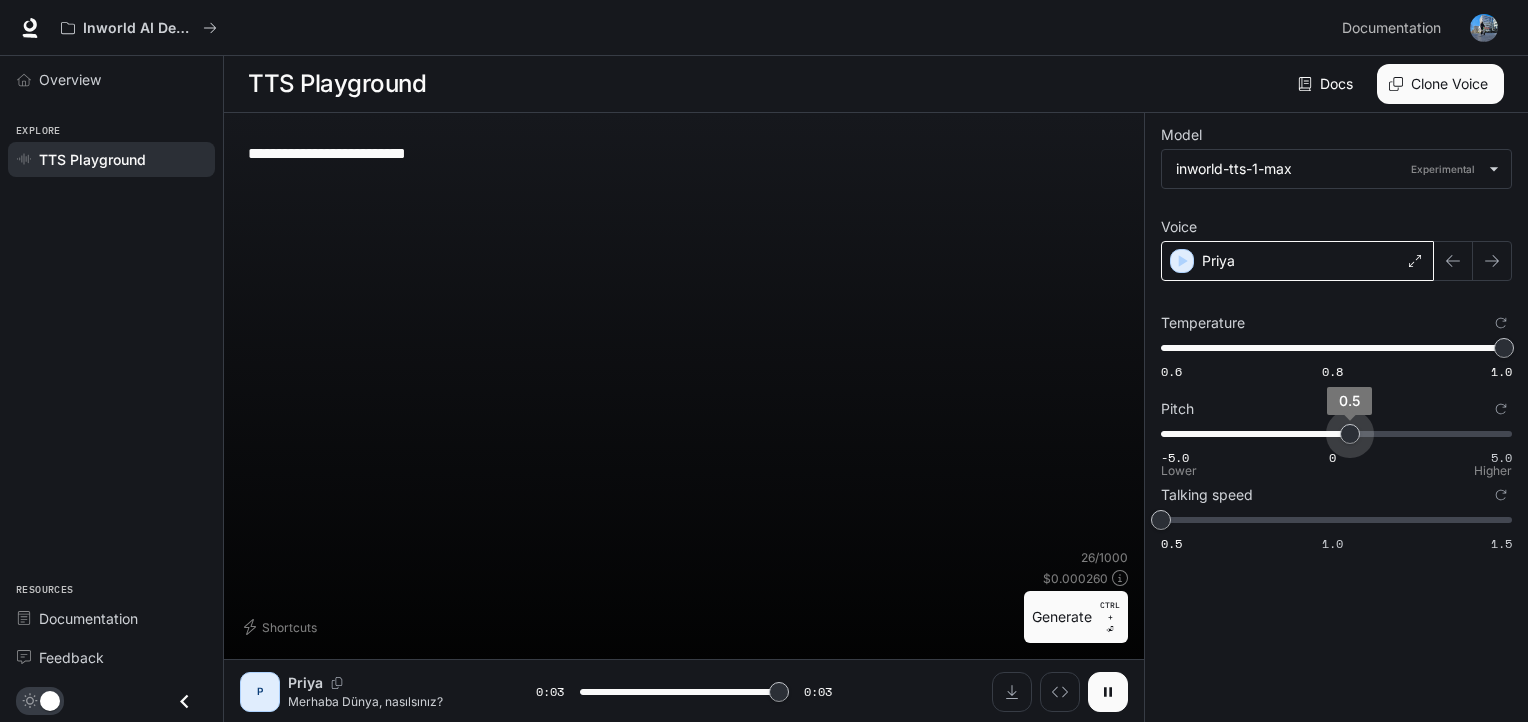 type on "***" 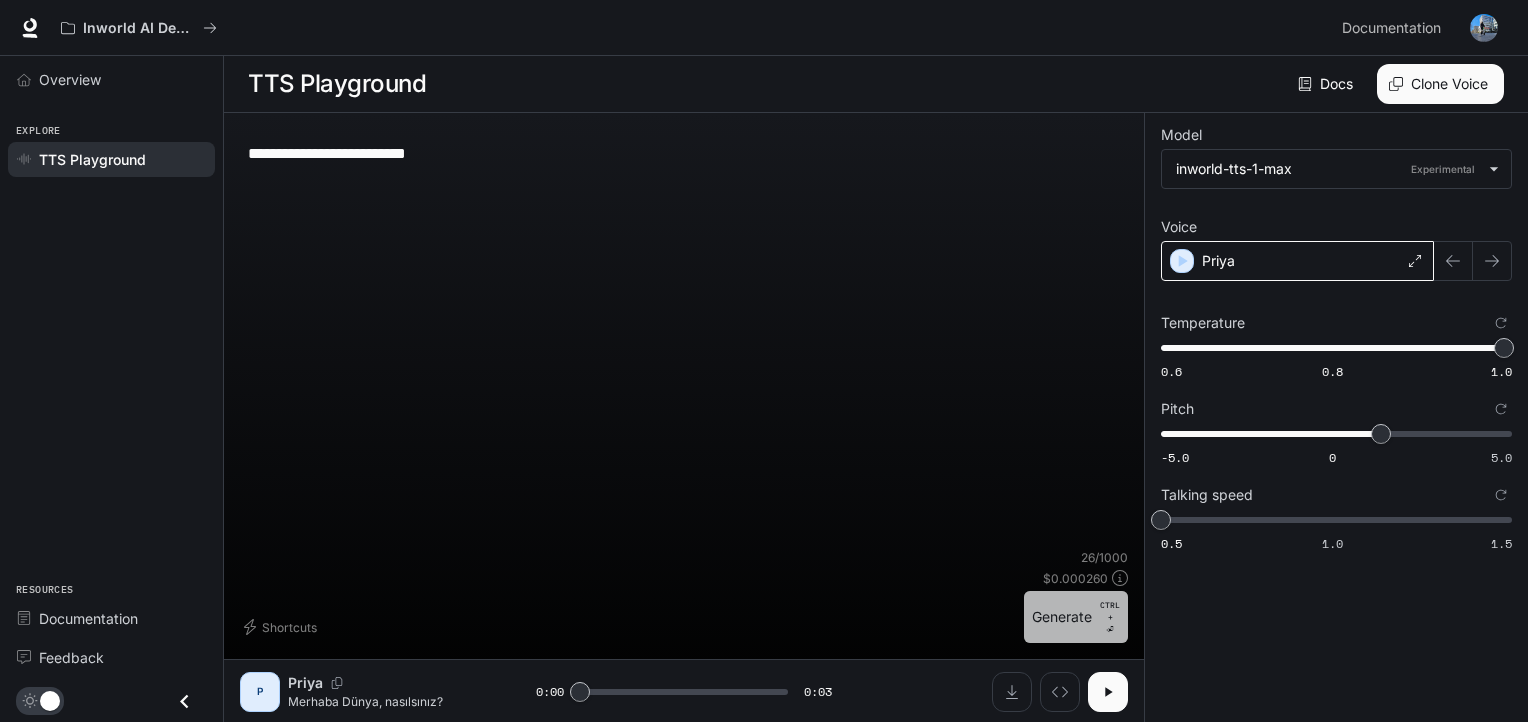 click on "Generate CTRL +  ⏎" at bounding box center [1076, 617] 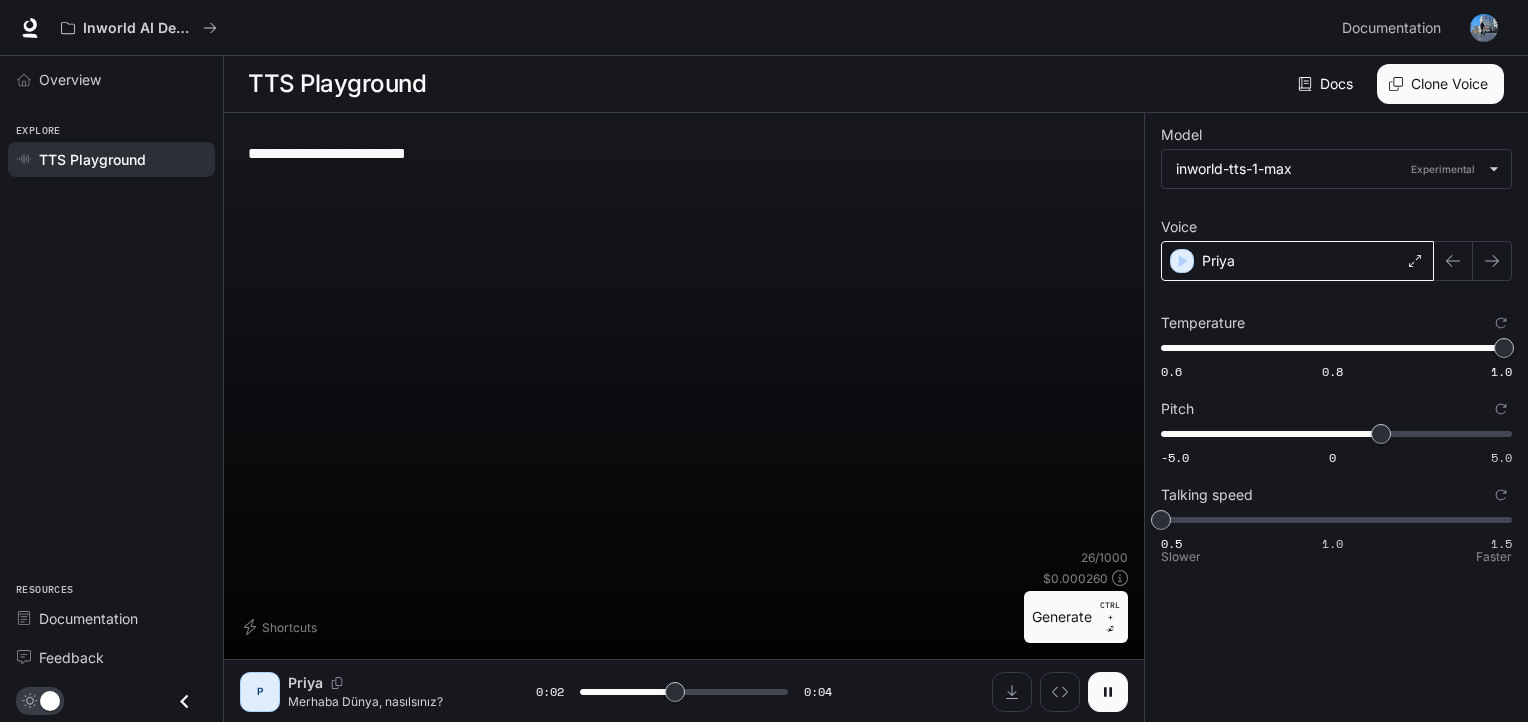 type on "*" 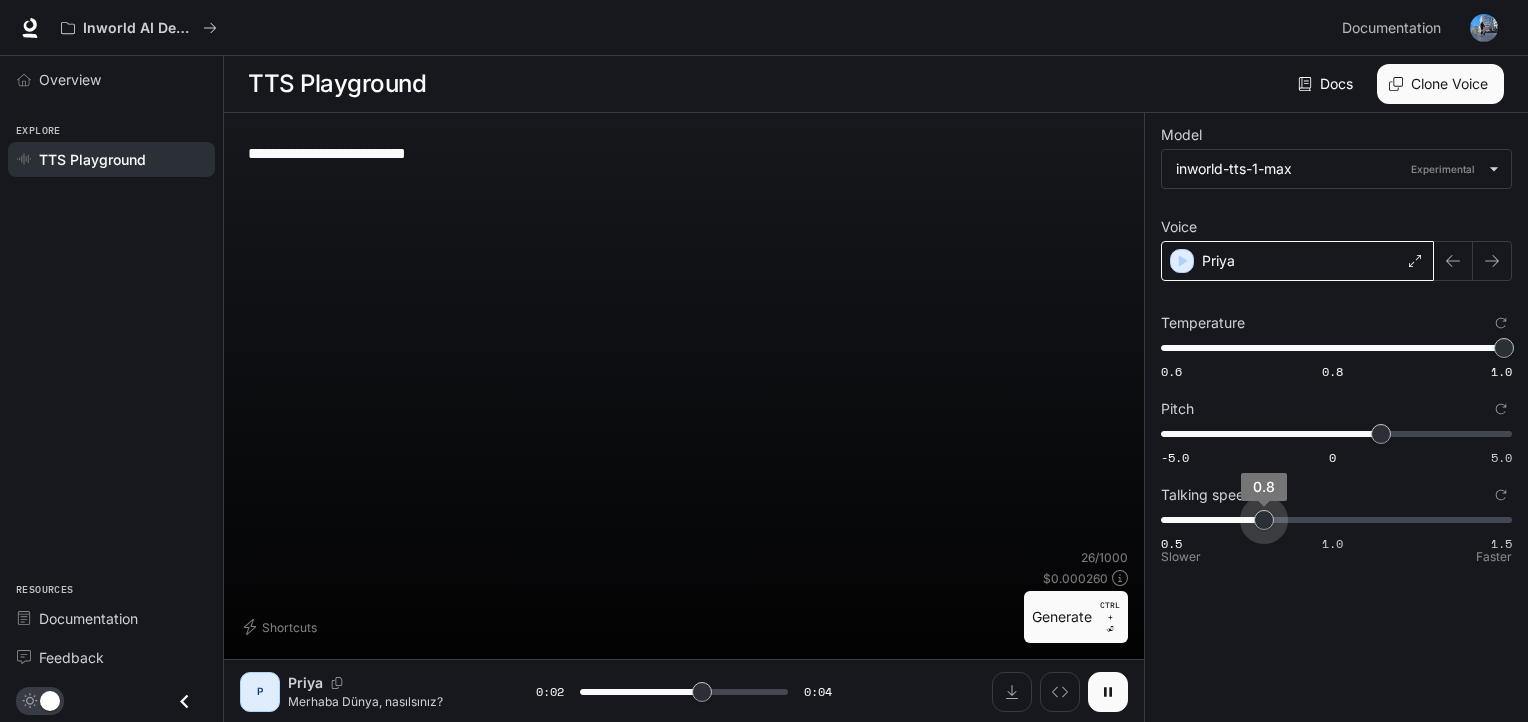 drag, startPoint x: 1235, startPoint y: 520, endPoint x: 1278, endPoint y: 521, distance: 43.011627 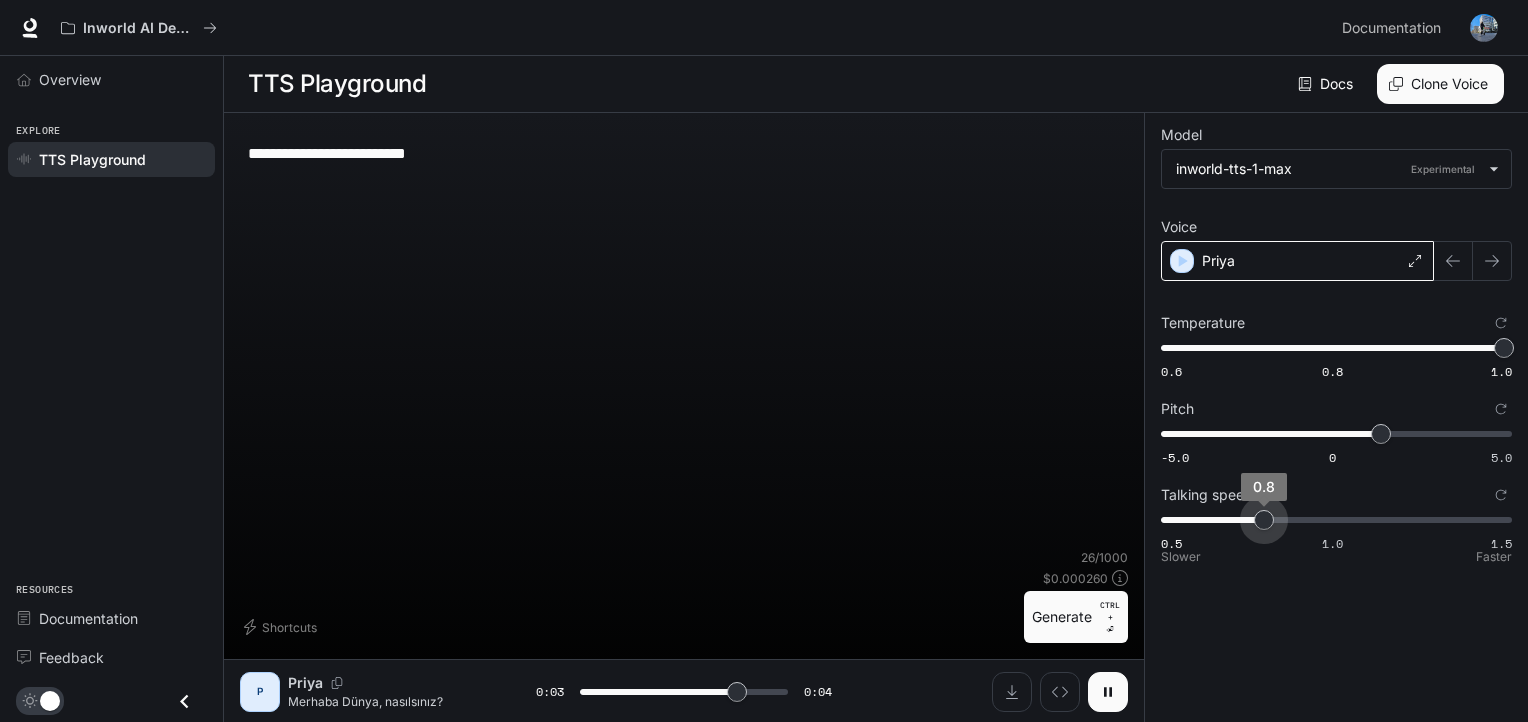 type on "***" 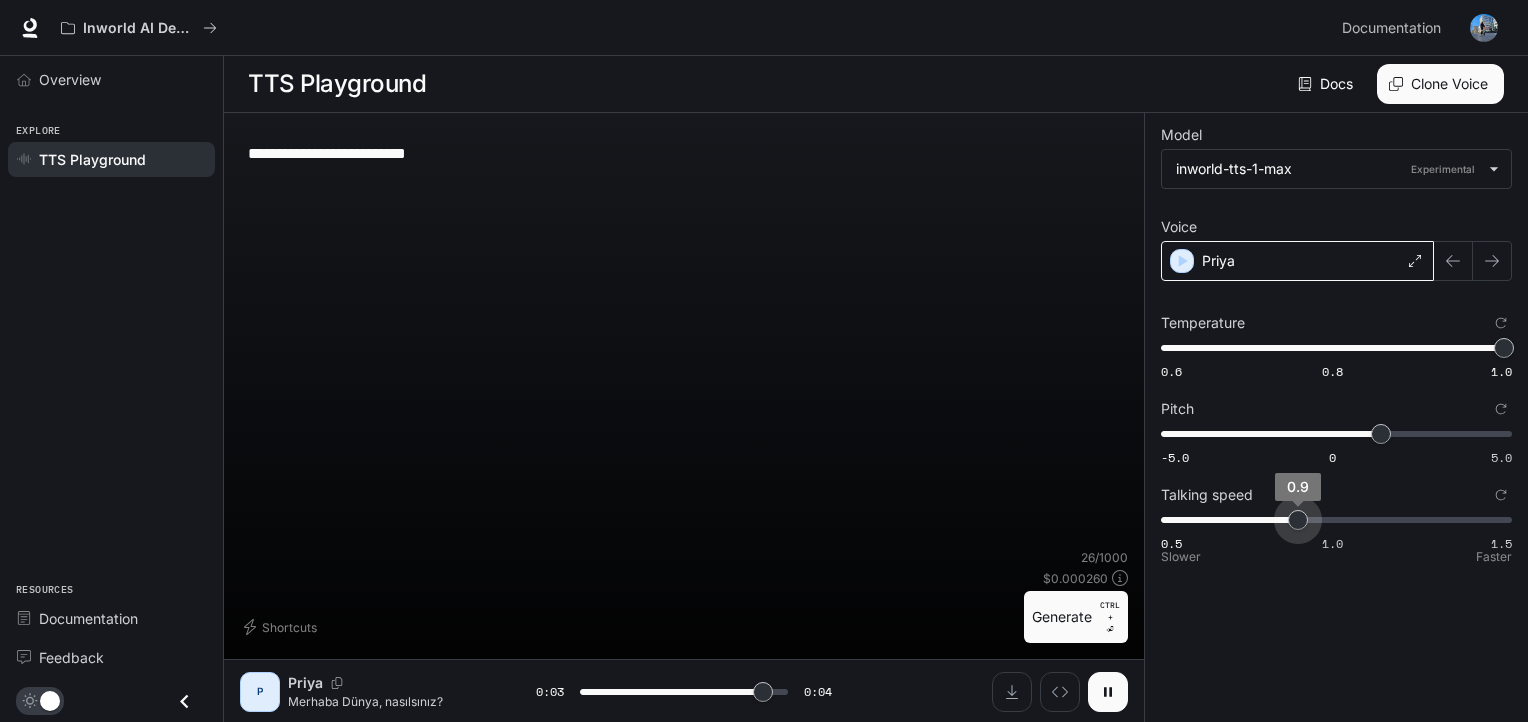 drag, startPoint x: 1278, startPoint y: 521, endPoint x: 1299, endPoint y: 522, distance: 21.023796 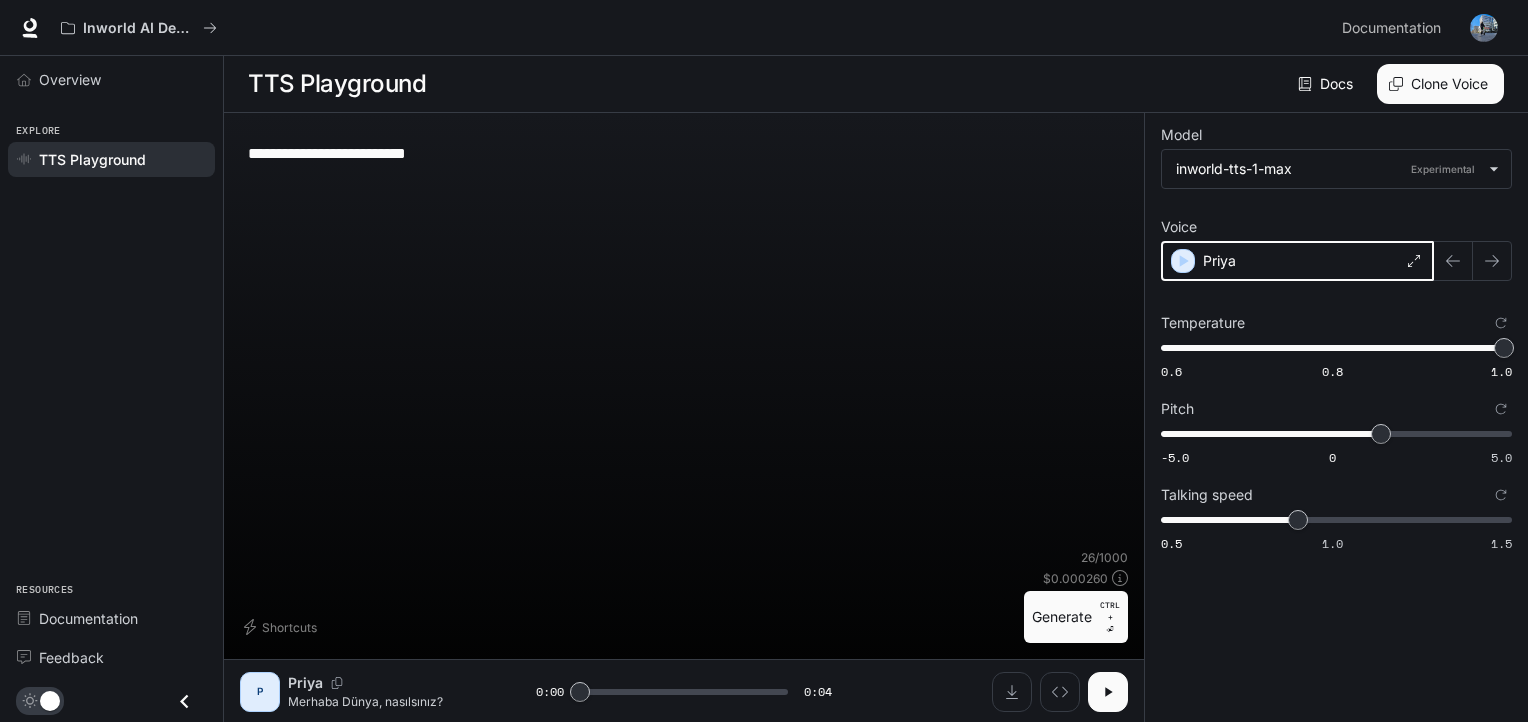 click 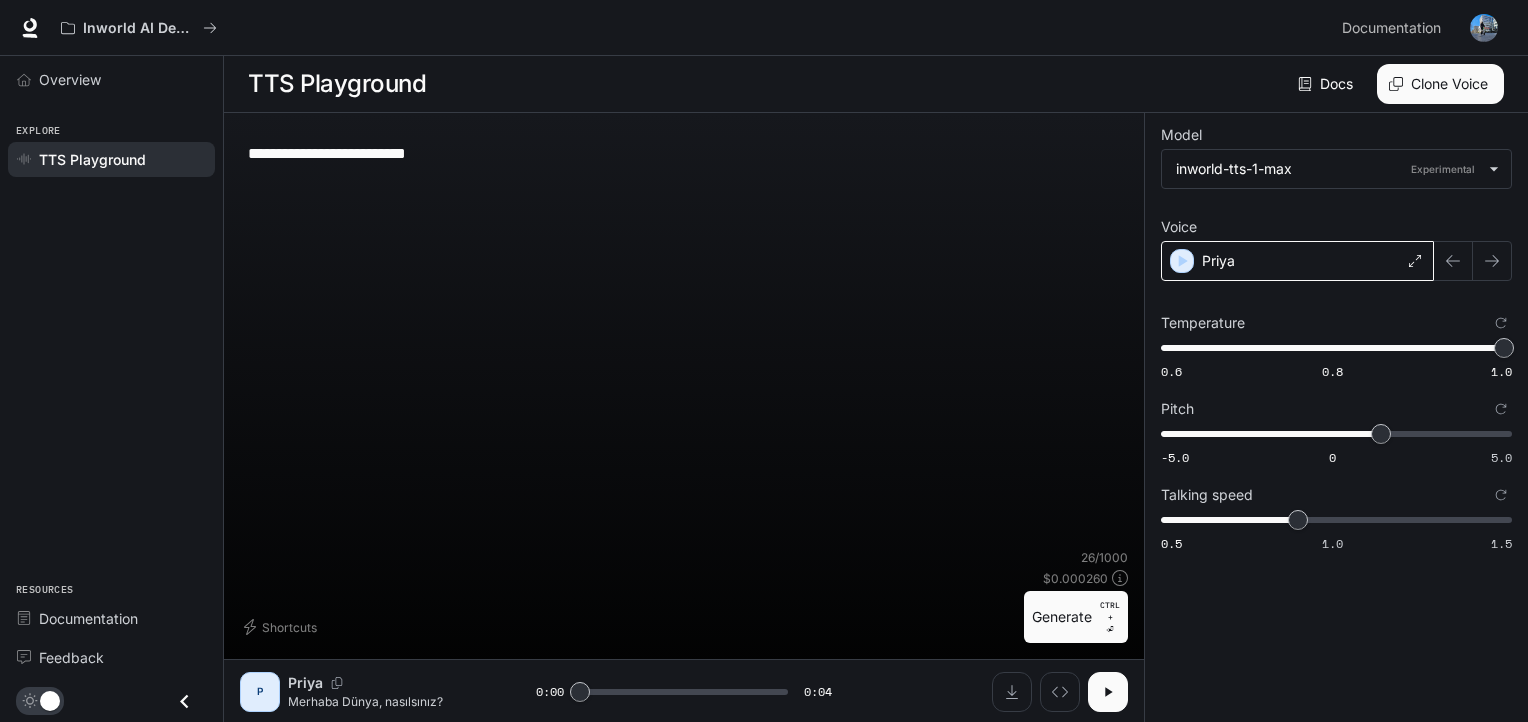 click on "Generate CTRL +  ⏎" at bounding box center (1076, 617) 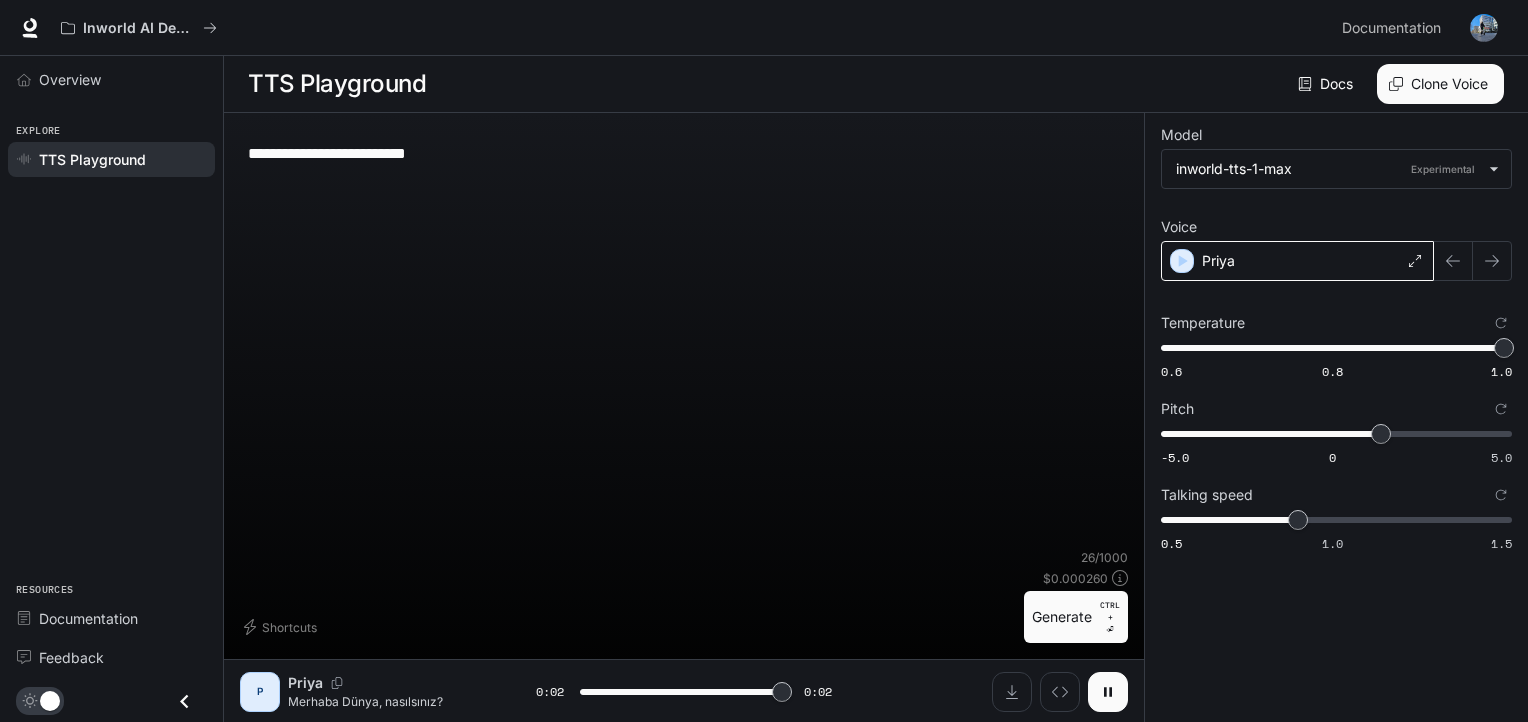type on "*" 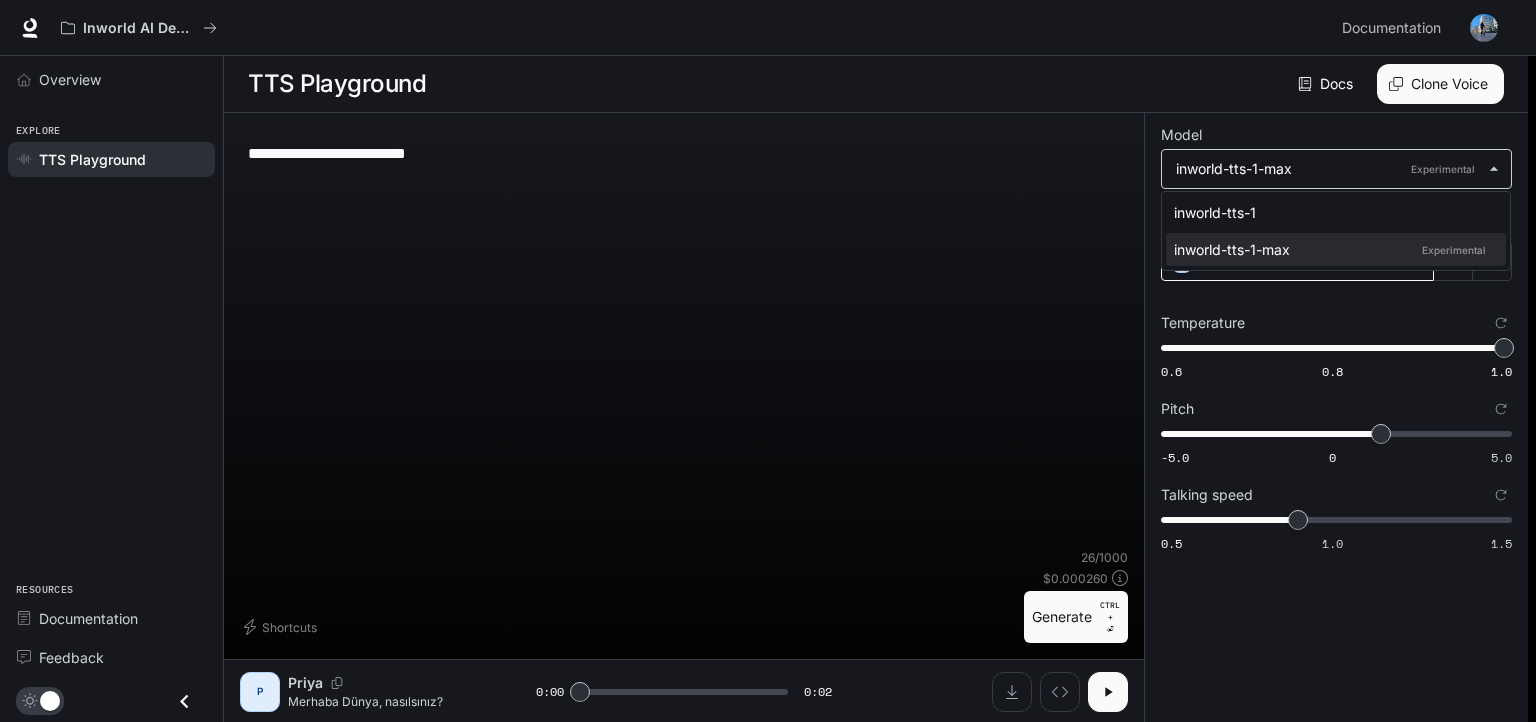 click on "**********" at bounding box center (768, 361) 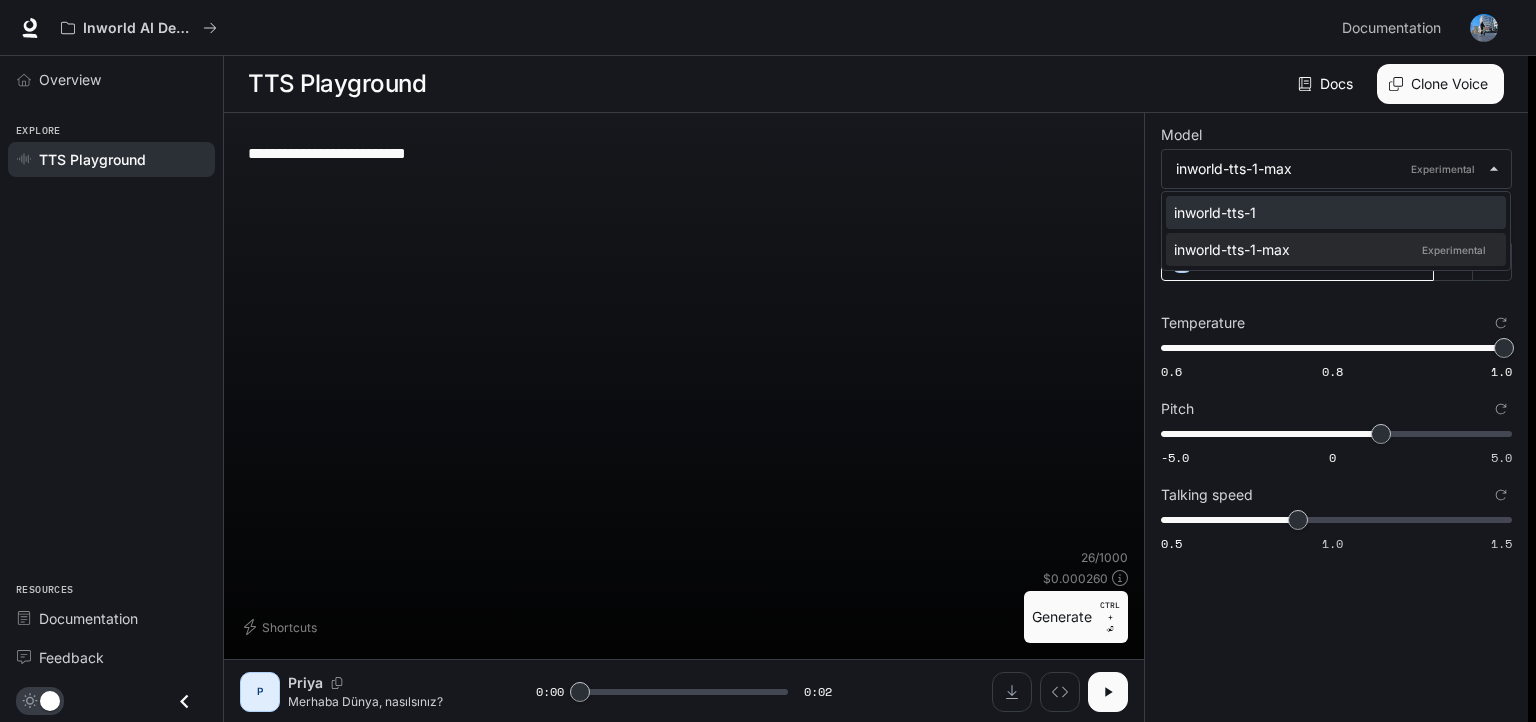 click on "inworld-tts-1" at bounding box center (1332, 212) 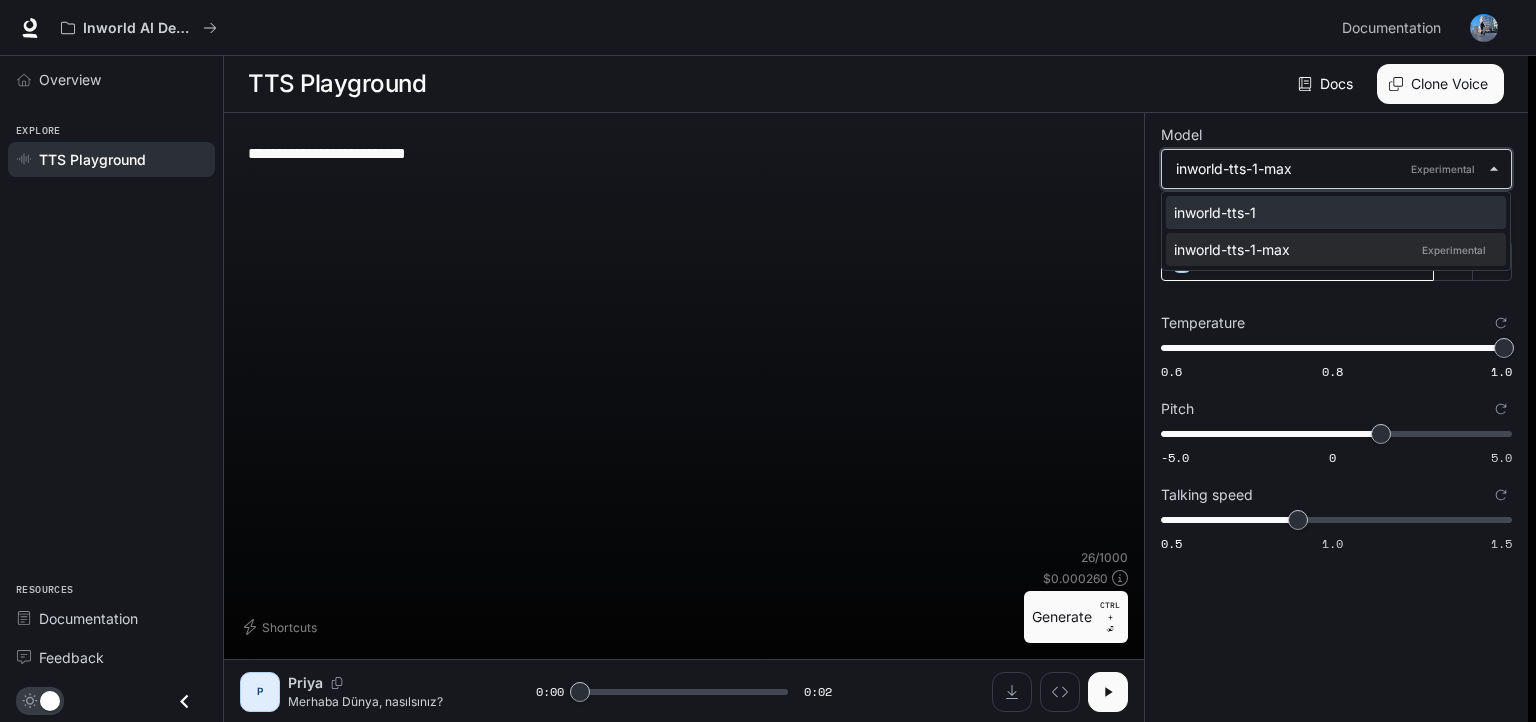 type on "**********" 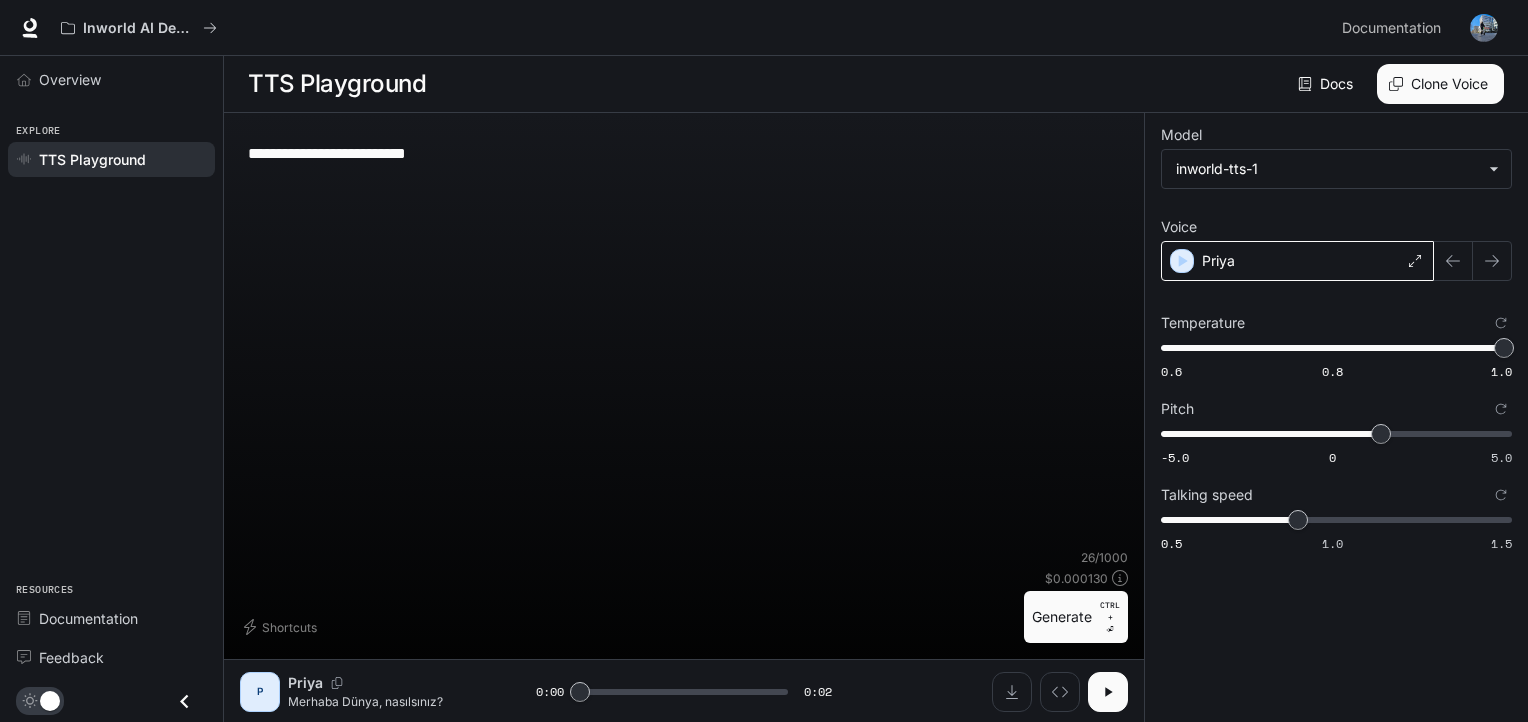 click on "Priya" at bounding box center (1297, 261) 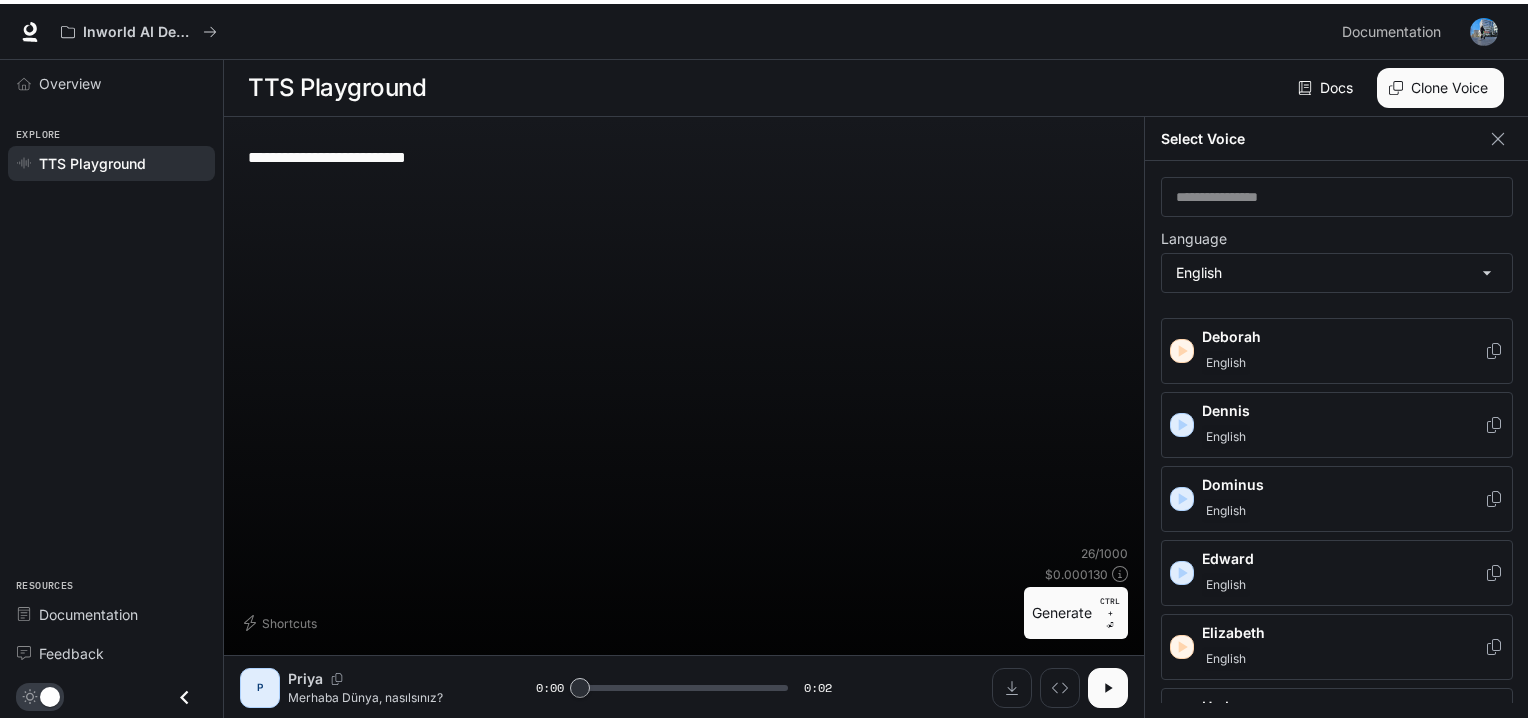 scroll, scrollTop: 262, scrollLeft: 0, axis: vertical 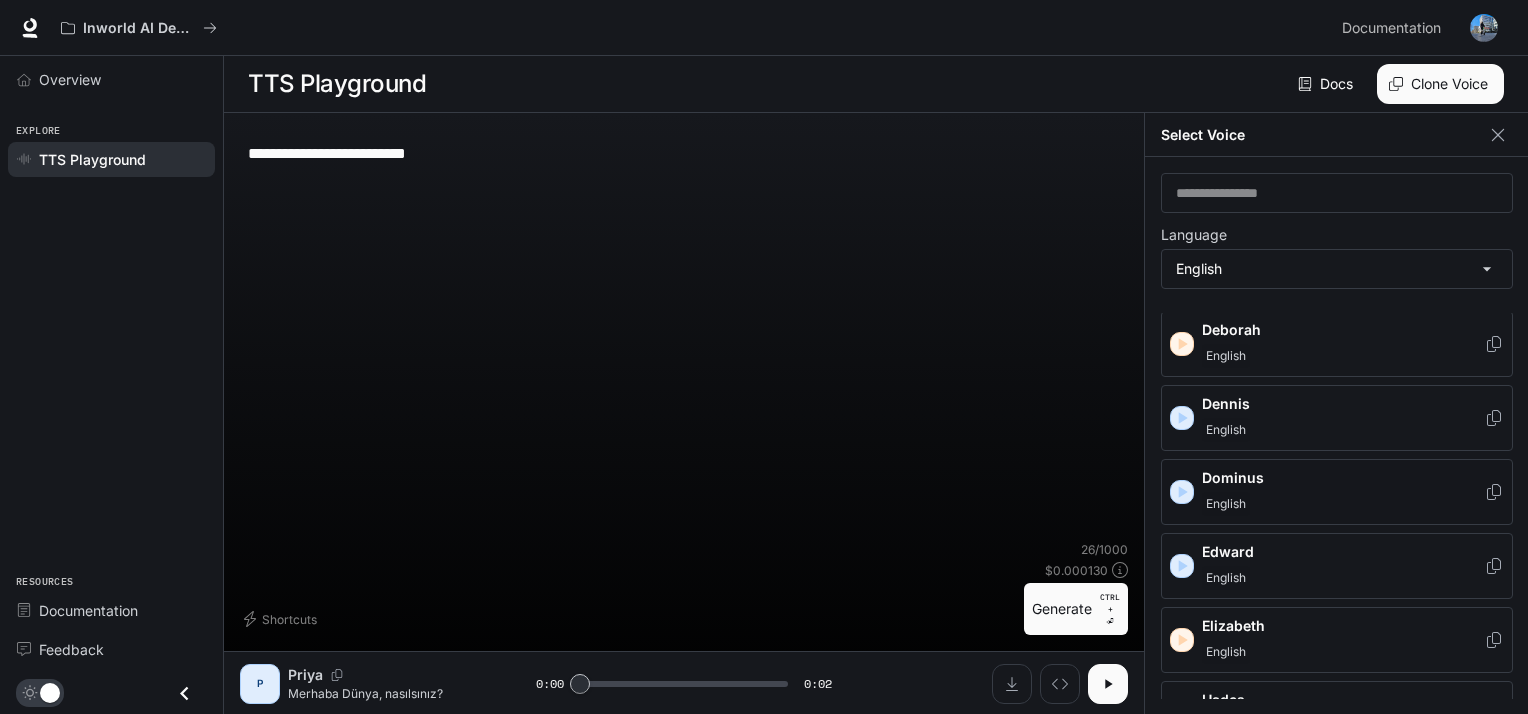 click 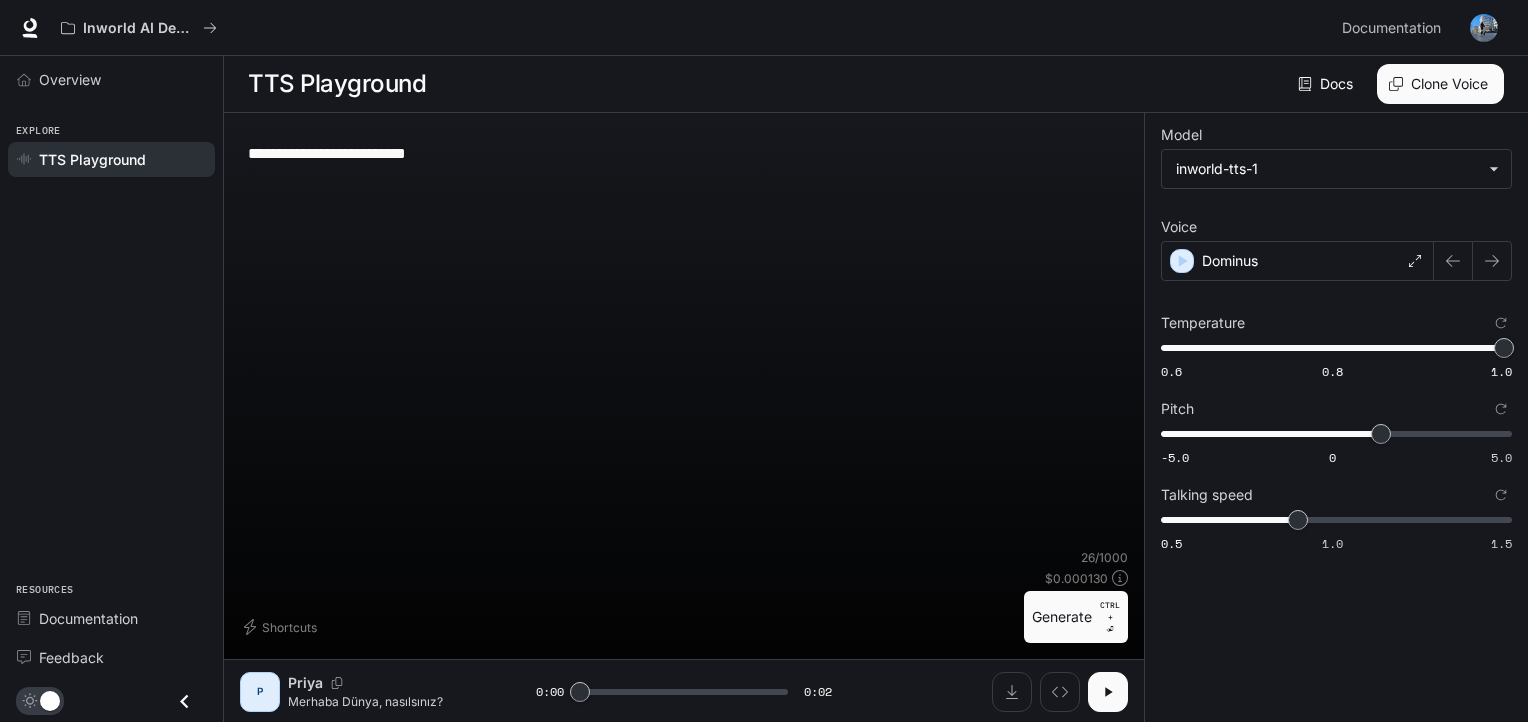 click on "Generate CTRL +  ⏎" at bounding box center (1076, 617) 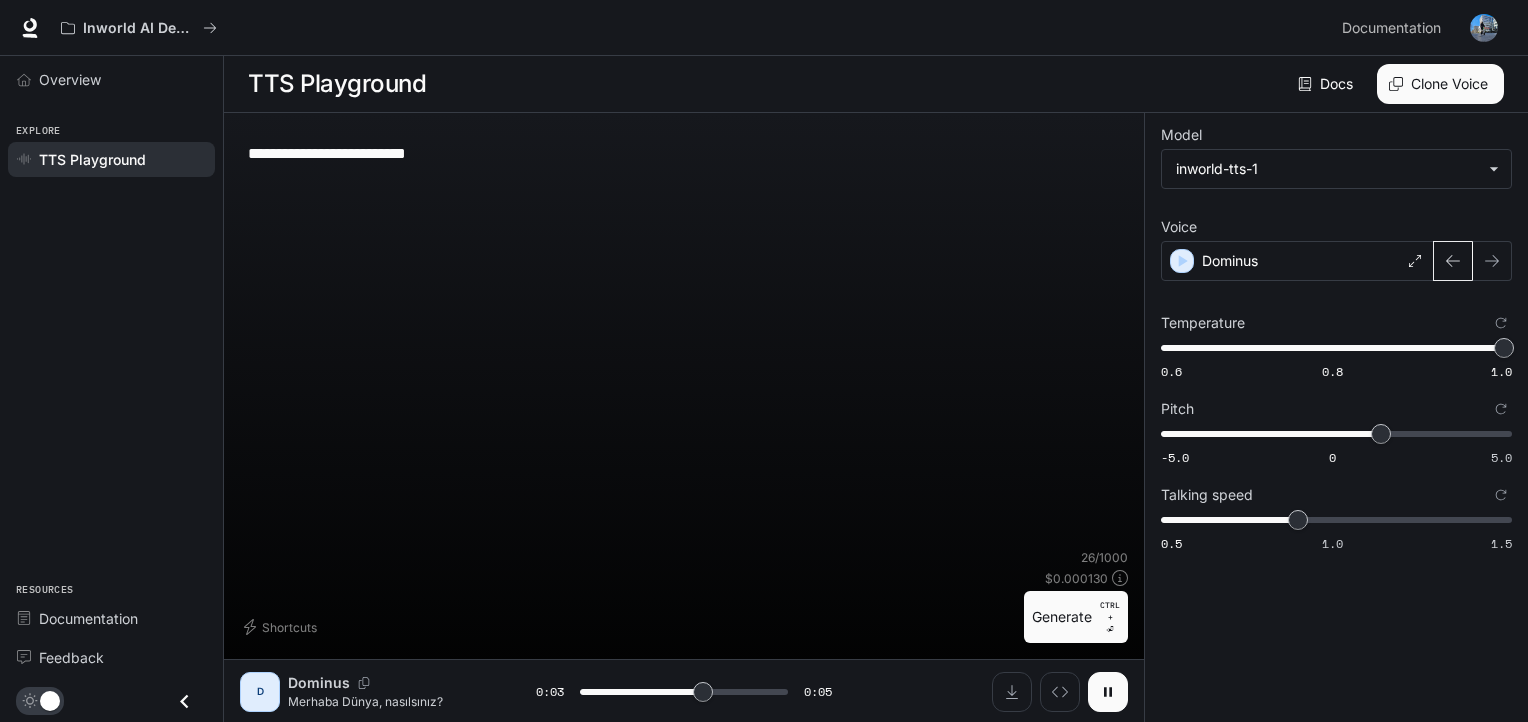 click 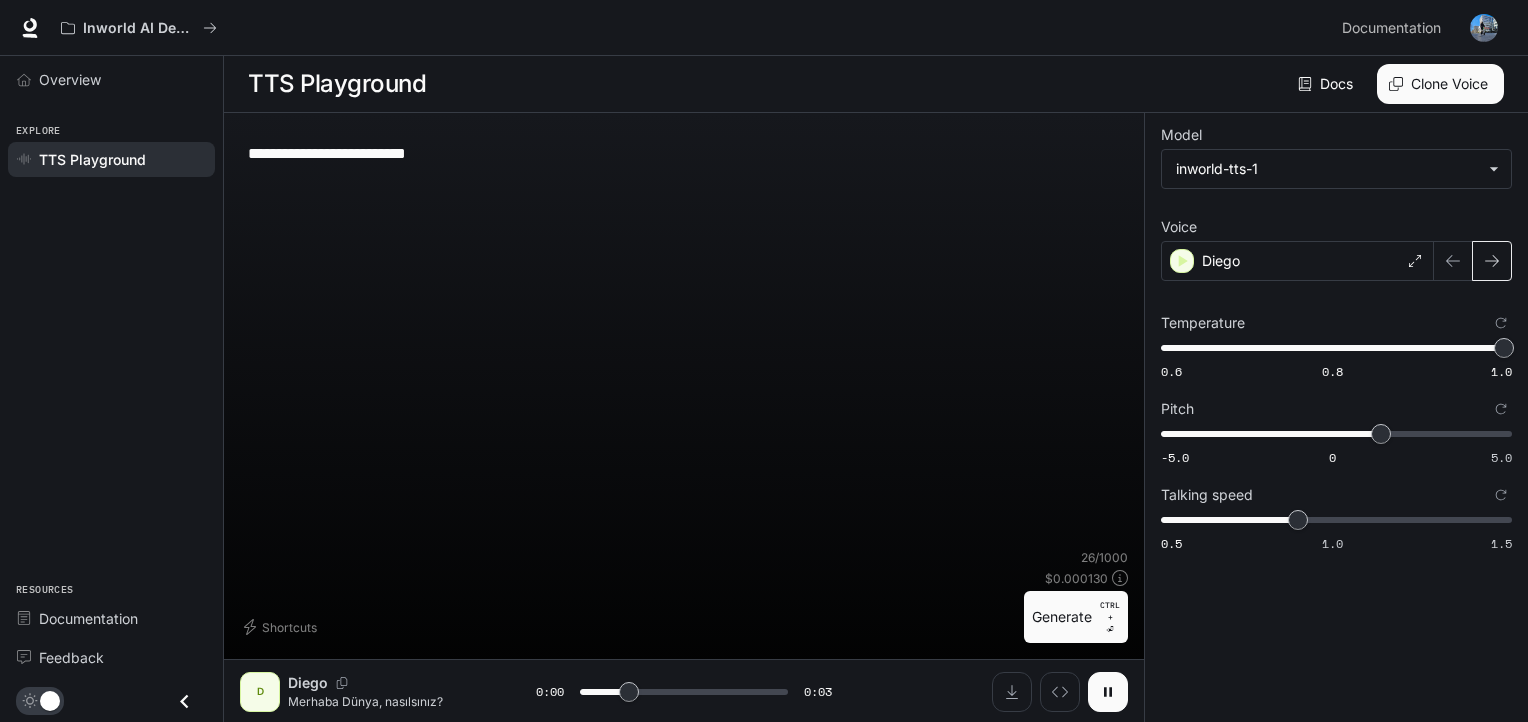 click 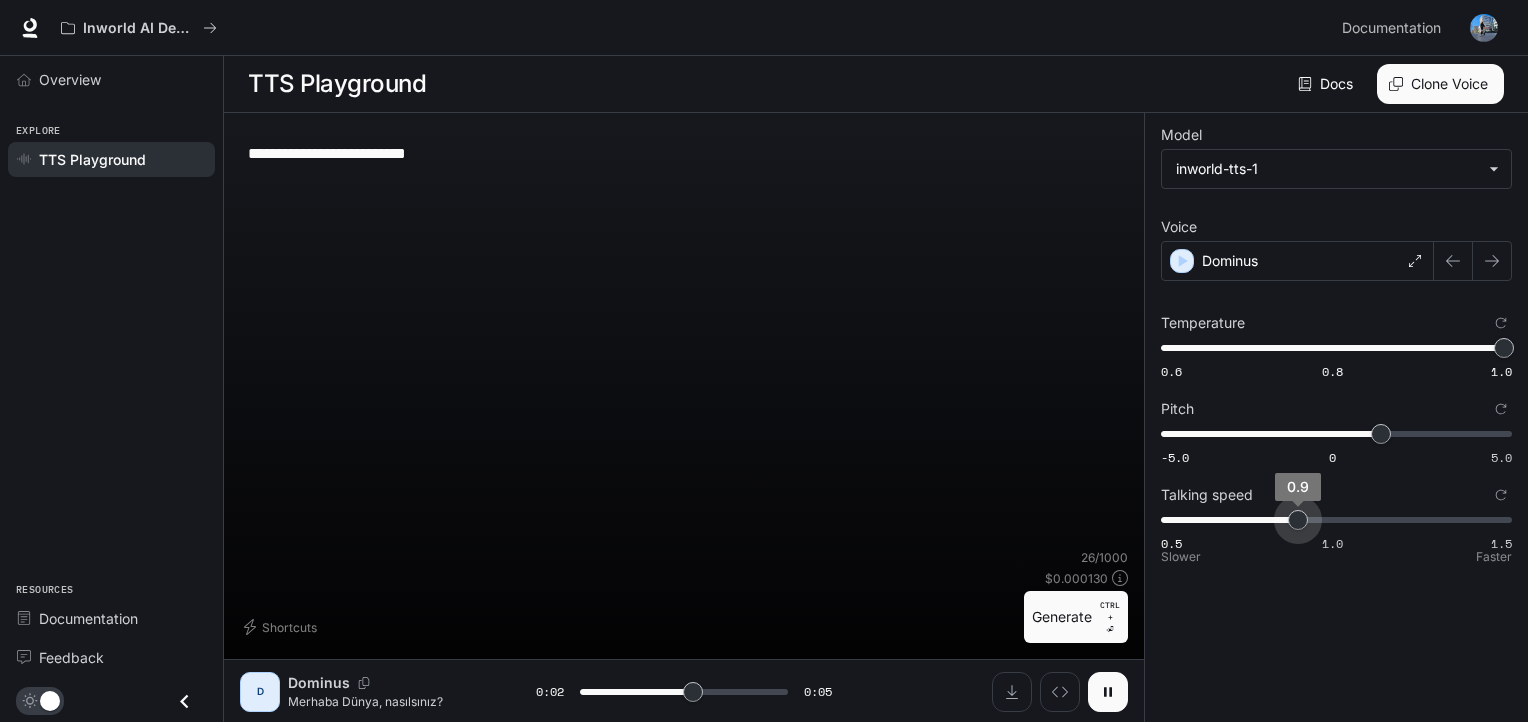 type on "***" 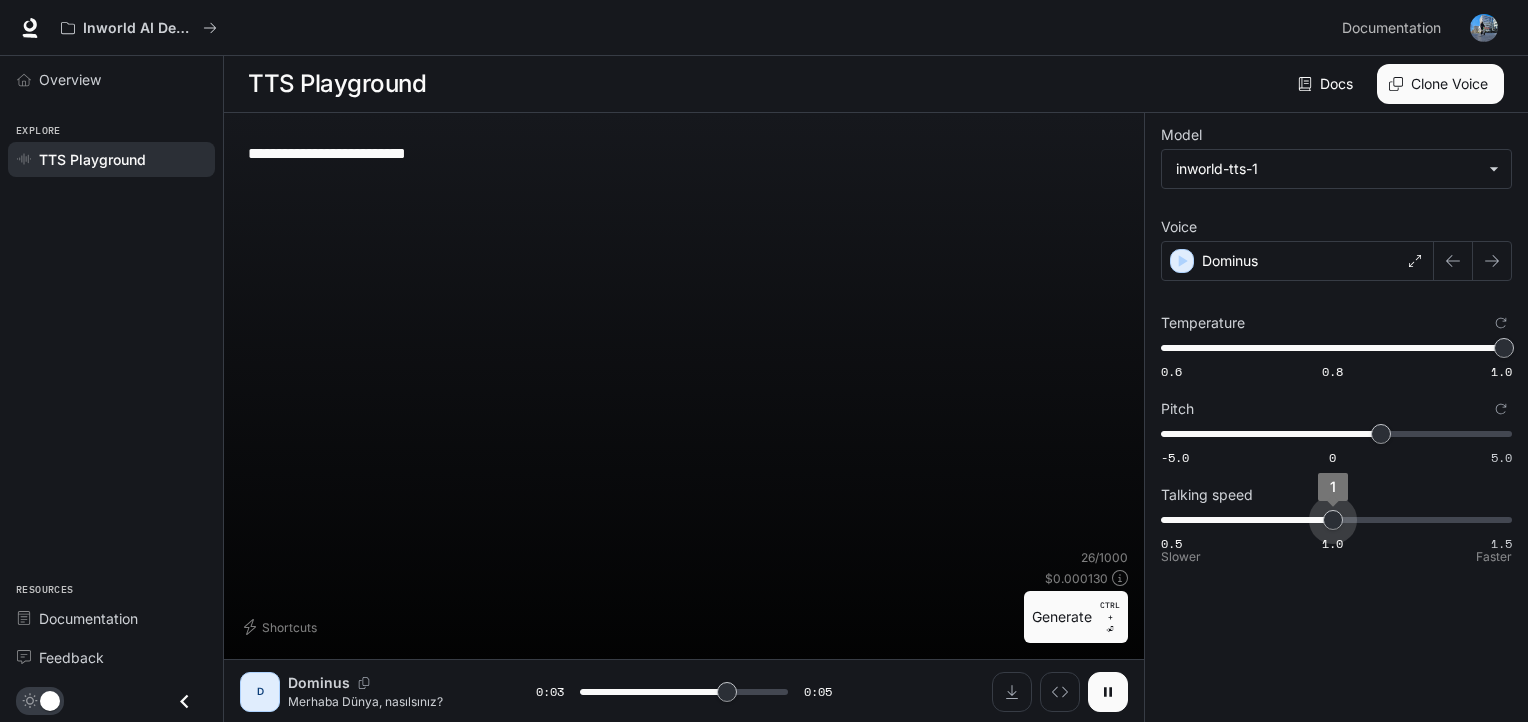drag, startPoint x: 1299, startPoint y: 522, endPoint x: 1337, endPoint y: 518, distance: 38.209946 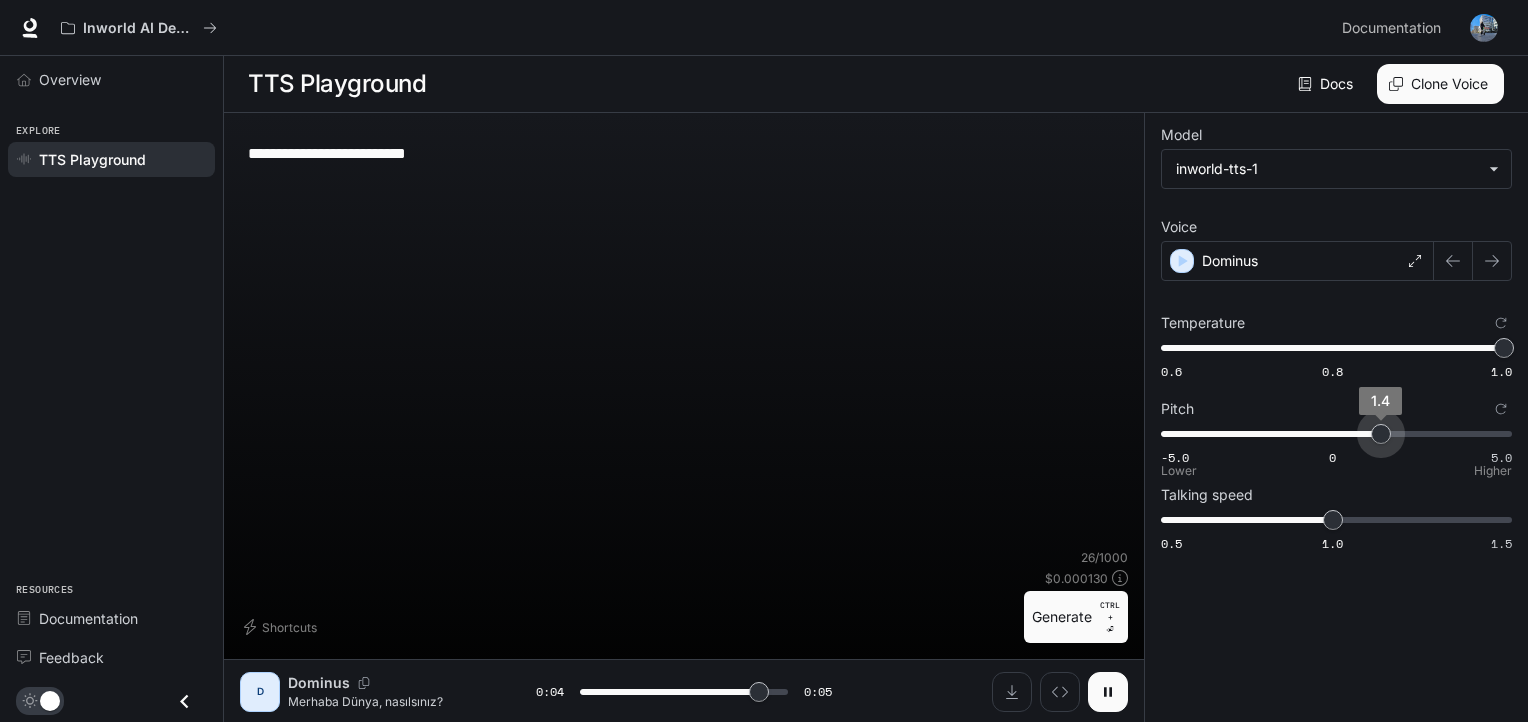 type on "***" 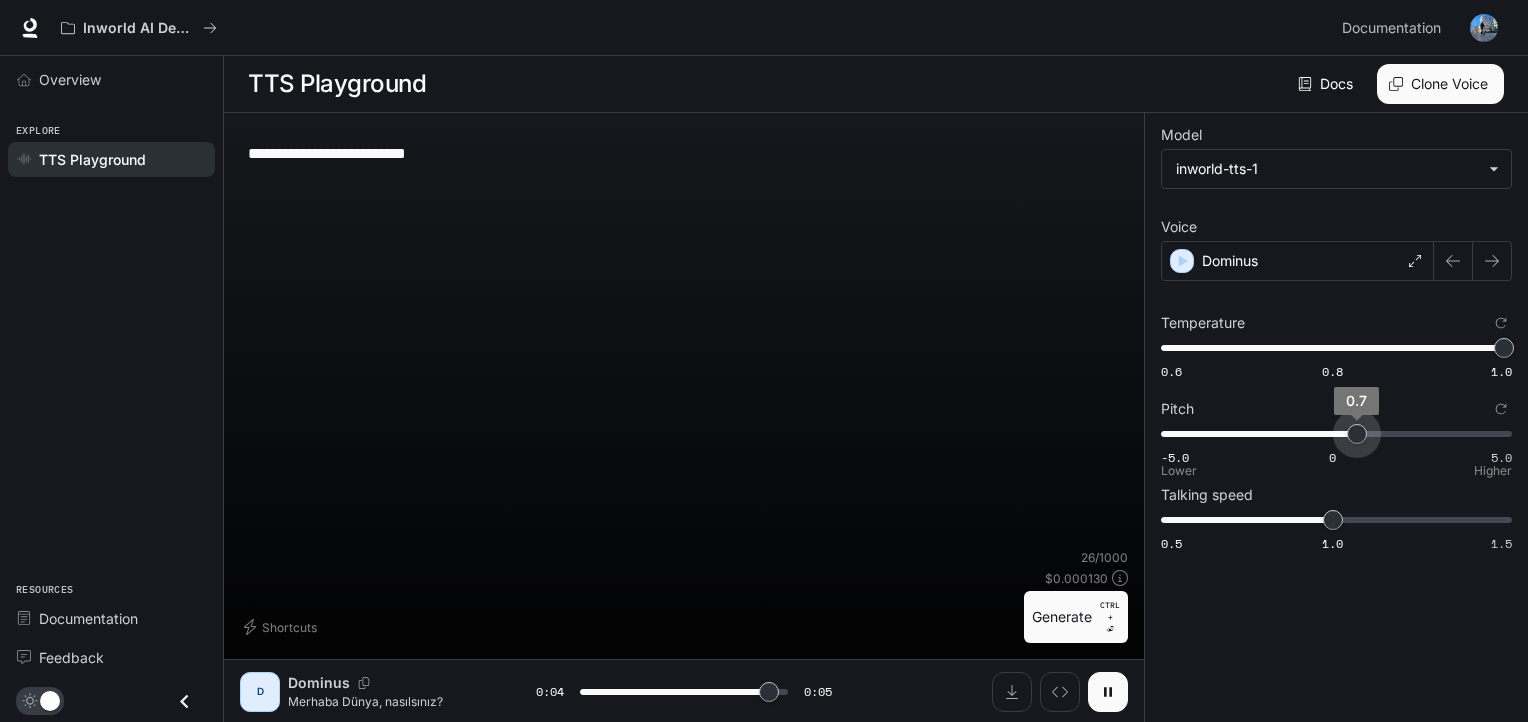type on "***" 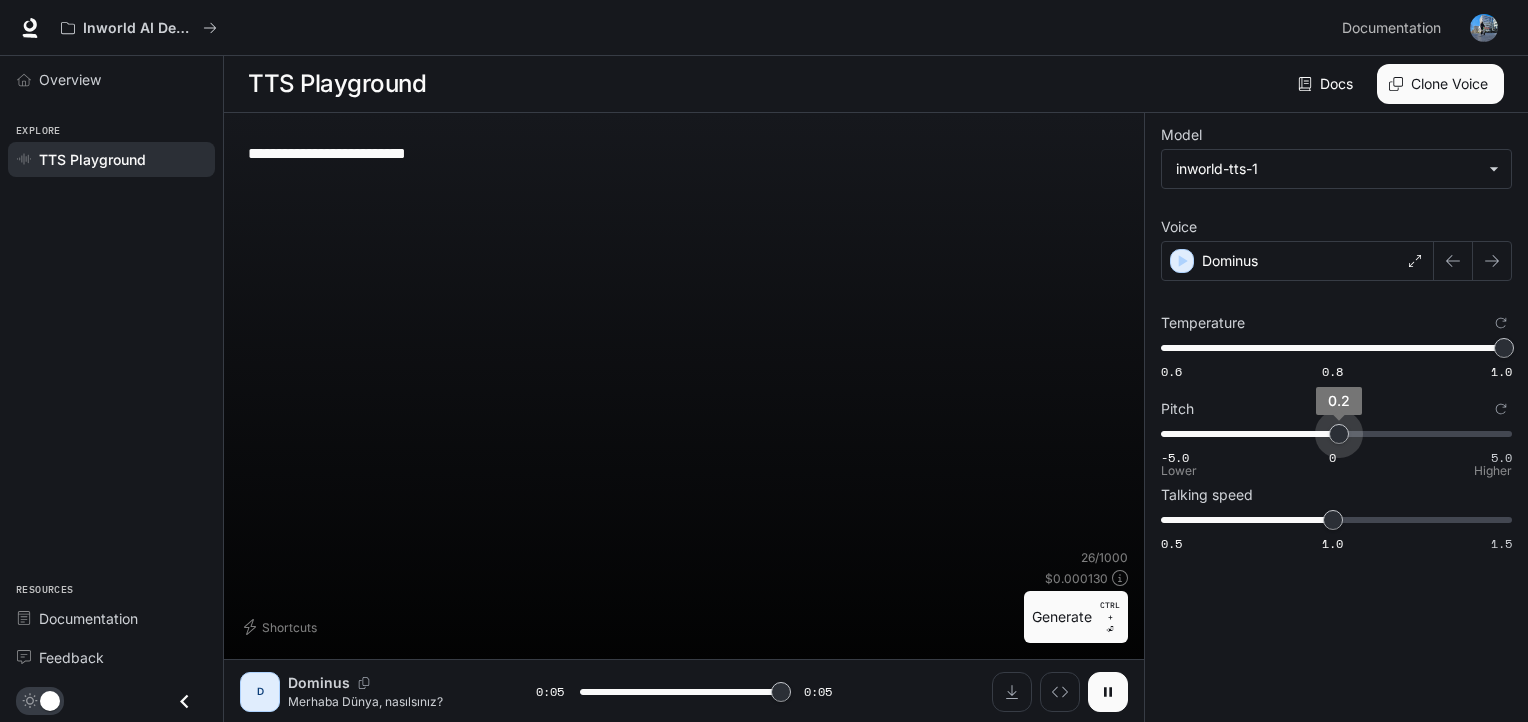 type on "*" 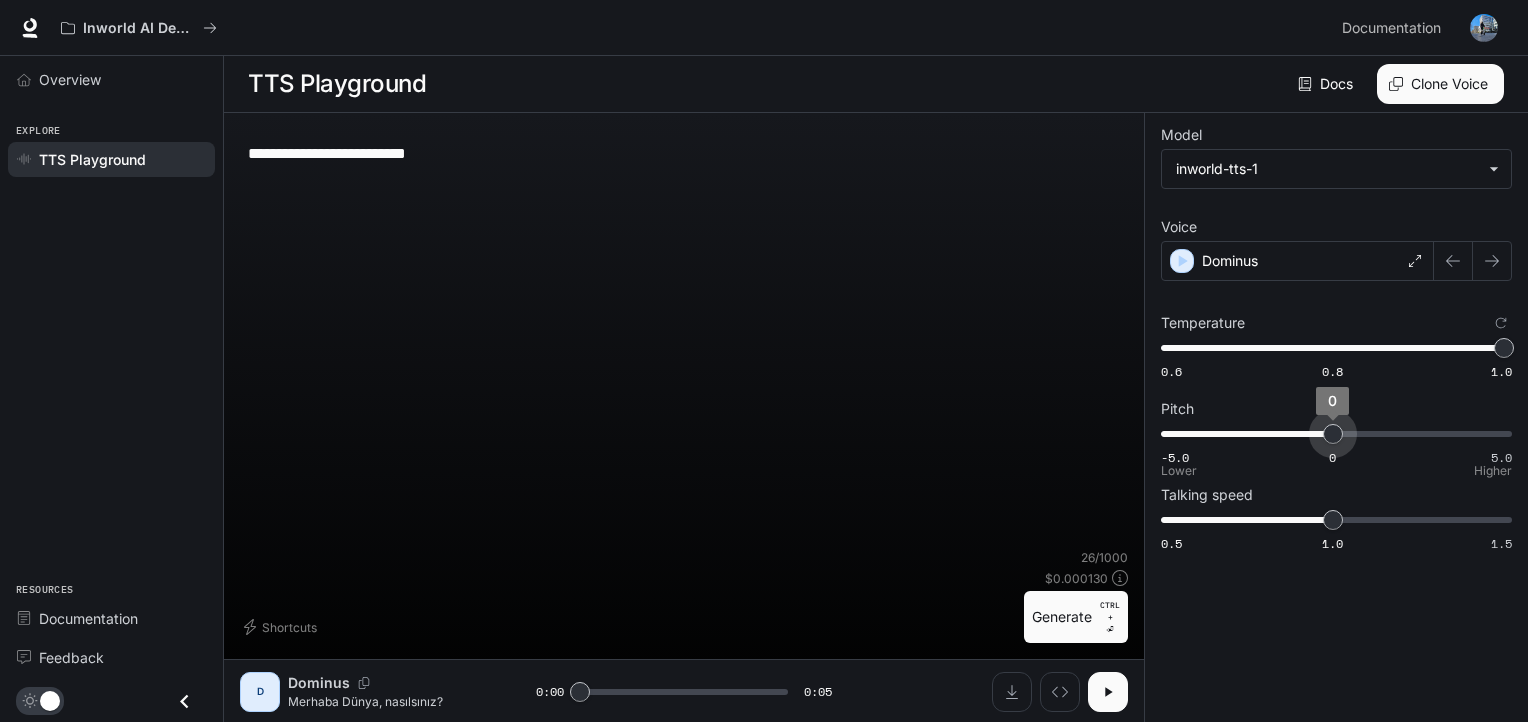 drag, startPoint x: 1380, startPoint y: 425, endPoint x: 1332, endPoint y: 430, distance: 48.259712 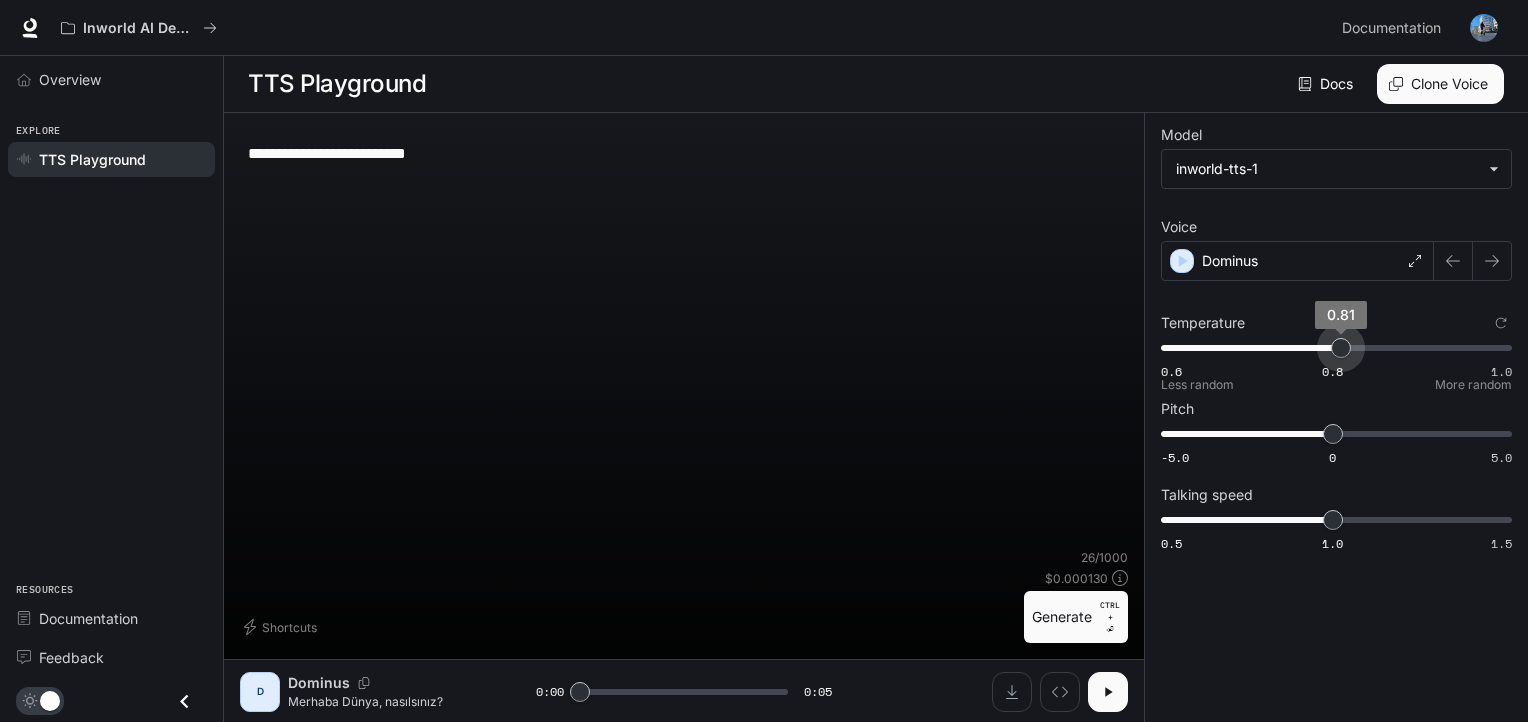type on "***" 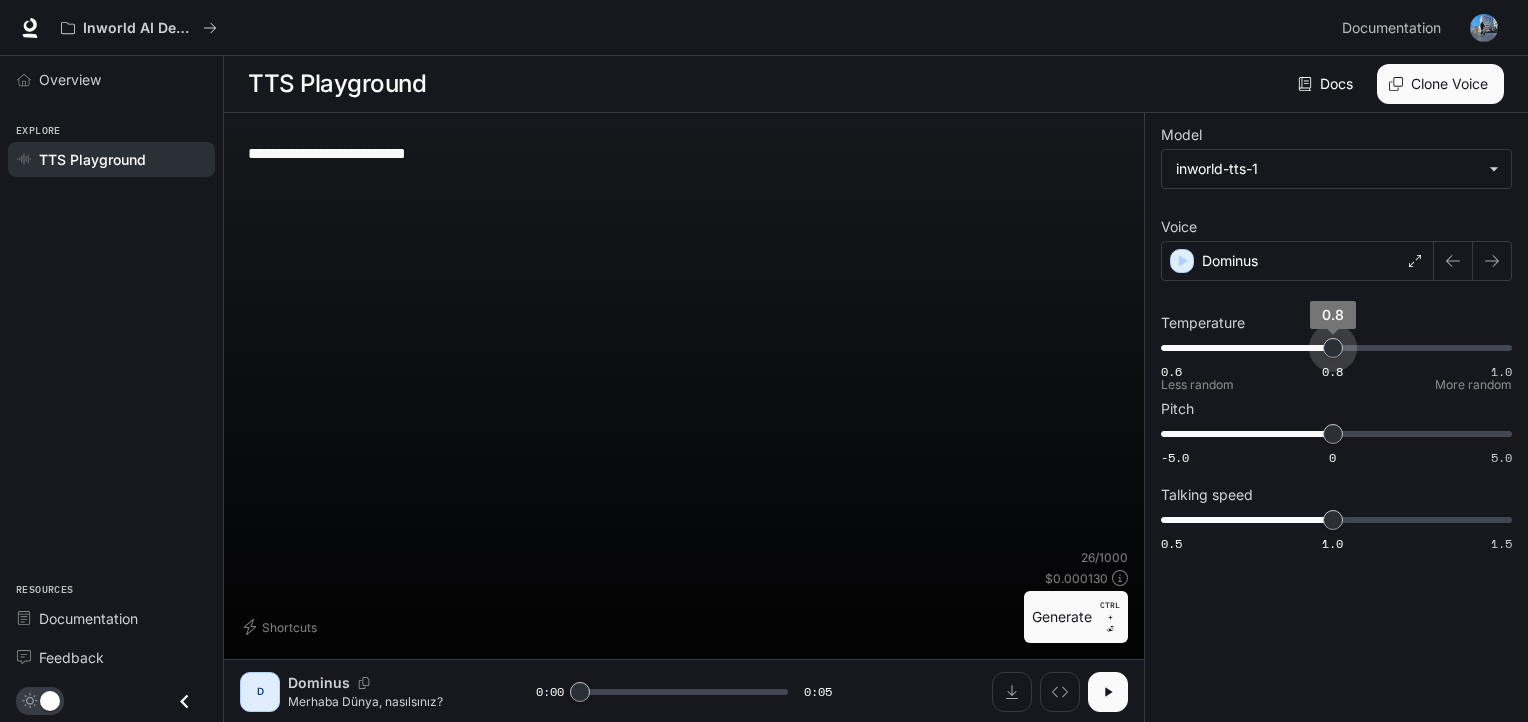 drag, startPoint x: 1502, startPoint y: 341, endPoint x: 1329, endPoint y: 365, distance: 174.6568 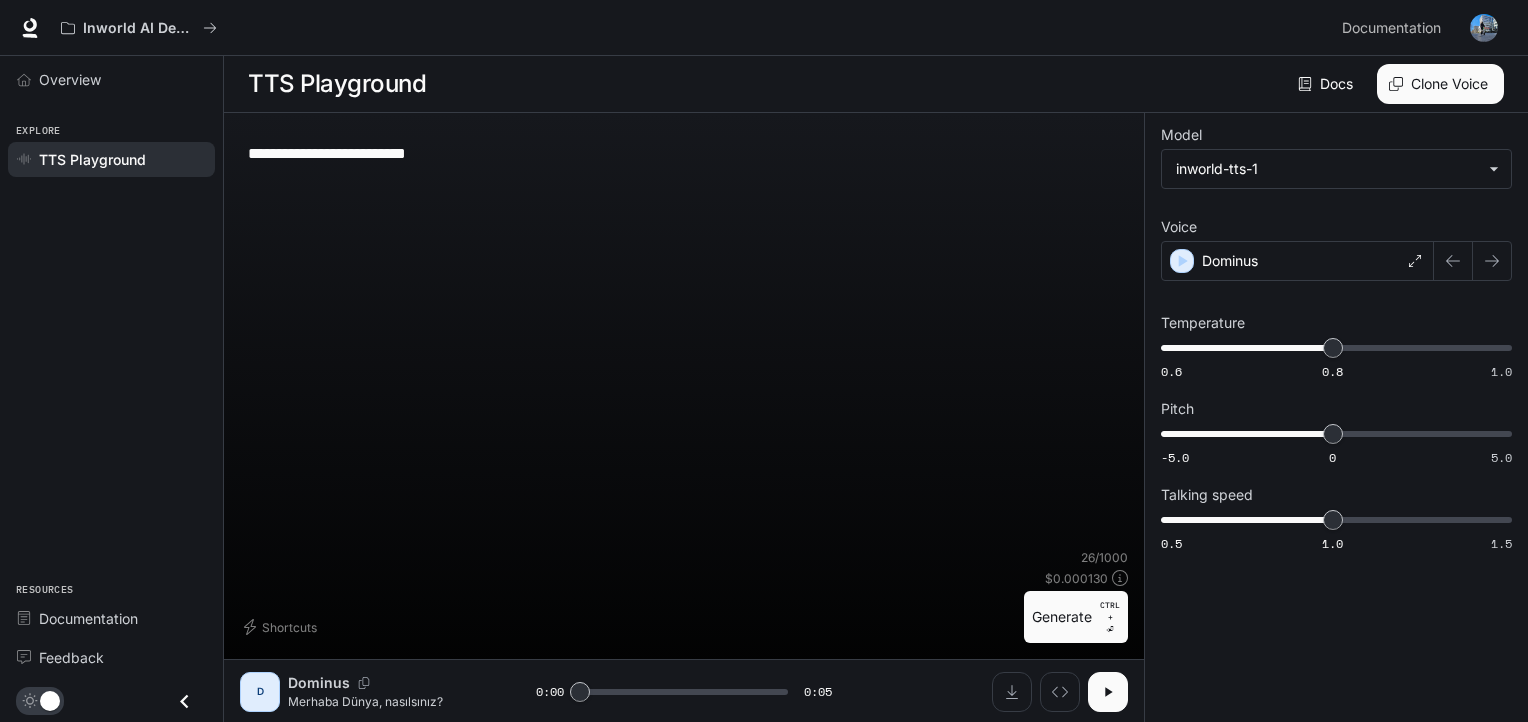 click on "Generate CTRL +  ⏎" at bounding box center (1076, 617) 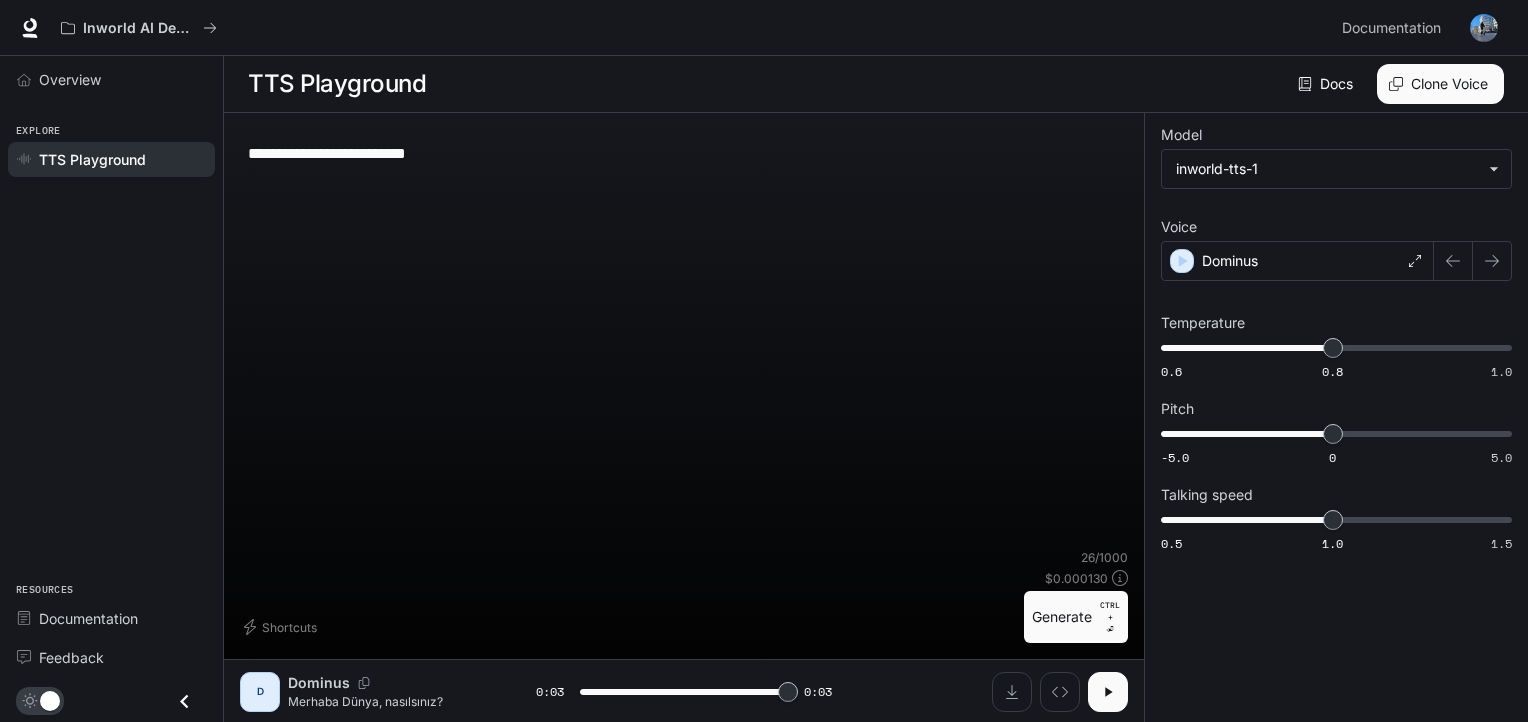 type on "*" 